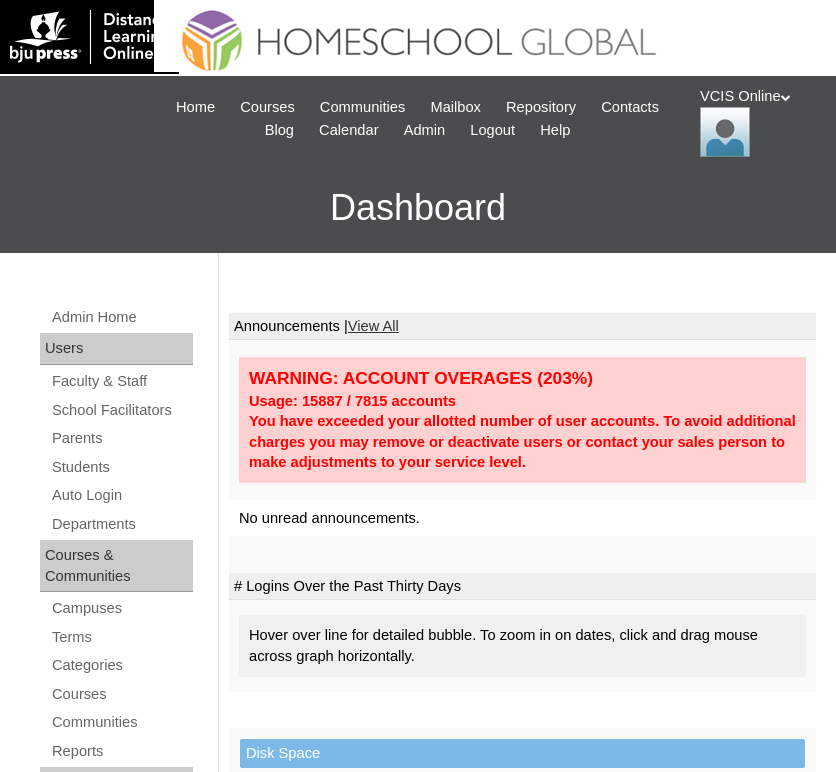 scroll, scrollTop: 0, scrollLeft: 0, axis: both 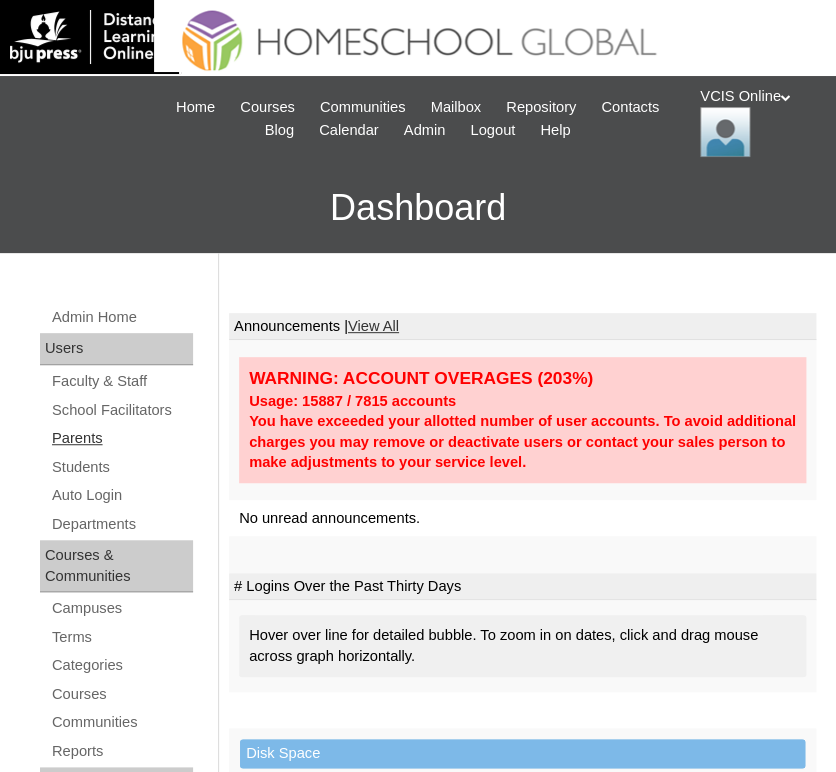 click on "Parents" at bounding box center [121, 438] 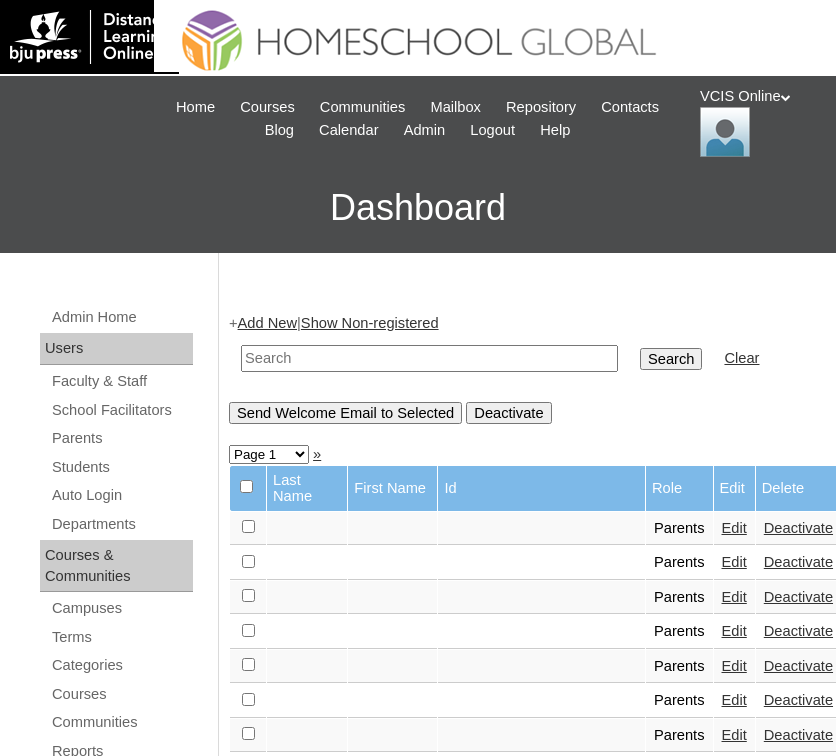scroll, scrollTop: 0, scrollLeft: 0, axis: both 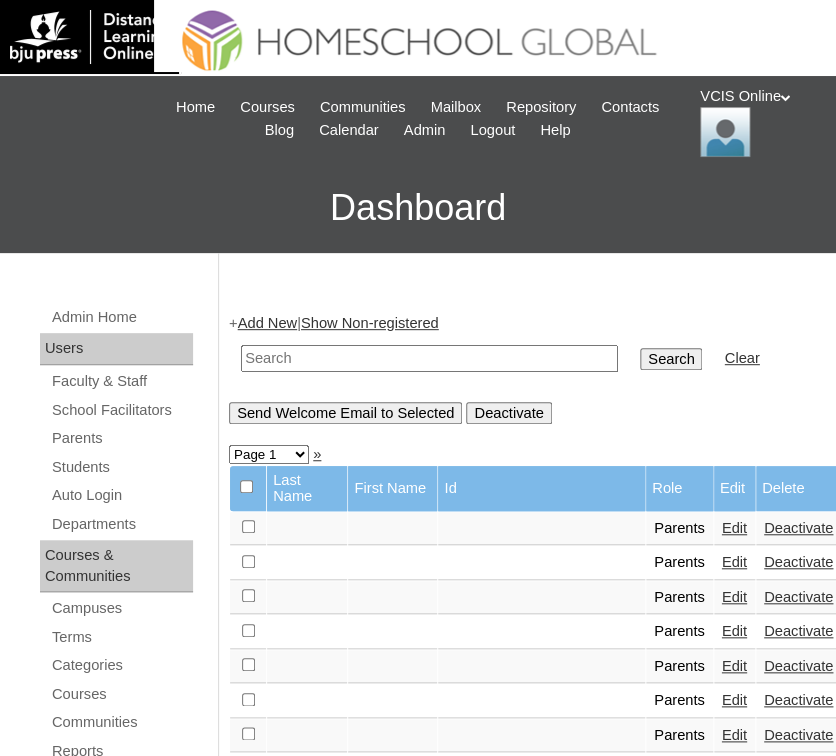 click at bounding box center [429, 358] 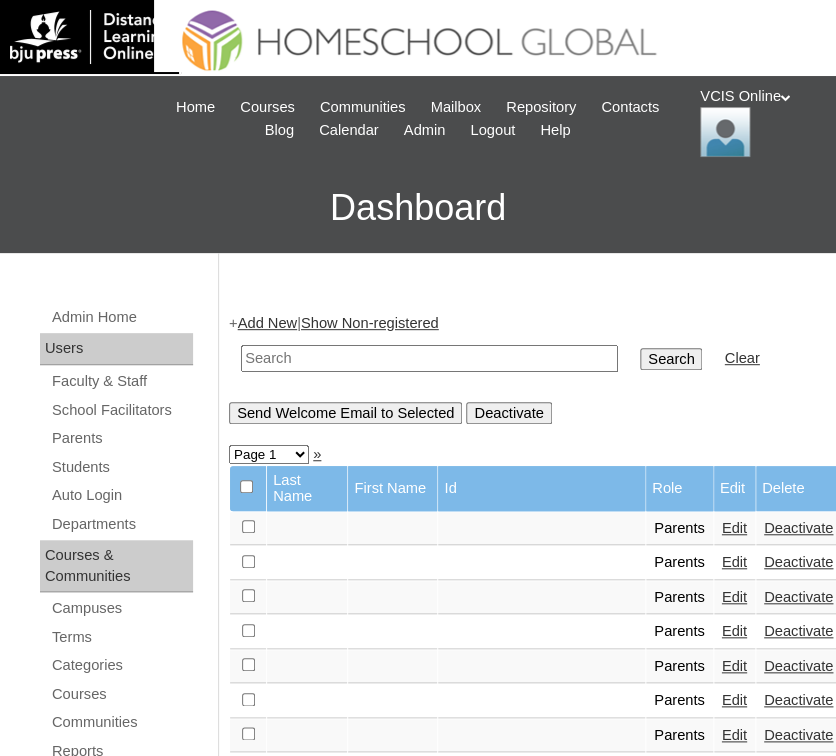 paste on "VCIS001-5B-PA2025" 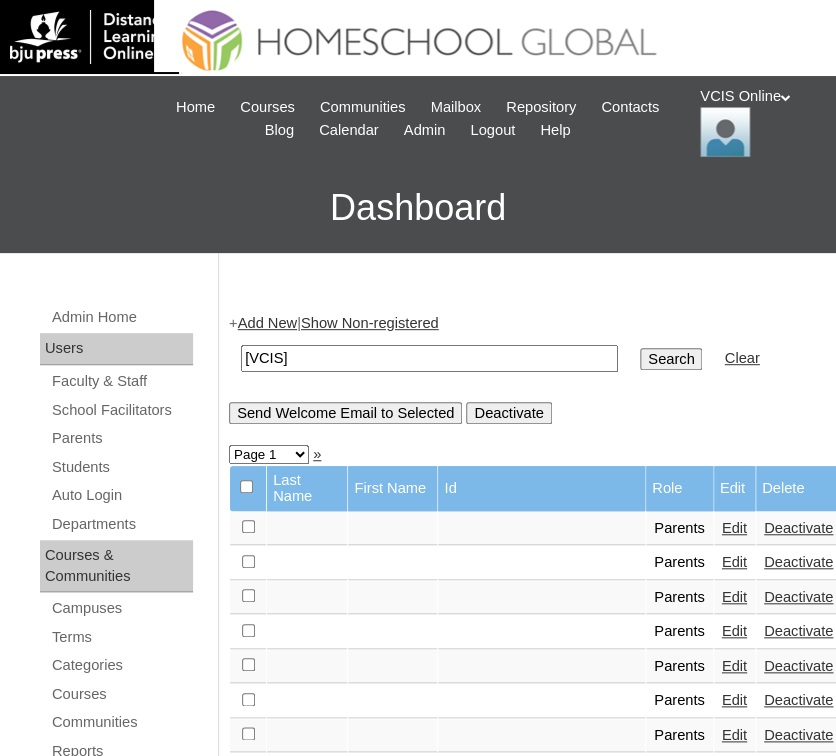 type on "VCIS001-5B-PA2025" 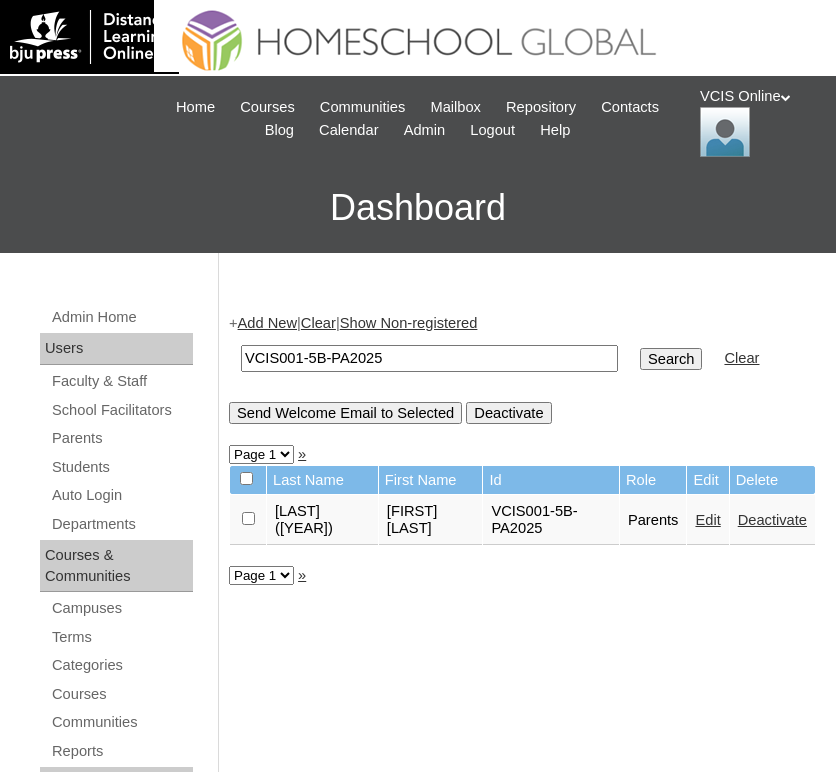 scroll, scrollTop: 0, scrollLeft: 0, axis: both 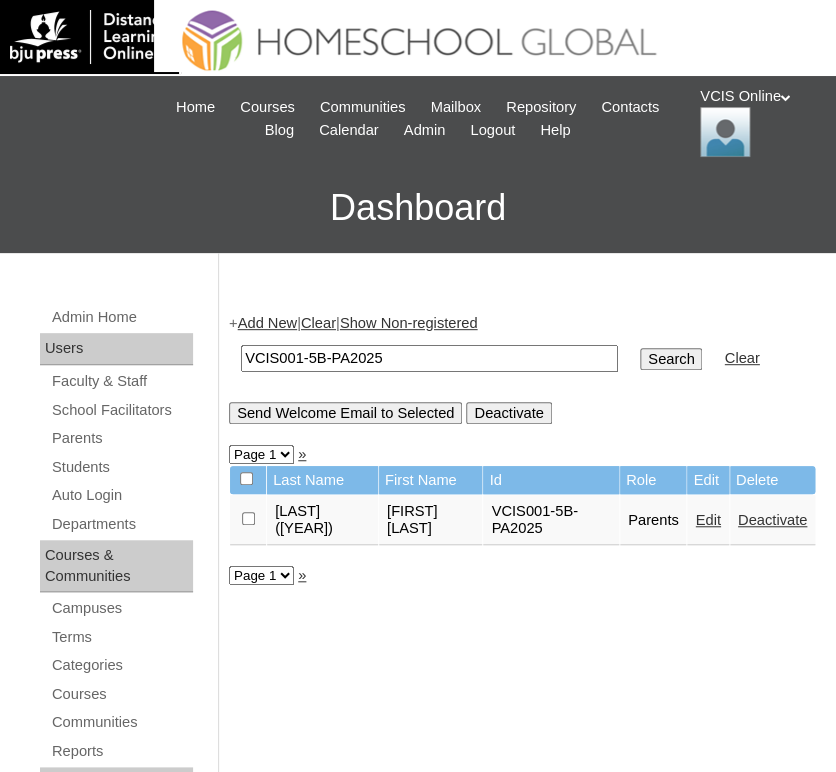 click on "[VCIS]" at bounding box center (429, 358) 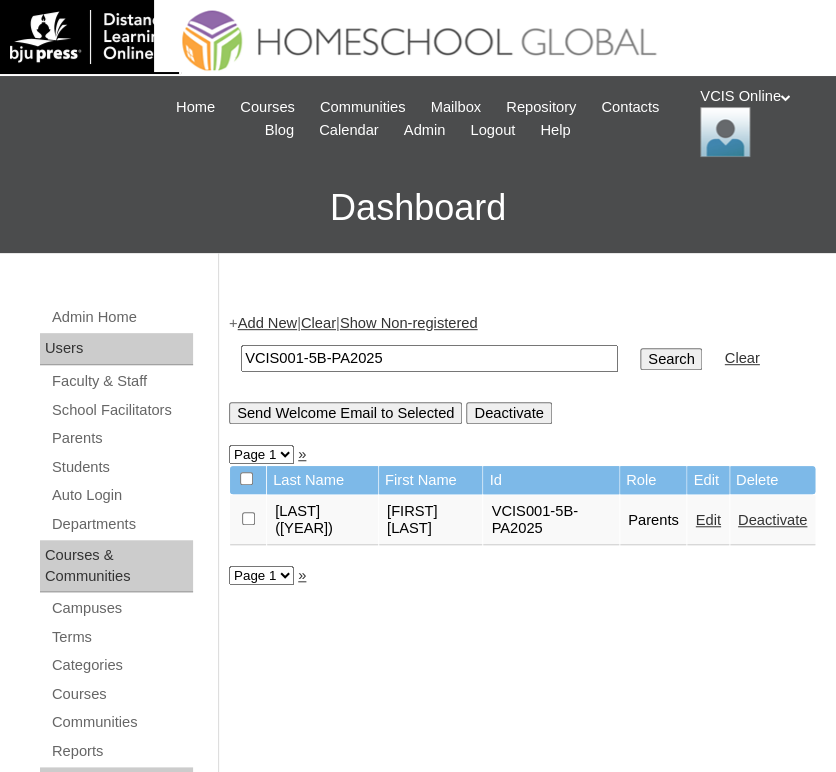 paste on "12" 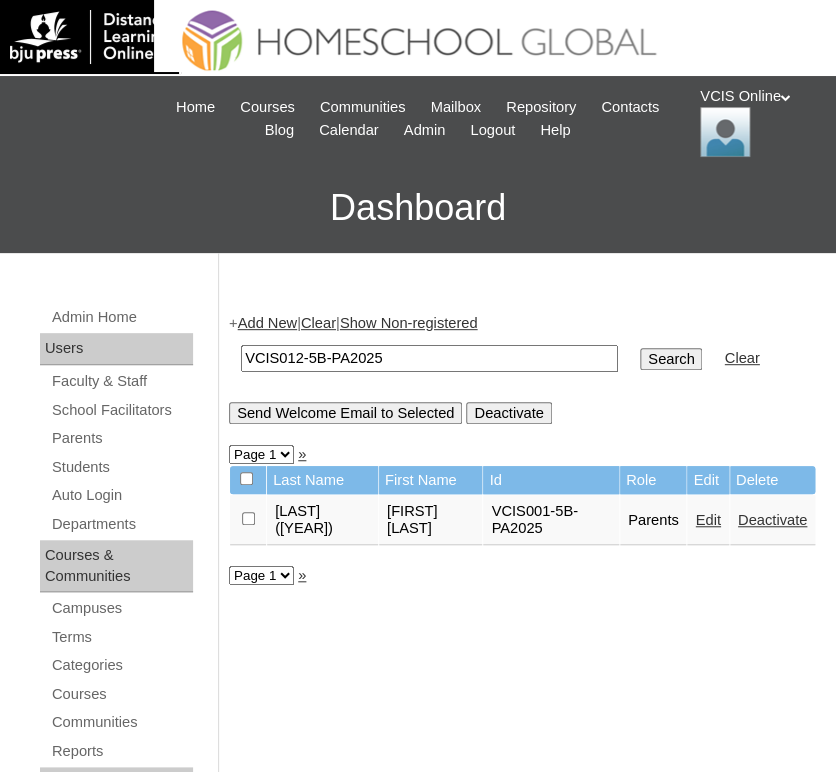 click on "VCIS012-5B-PA2025" at bounding box center (429, 358) 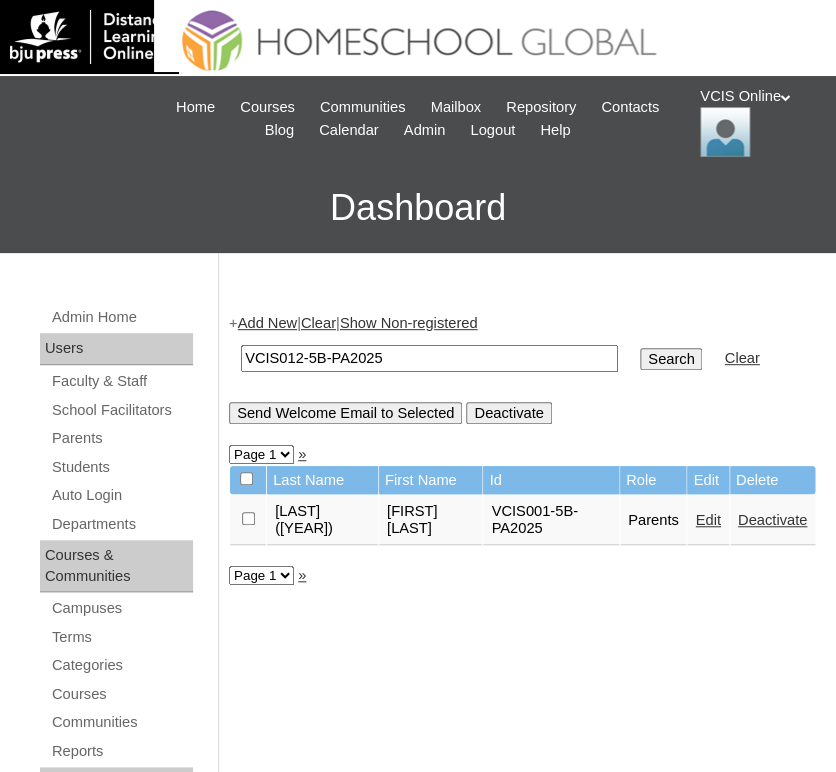 paste on "02-8" 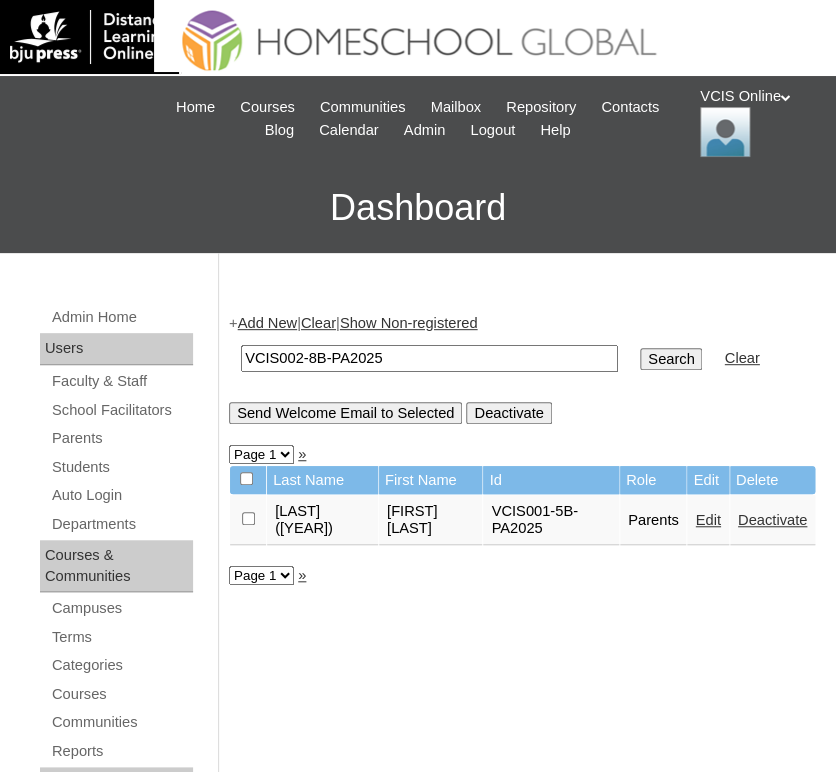 type on "VCIS002-8B-PA2025" 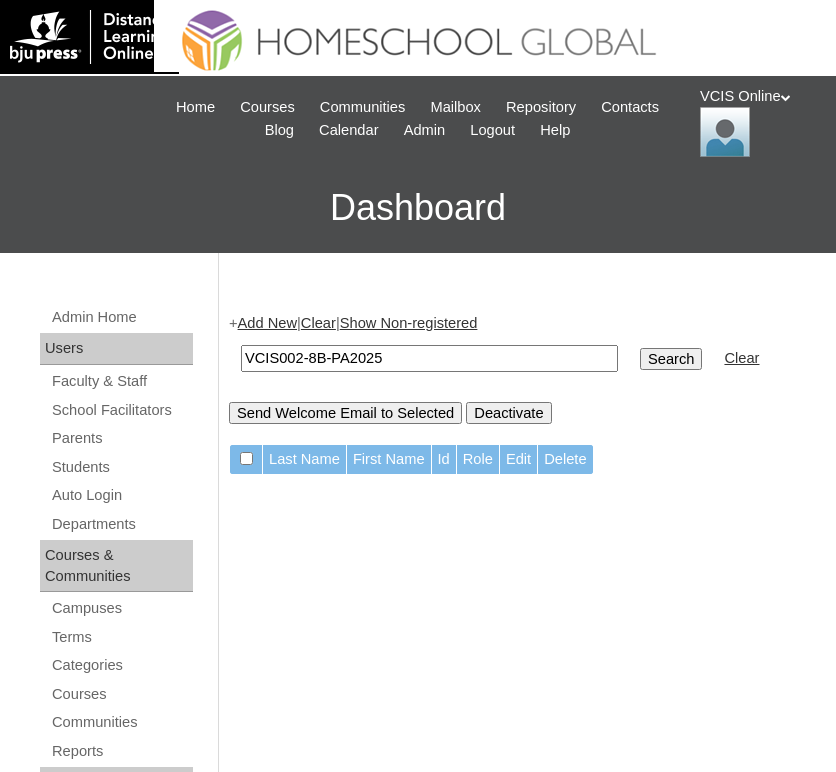 scroll, scrollTop: 0, scrollLeft: 0, axis: both 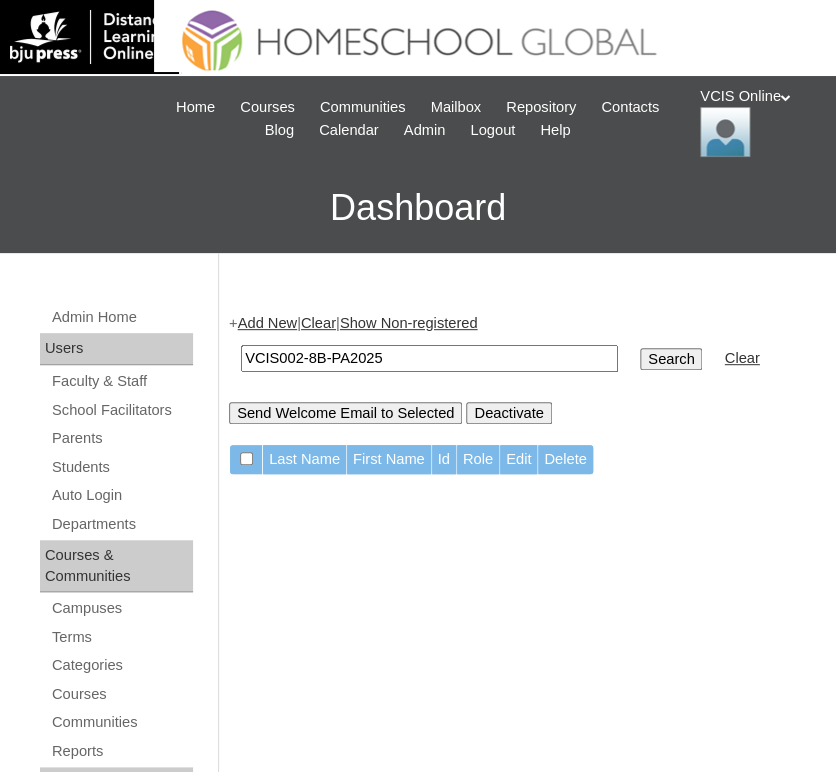click on "VCIS002-8B-PA2025" at bounding box center [429, 358] 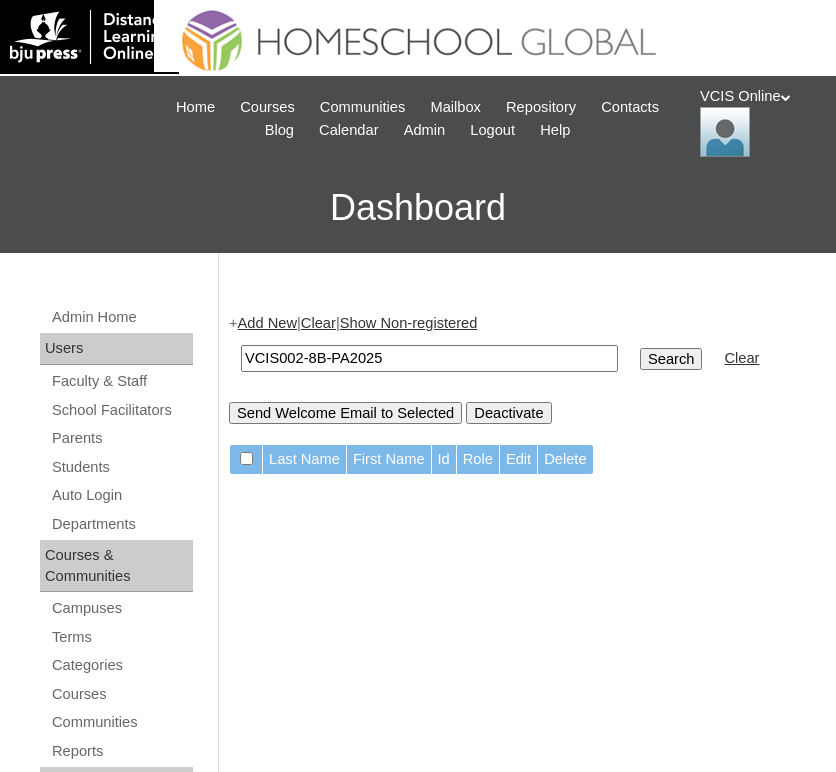 scroll, scrollTop: 0, scrollLeft: 0, axis: both 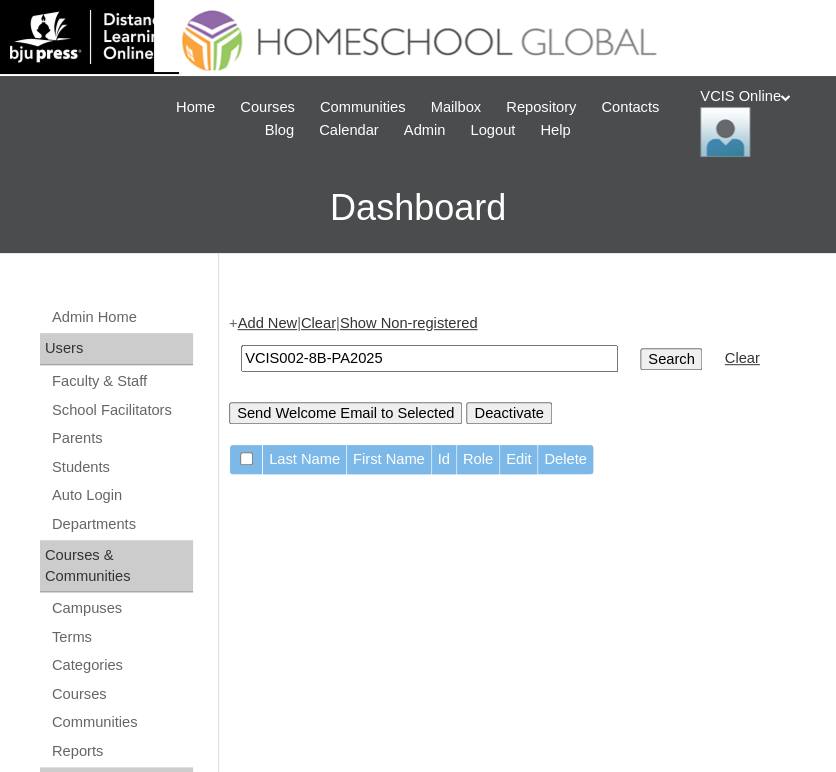 click on "VCIS002-8B-PA2025" at bounding box center [429, 358] 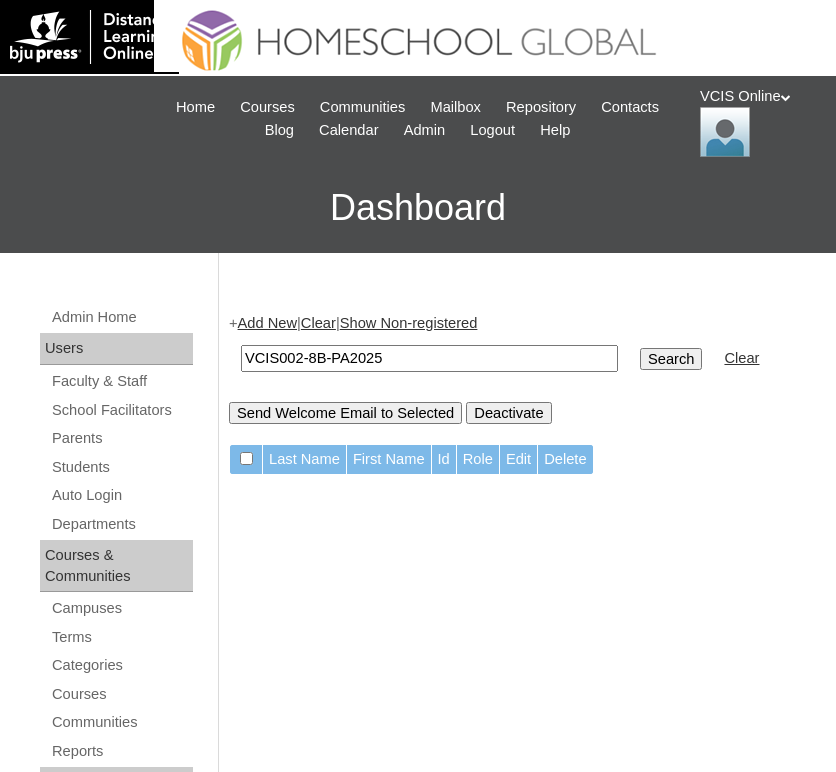 scroll, scrollTop: 0, scrollLeft: 0, axis: both 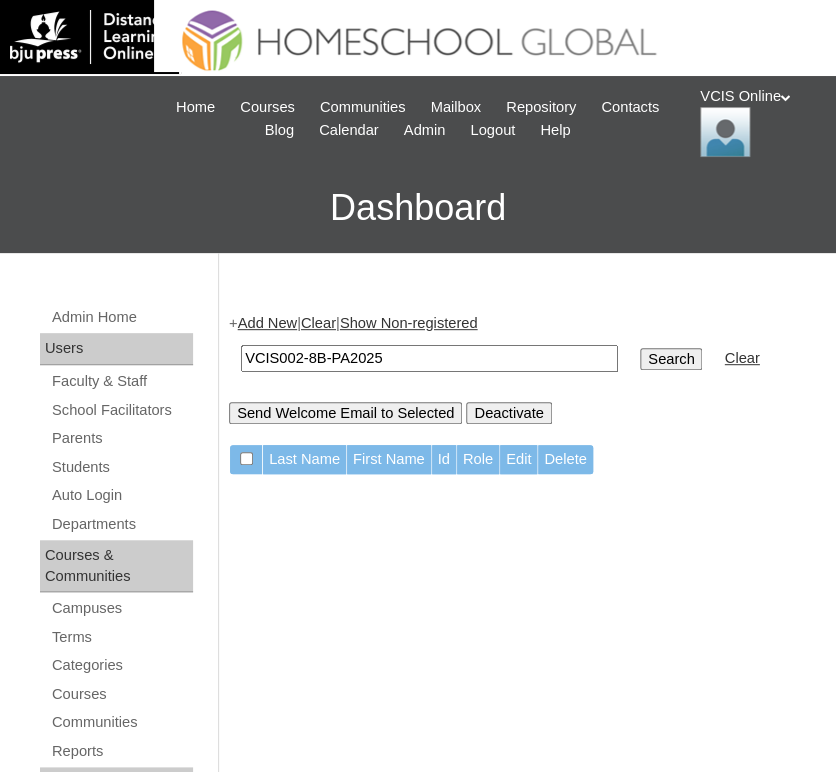 click on "VCIS002-8B-PA2025" at bounding box center (429, 358) 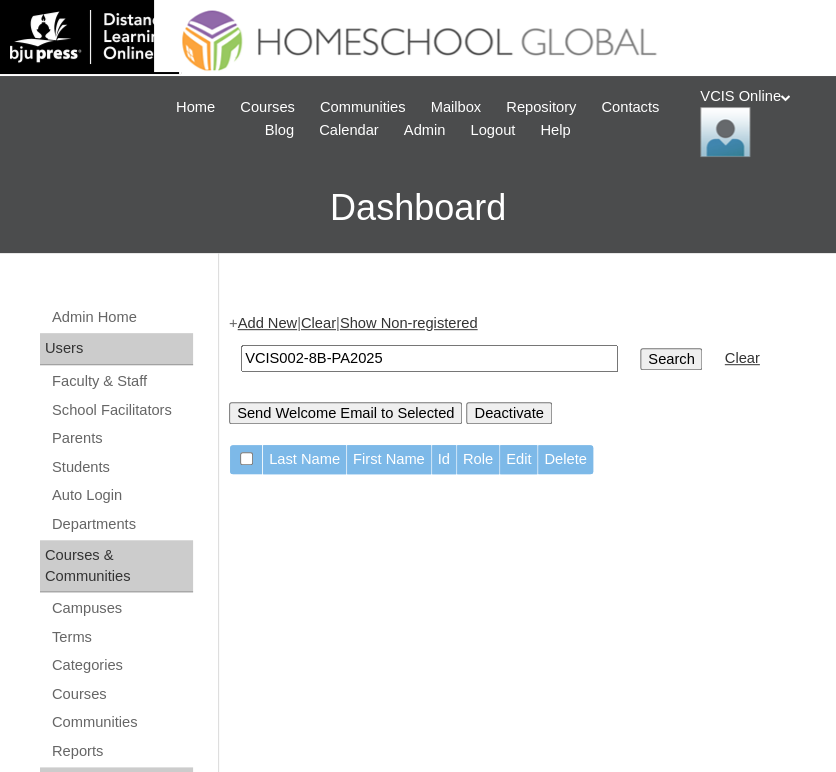 click on "Search" at bounding box center (671, 359) 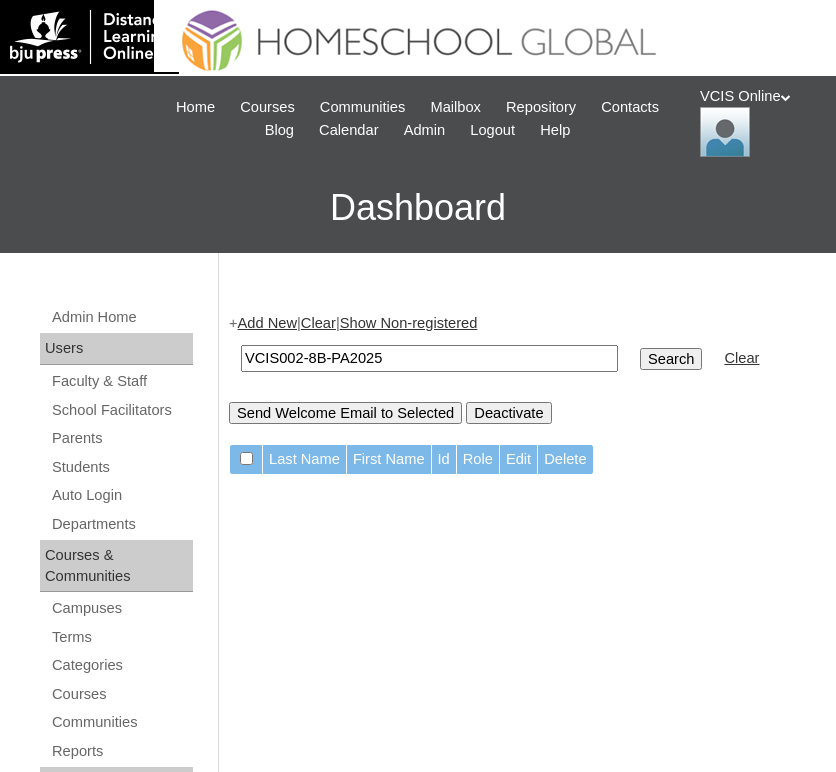 scroll, scrollTop: 0, scrollLeft: 0, axis: both 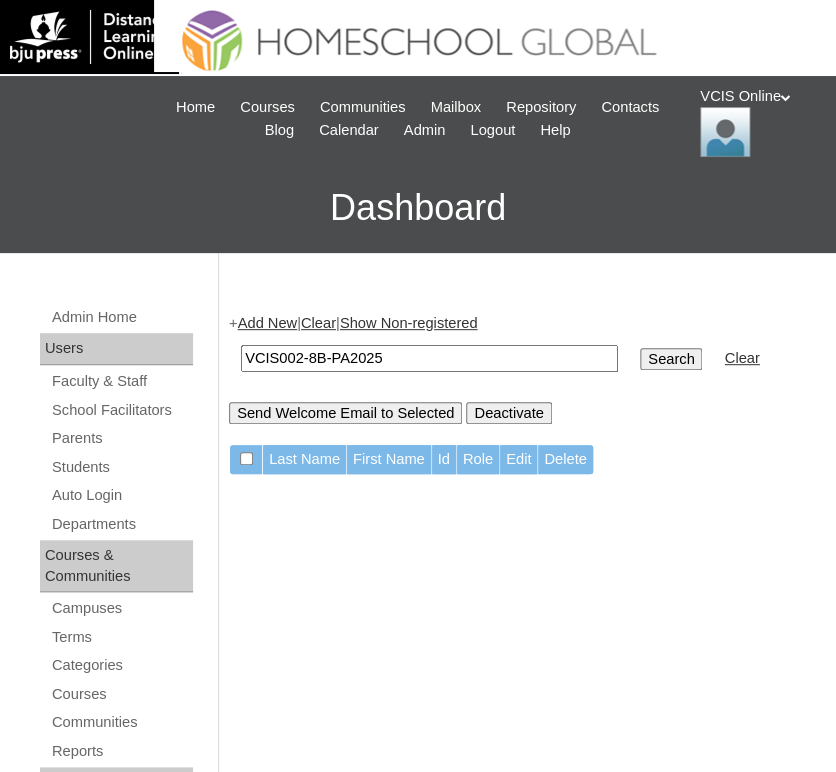 click on "VCIS002-8B-PA2025" at bounding box center [429, 358] 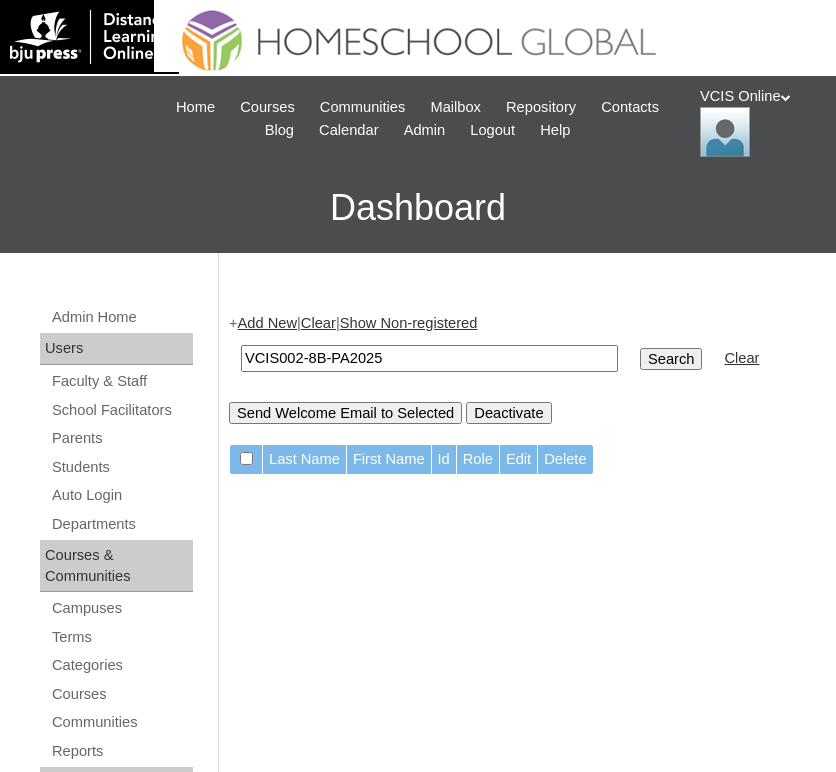 scroll, scrollTop: 0, scrollLeft: 0, axis: both 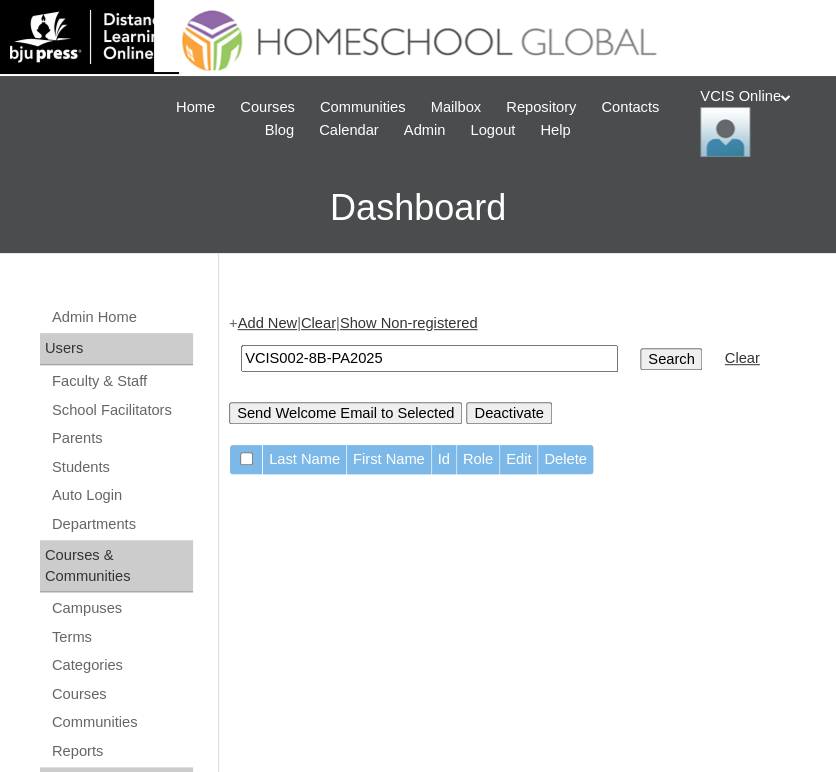 click on "VCIS002-8B-PA2025" at bounding box center [429, 358] 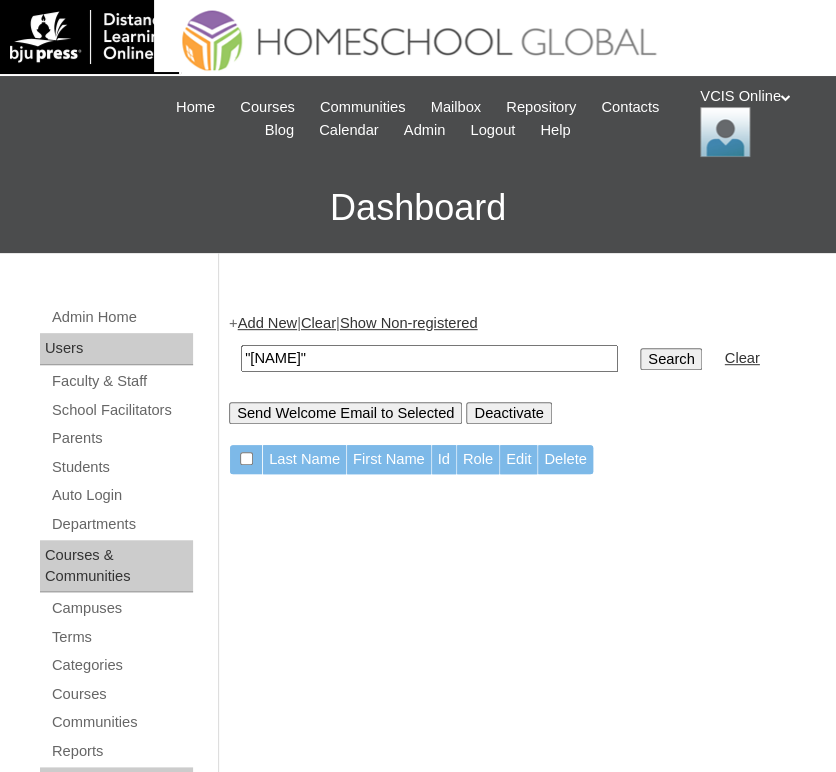click on ""rpaniza2025	"" at bounding box center (429, 358) 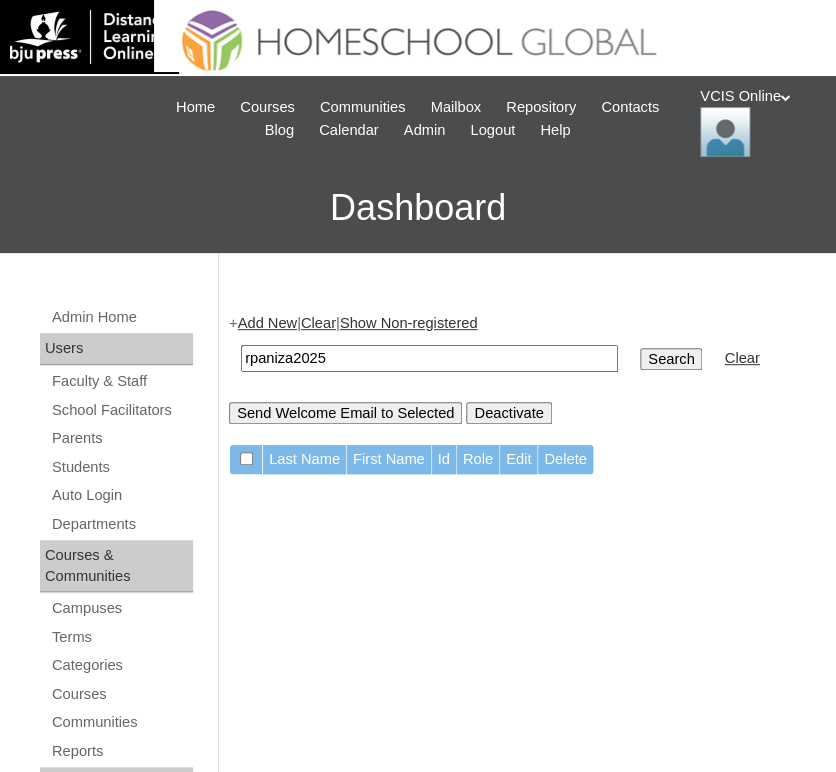 type on "rpaniza2025" 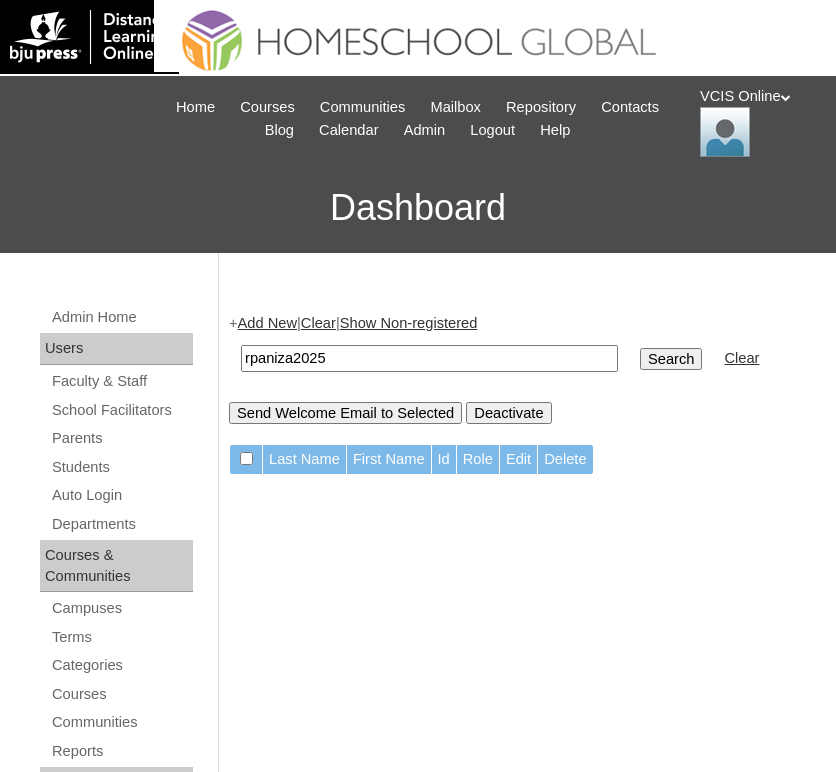 scroll, scrollTop: 0, scrollLeft: 0, axis: both 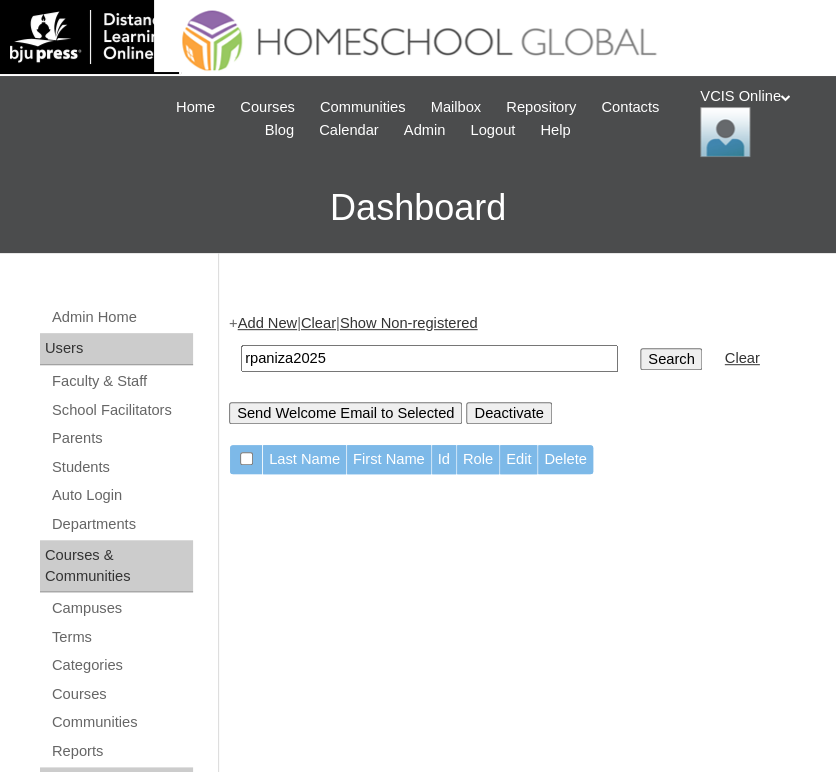 click on "Clear" at bounding box center (318, 323) 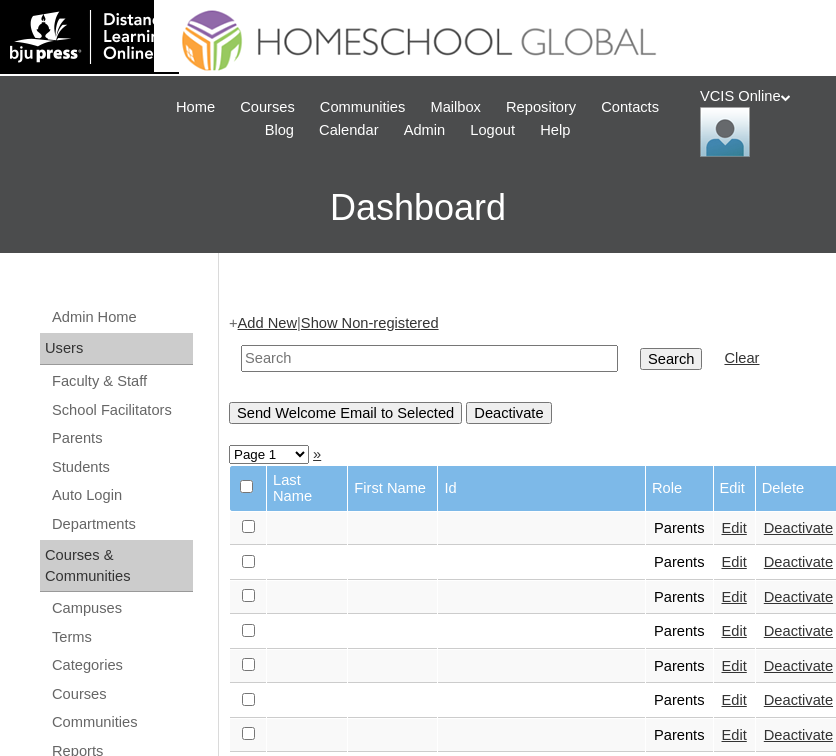 scroll, scrollTop: 0, scrollLeft: 0, axis: both 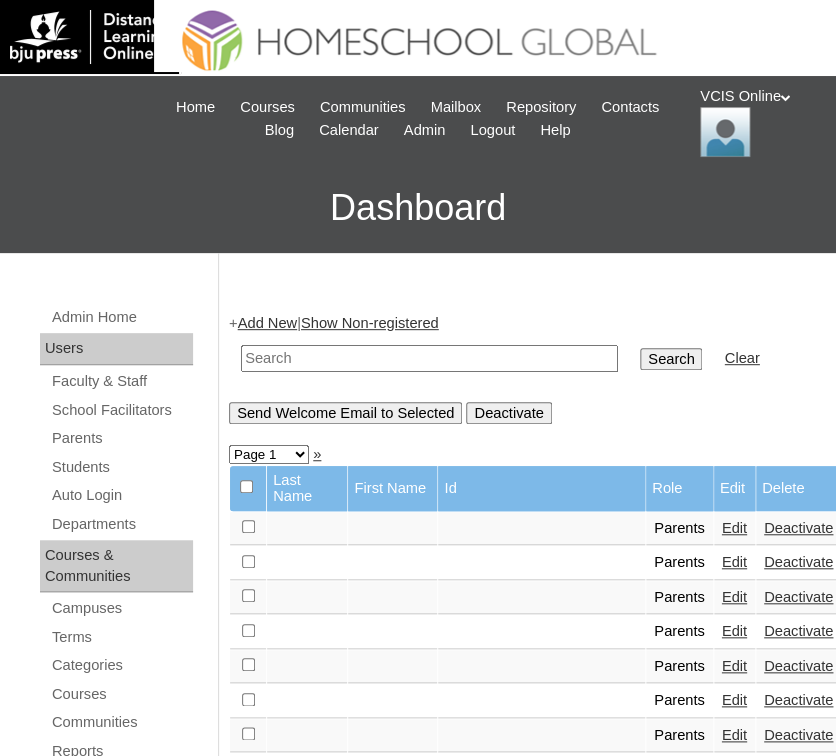 click at bounding box center [429, 358] 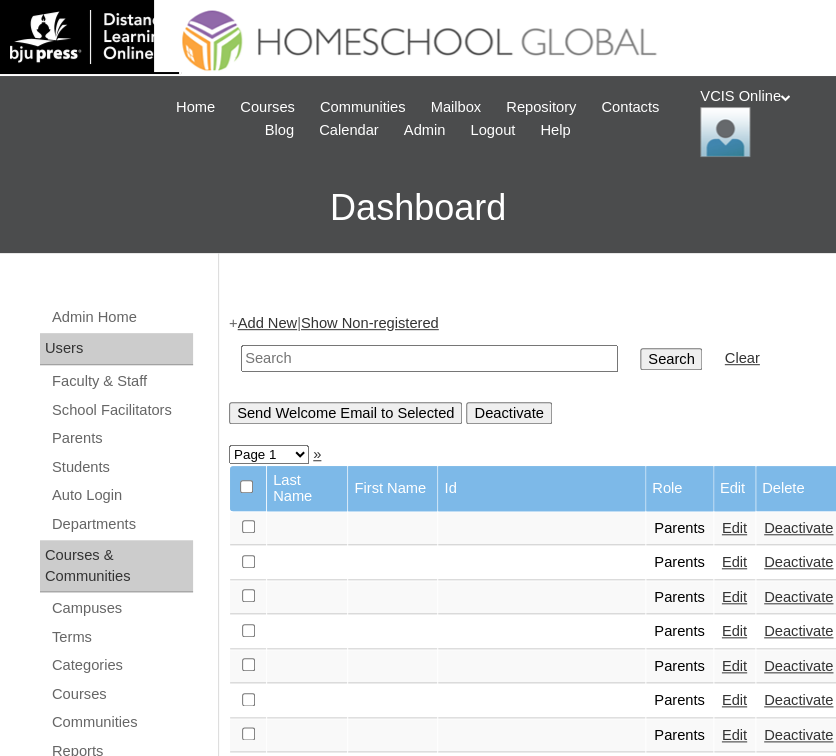 paste on "VCIS003-5B-PA2025" 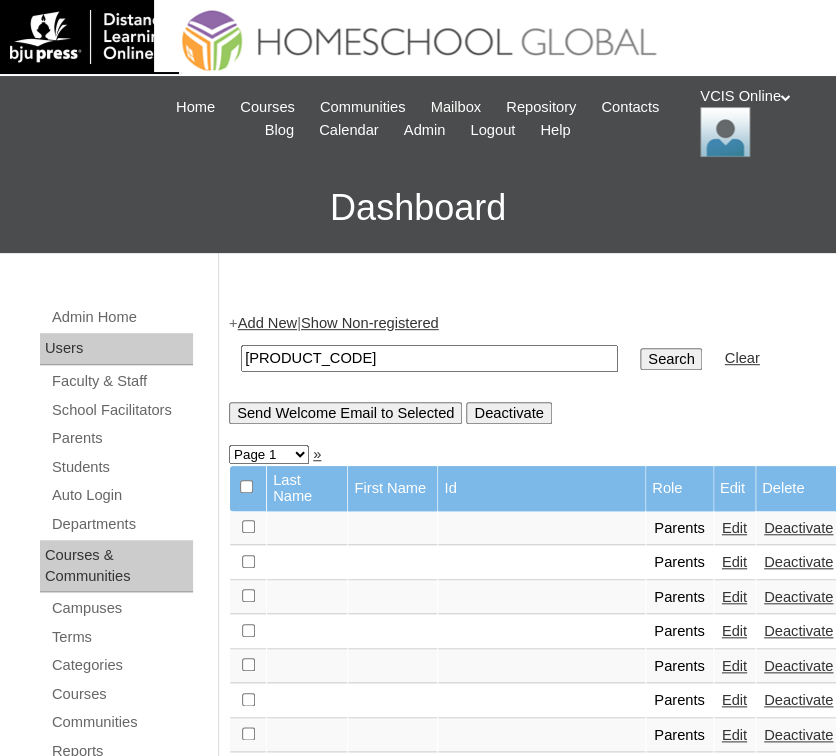 type on "VCIS003-5B-PA2025" 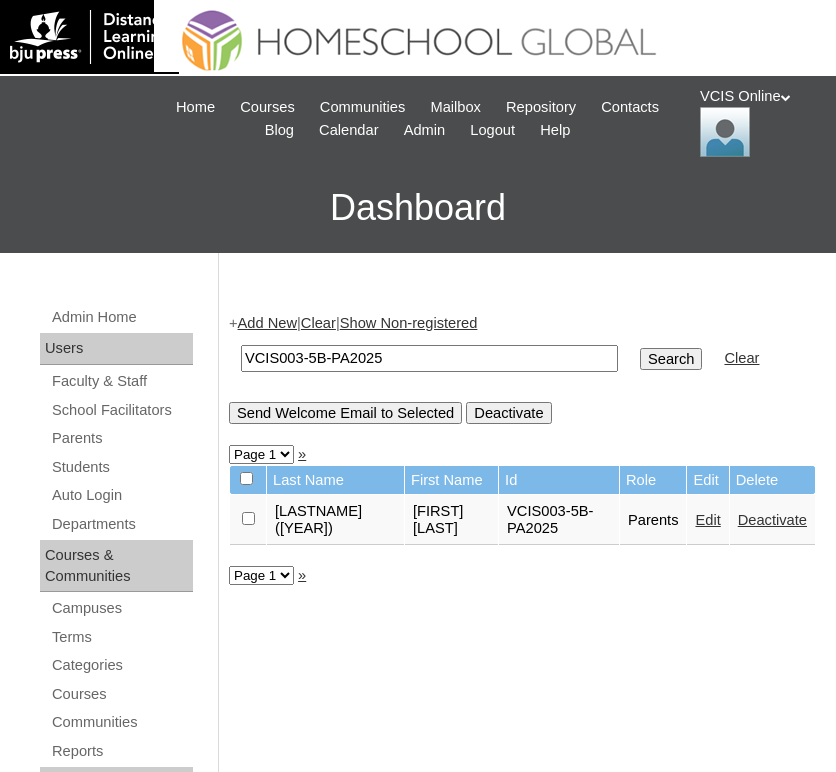 scroll, scrollTop: 0, scrollLeft: 0, axis: both 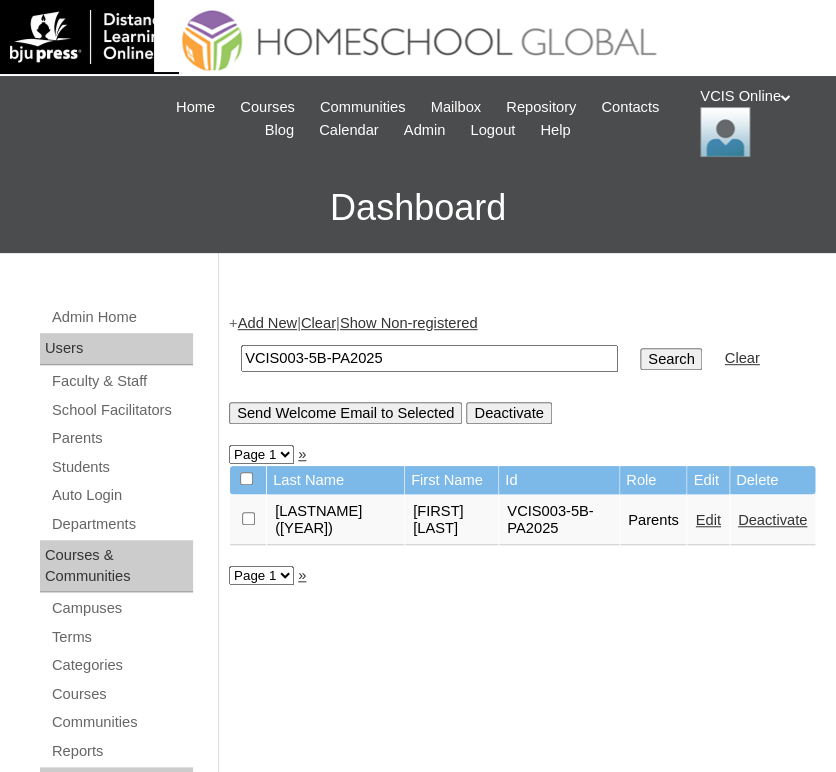 click on "VCIS003-5B-PA2025" at bounding box center (429, 358) 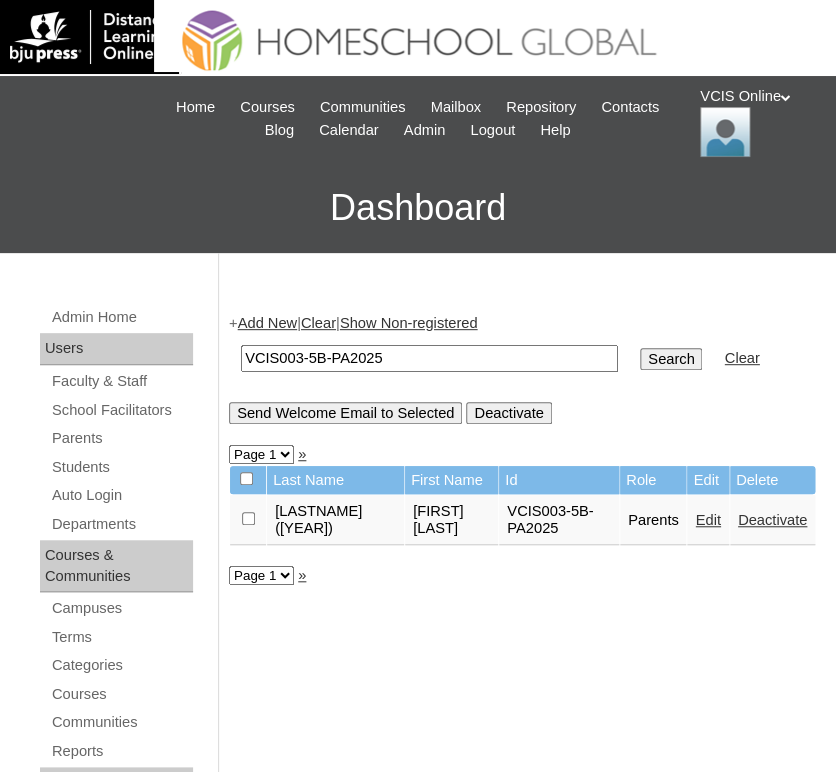 paste on "4" 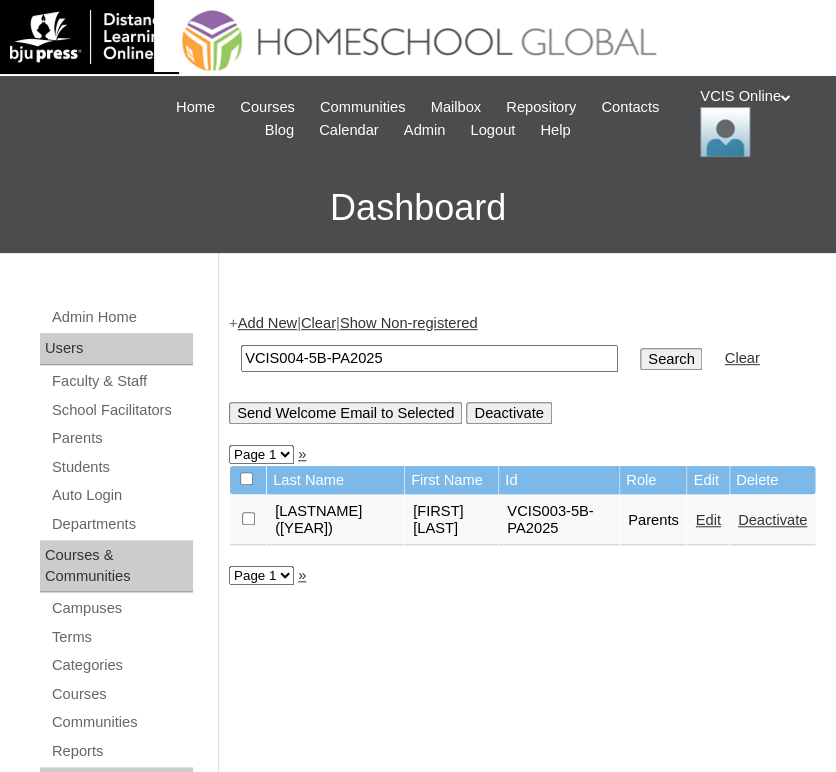 type on "VCIS004-5B-PA2025" 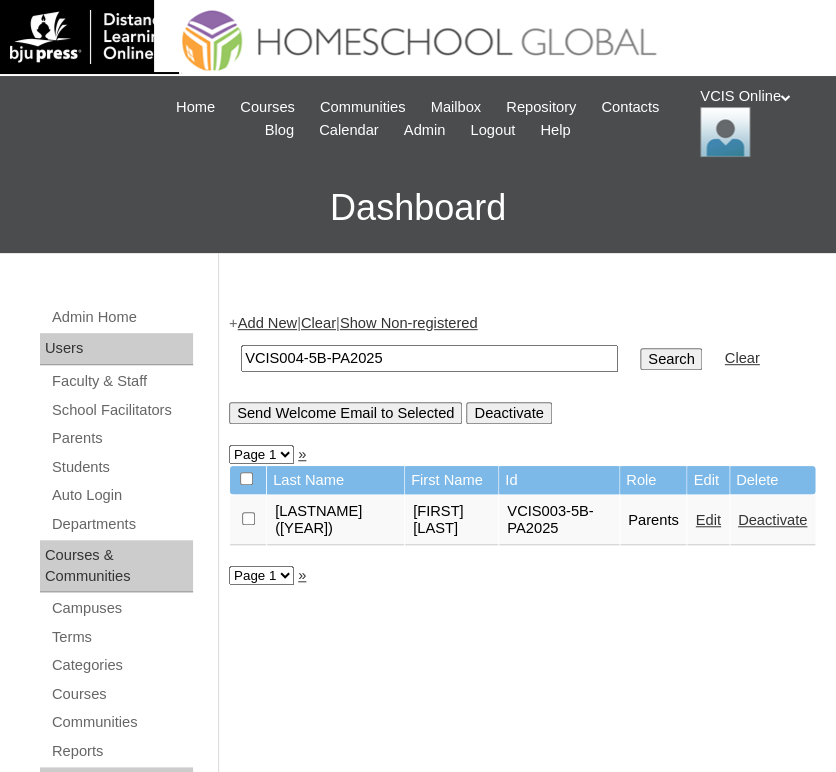 click on "Search" at bounding box center [671, 359] 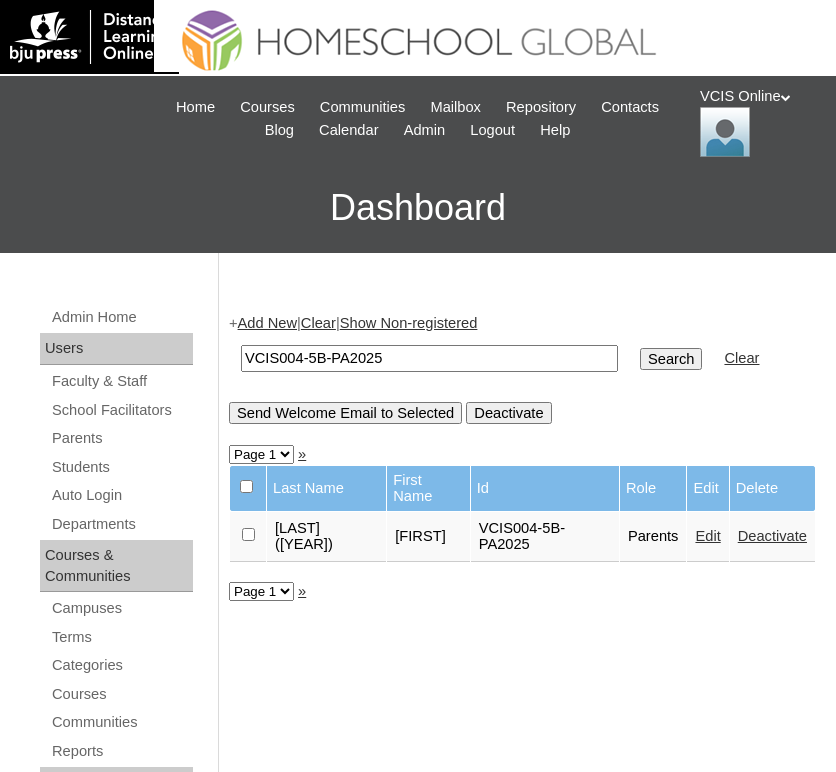 scroll, scrollTop: 0, scrollLeft: 0, axis: both 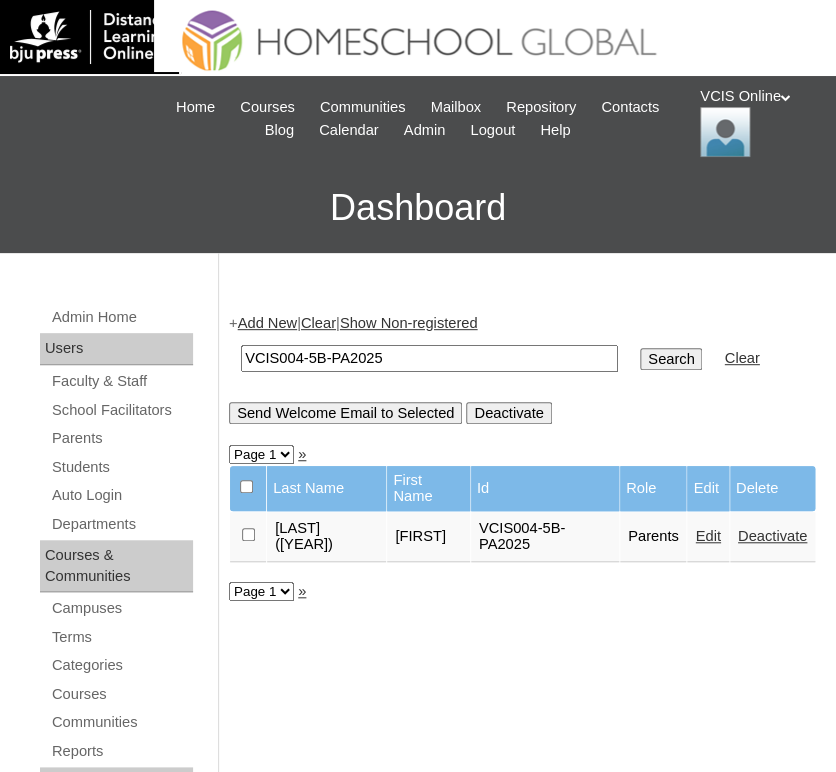 click on "VCIS004-5B-PA2025" at bounding box center [429, 358] 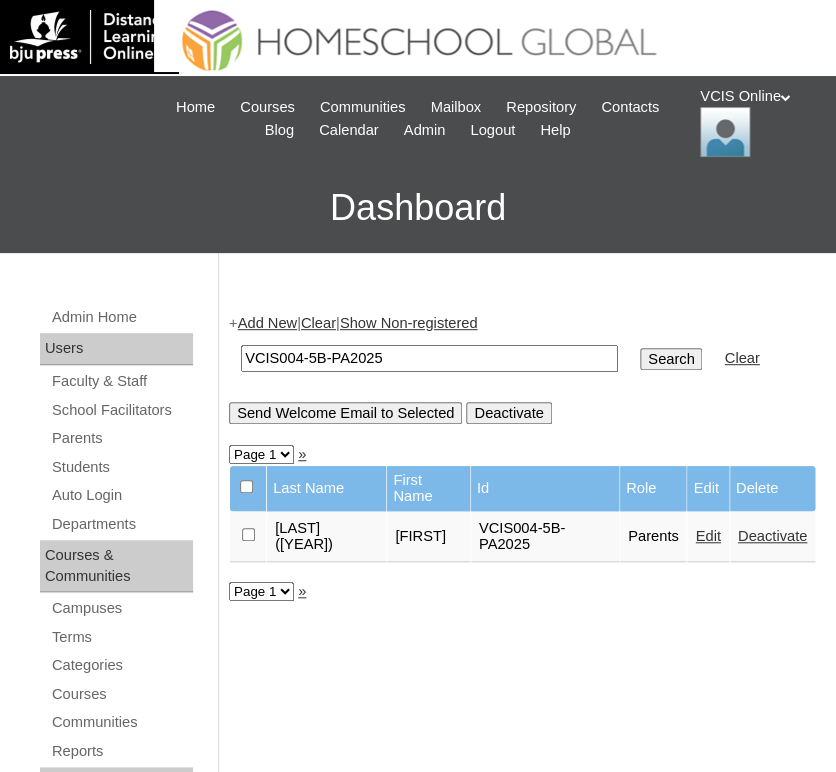 paste on "5" 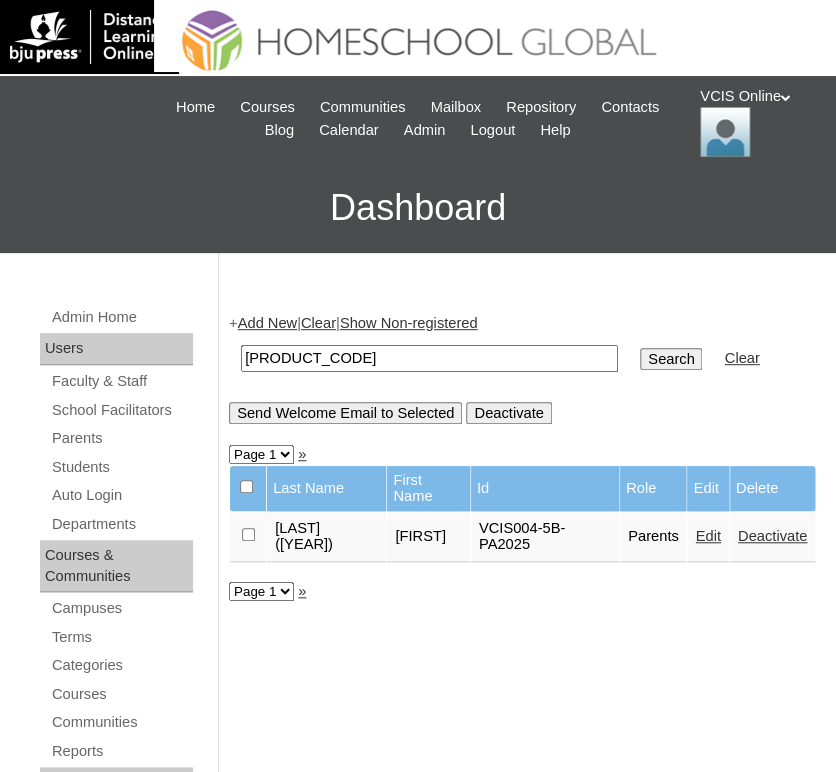 type on "VCIS005-5B-PA2025" 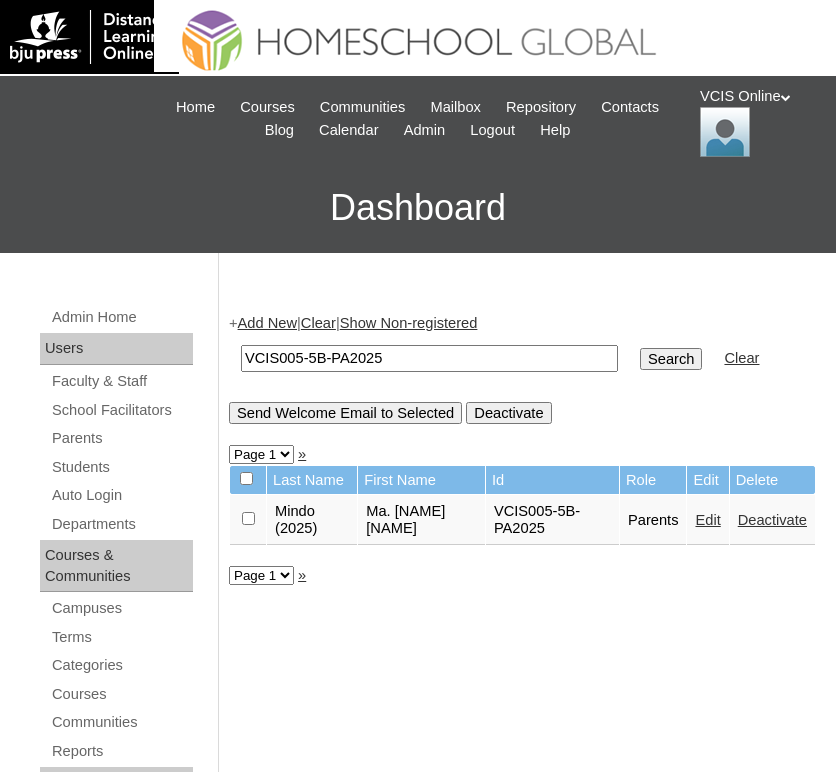scroll, scrollTop: 0, scrollLeft: 0, axis: both 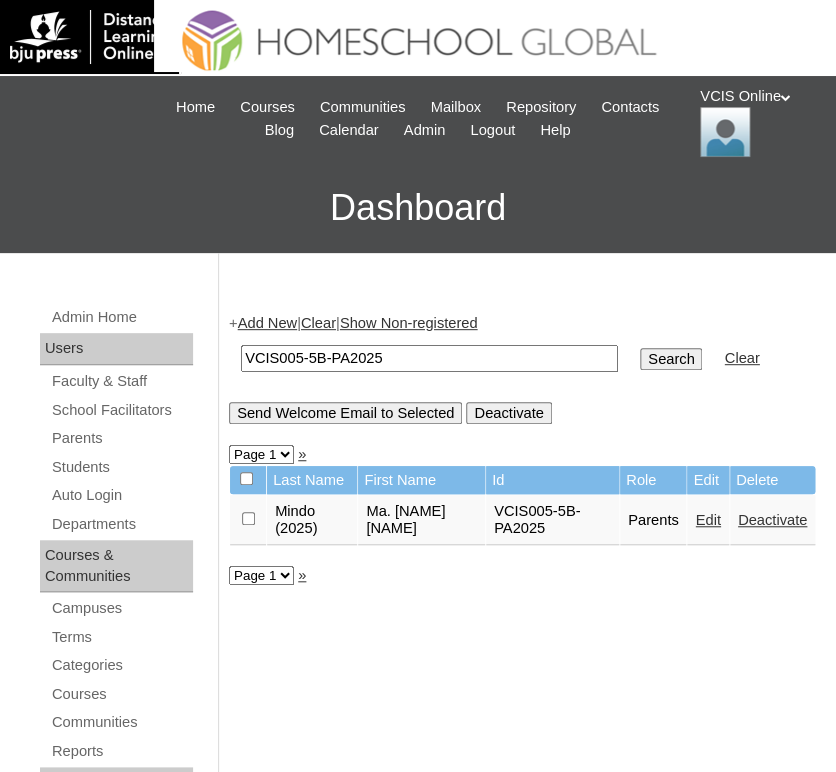 click on "VCIS005-5B-PA2025" at bounding box center [429, 358] 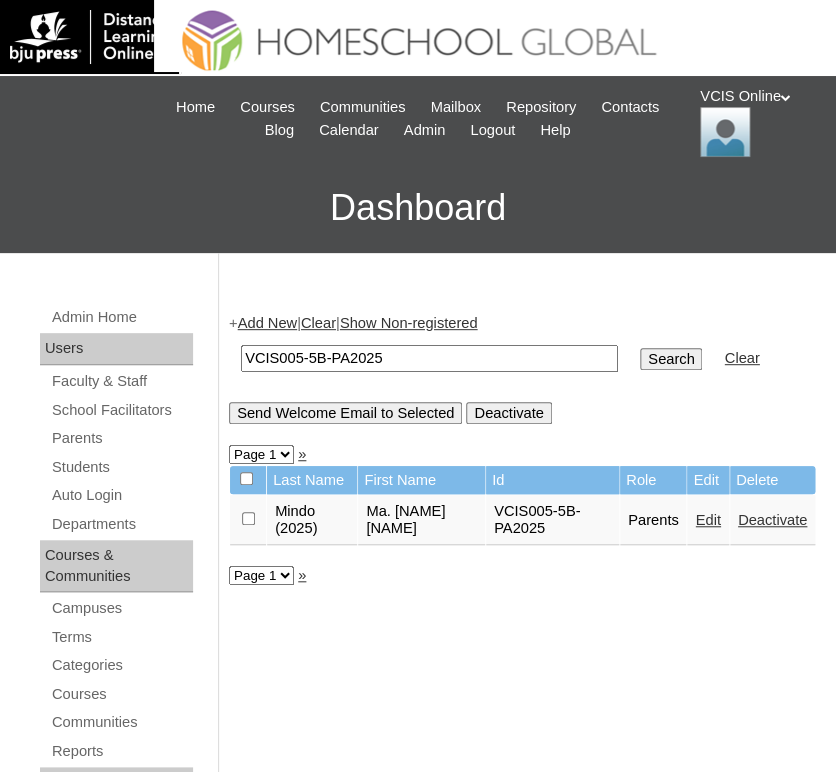 paste on "6" 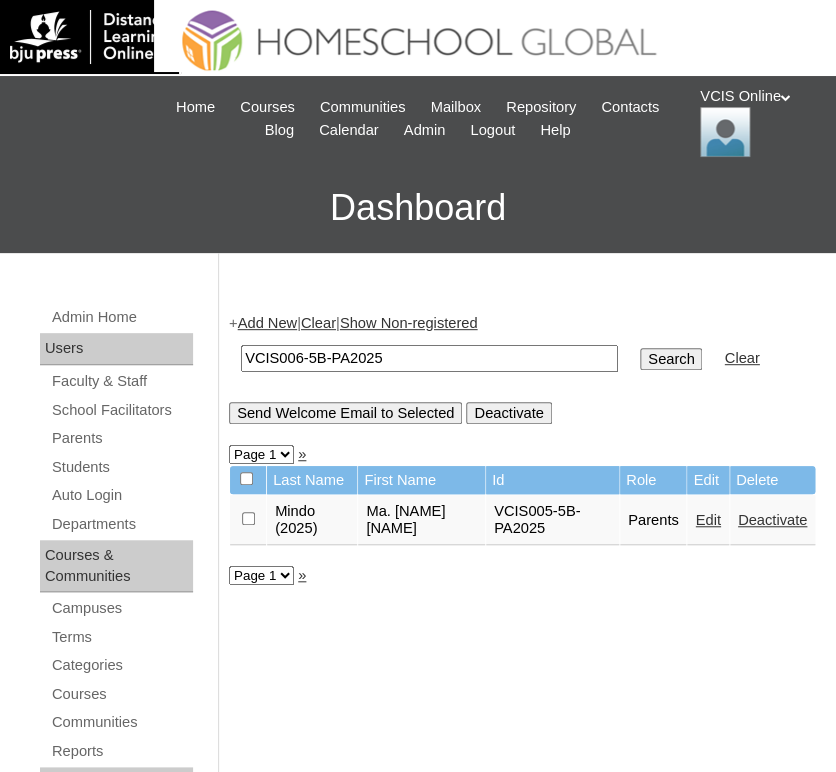 type on "VCIS006-5B-PA2025" 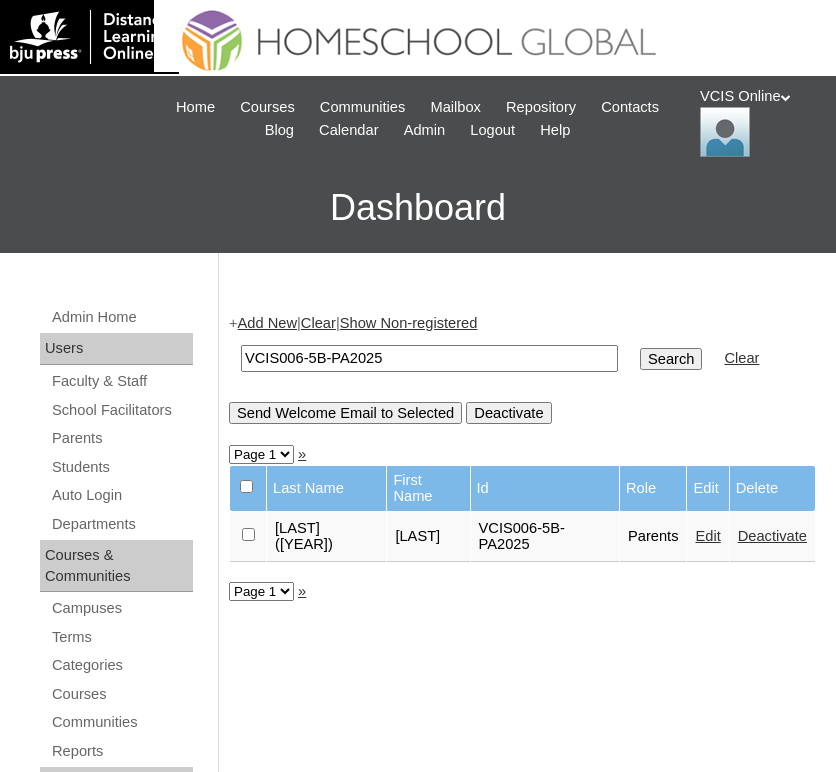 scroll, scrollTop: 0, scrollLeft: 0, axis: both 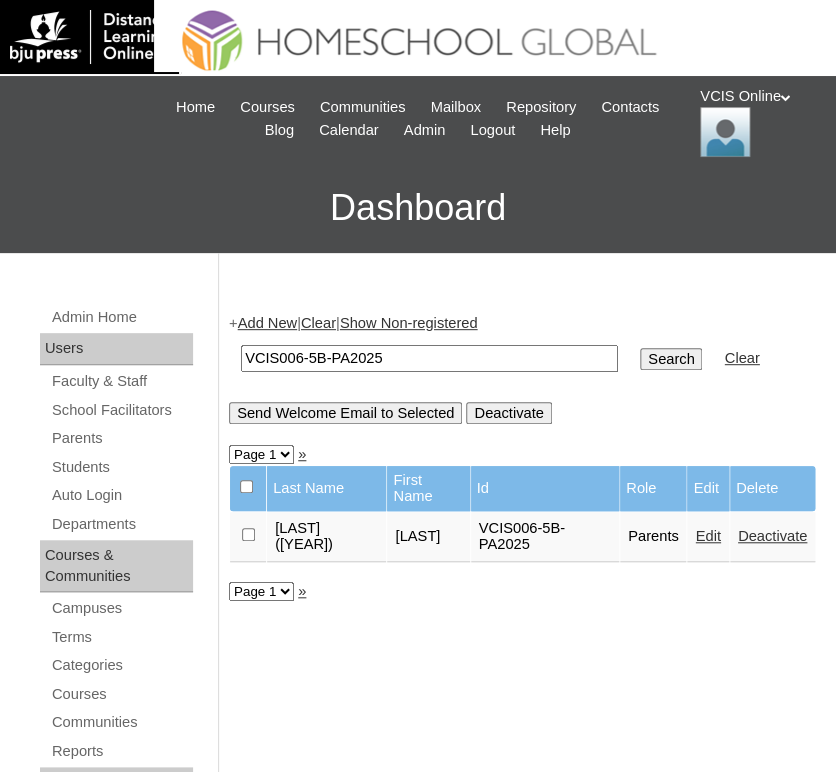 click on "VCIS006-5B-PA2025" at bounding box center [429, 358] 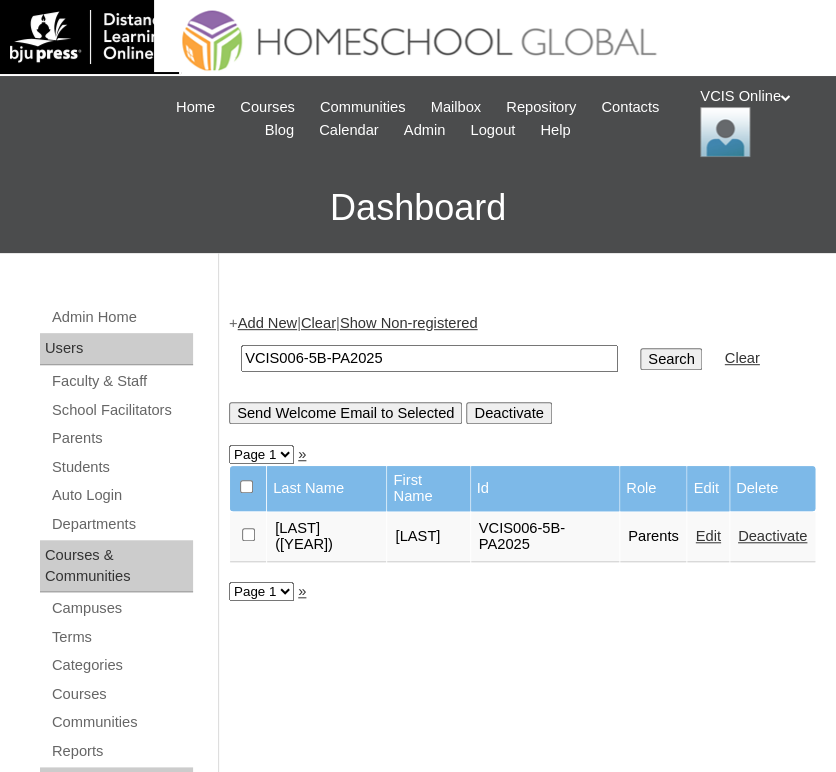 paste on "7" 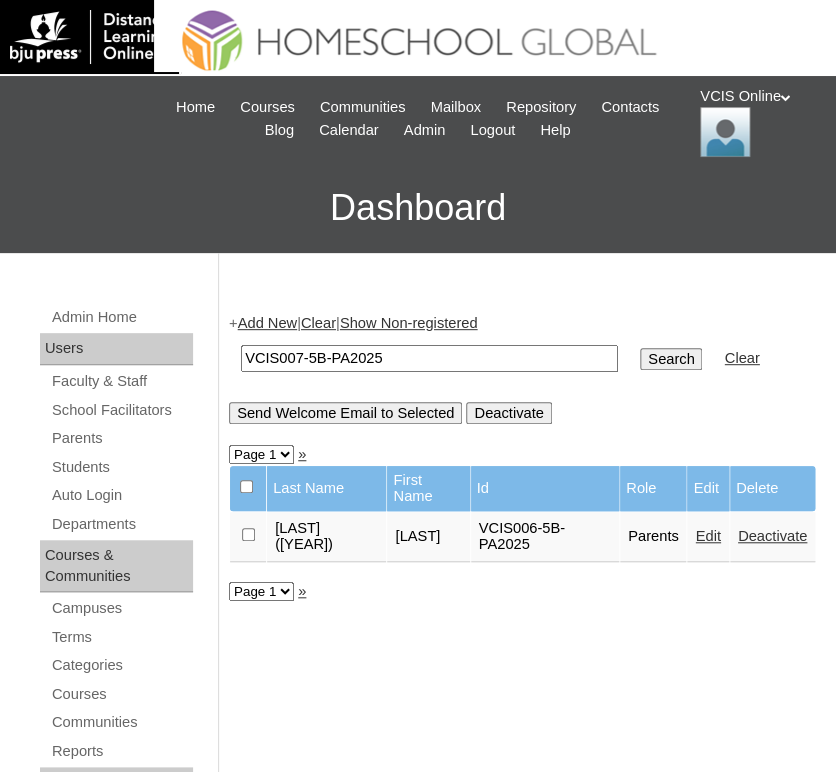 type on "VCIS007-5B-PA2025" 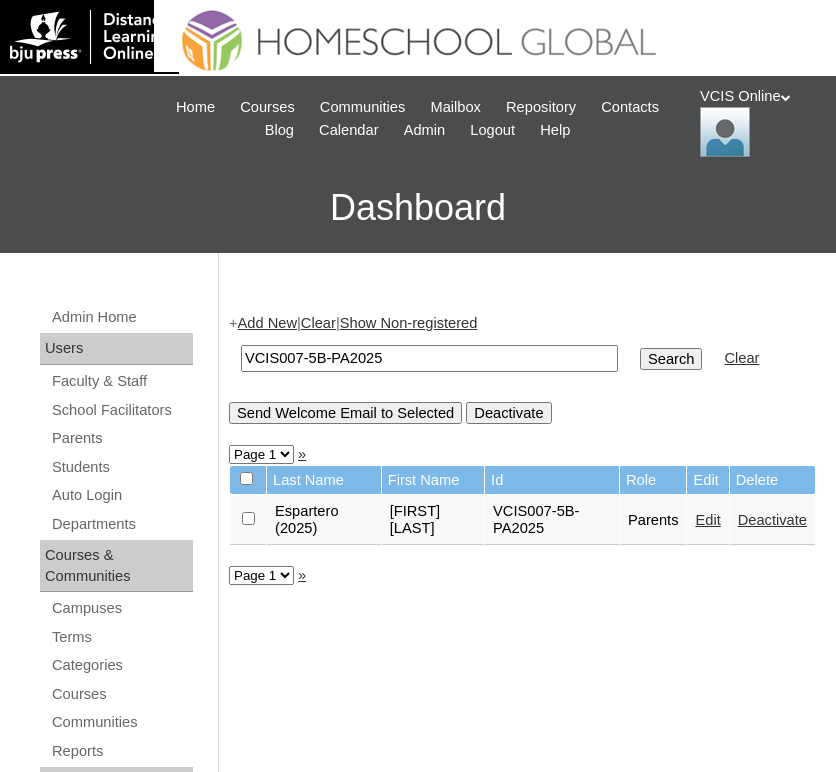 scroll, scrollTop: 0, scrollLeft: 0, axis: both 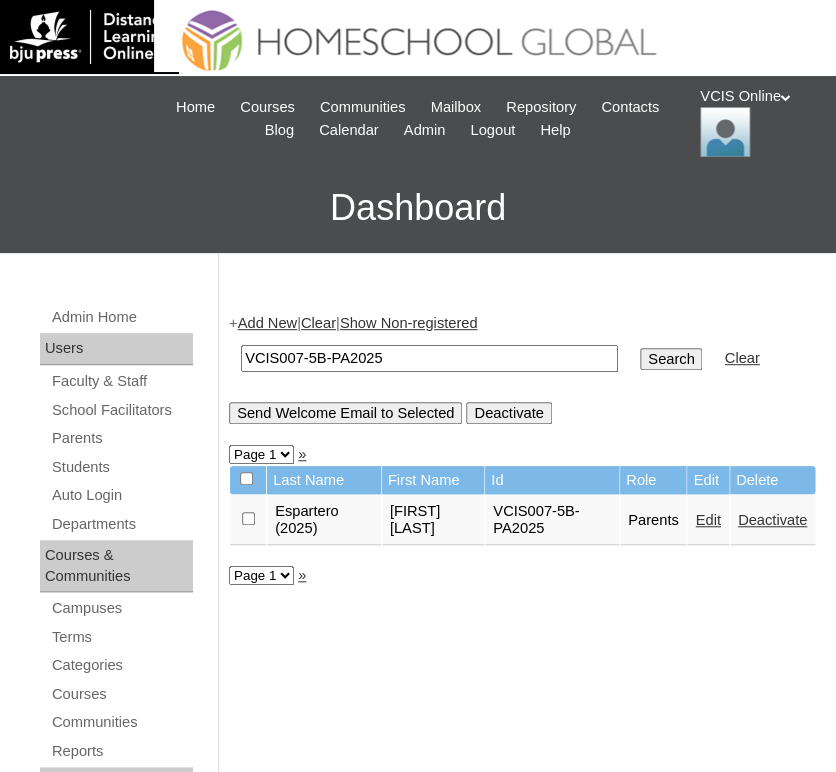 click on "VCIS007-5B-PA2025" at bounding box center (429, 358) 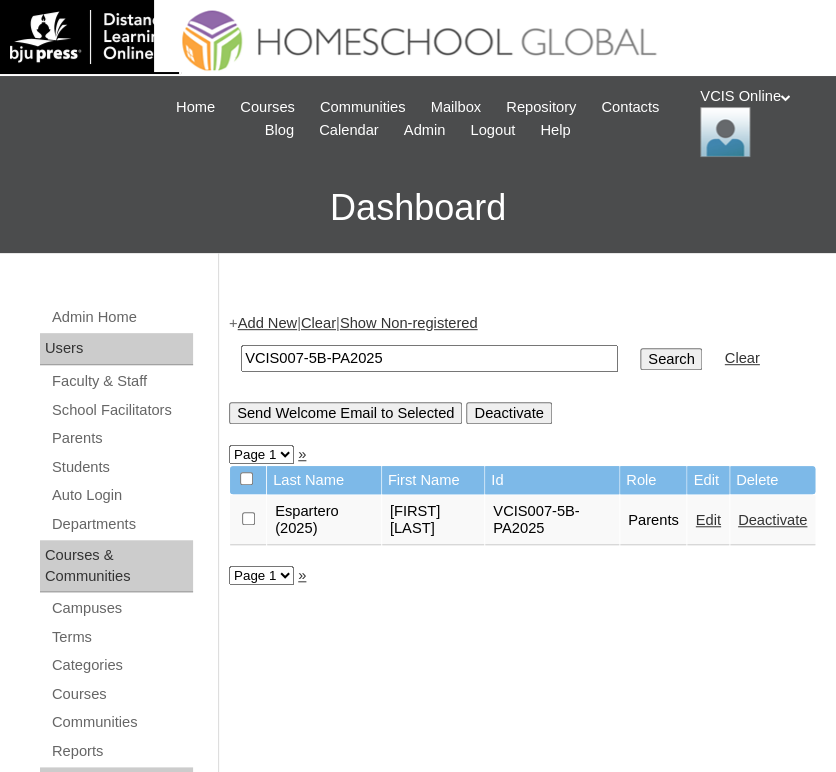 paste on "8" 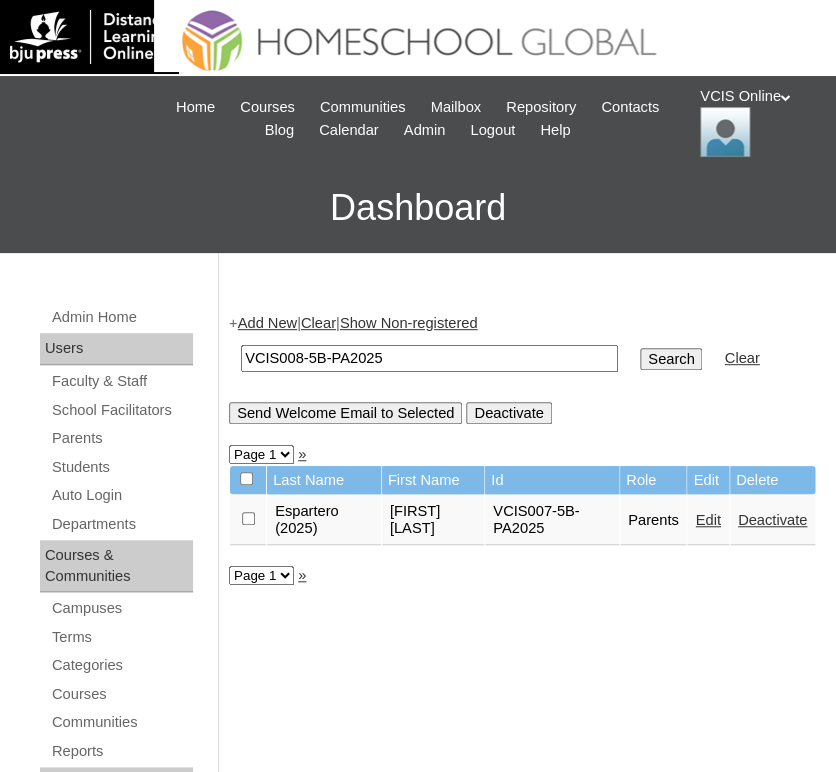 type on "VCIS008-5B-PA2025" 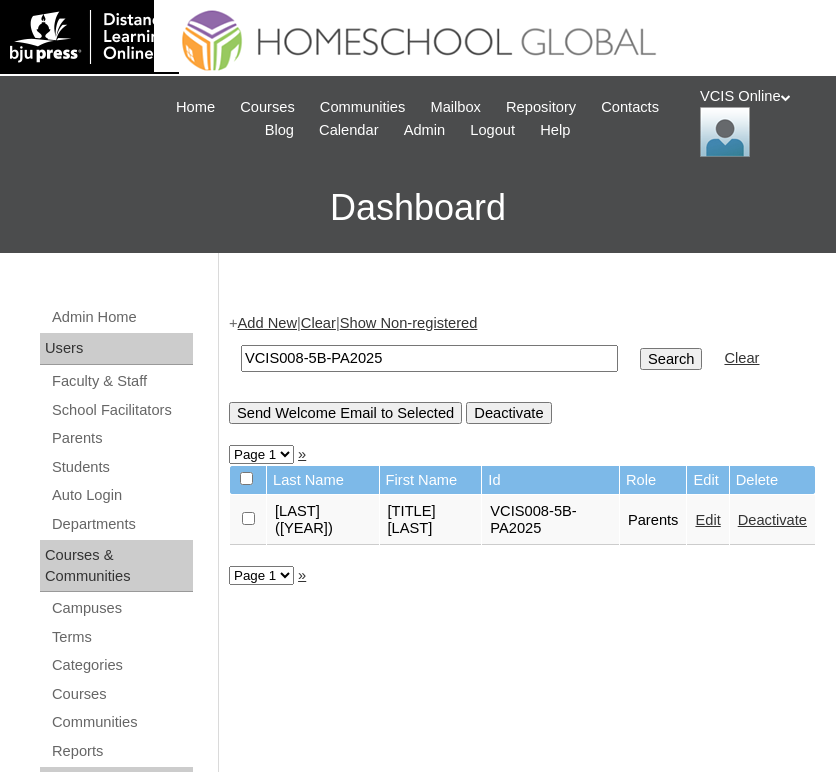 scroll, scrollTop: 0, scrollLeft: 0, axis: both 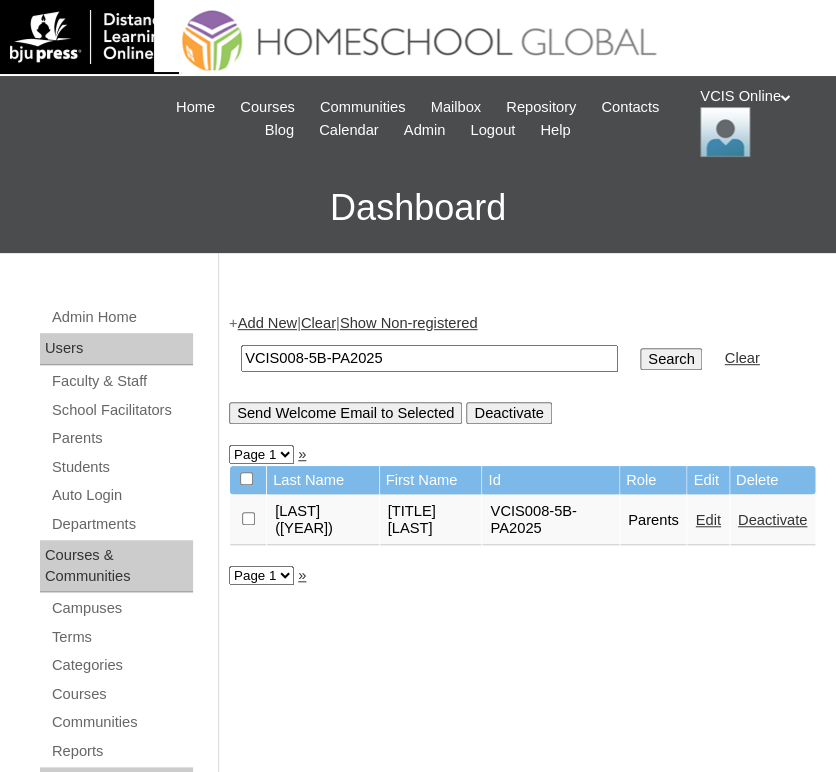 click on "VCIS008-5B-PA2025" at bounding box center [429, 358] 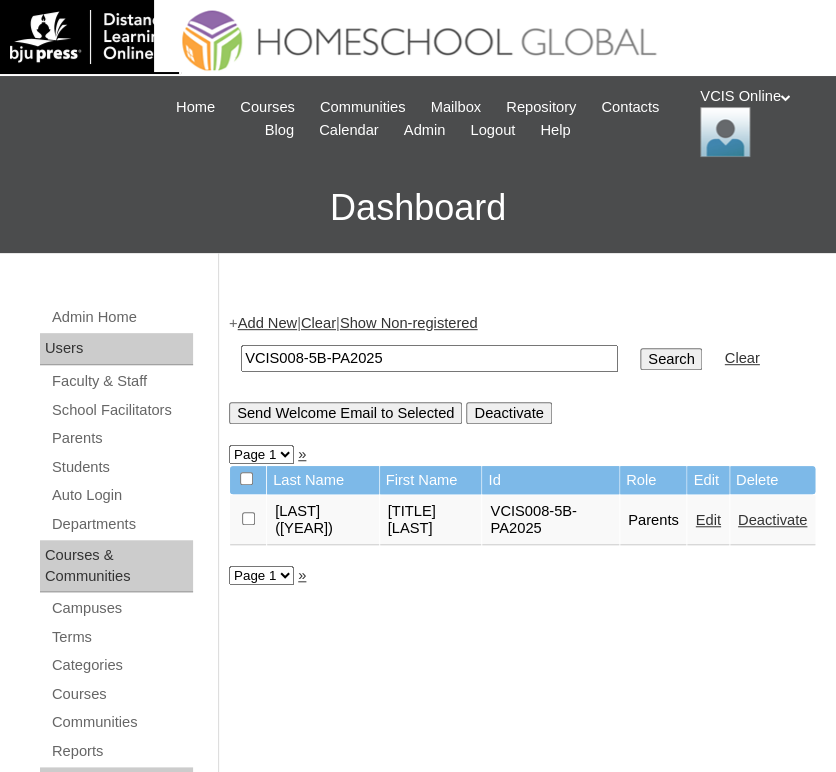 paste on "9" 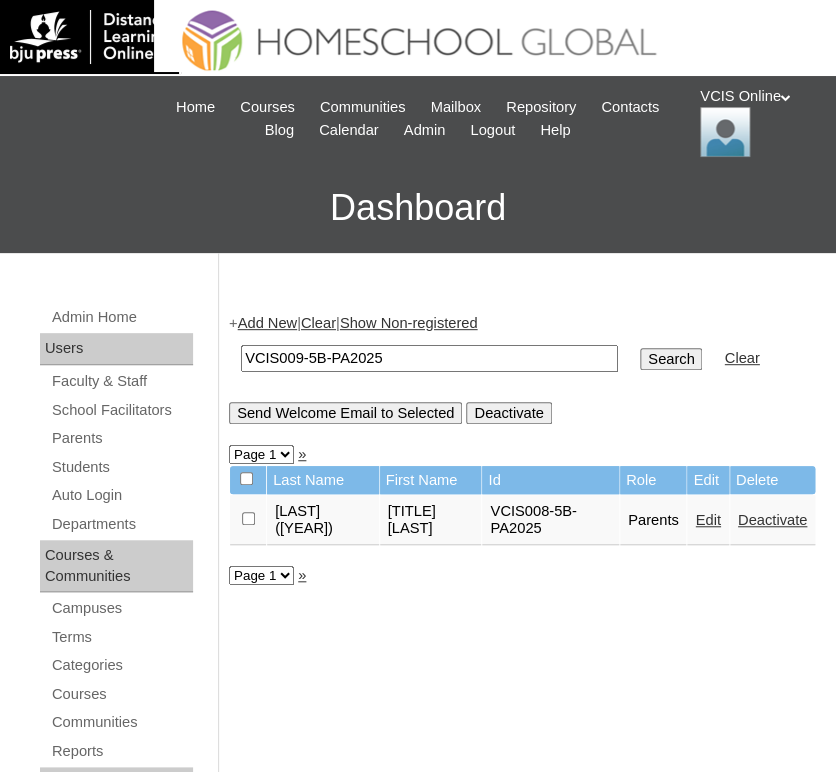 type on "VCIS009-5B-PA2025" 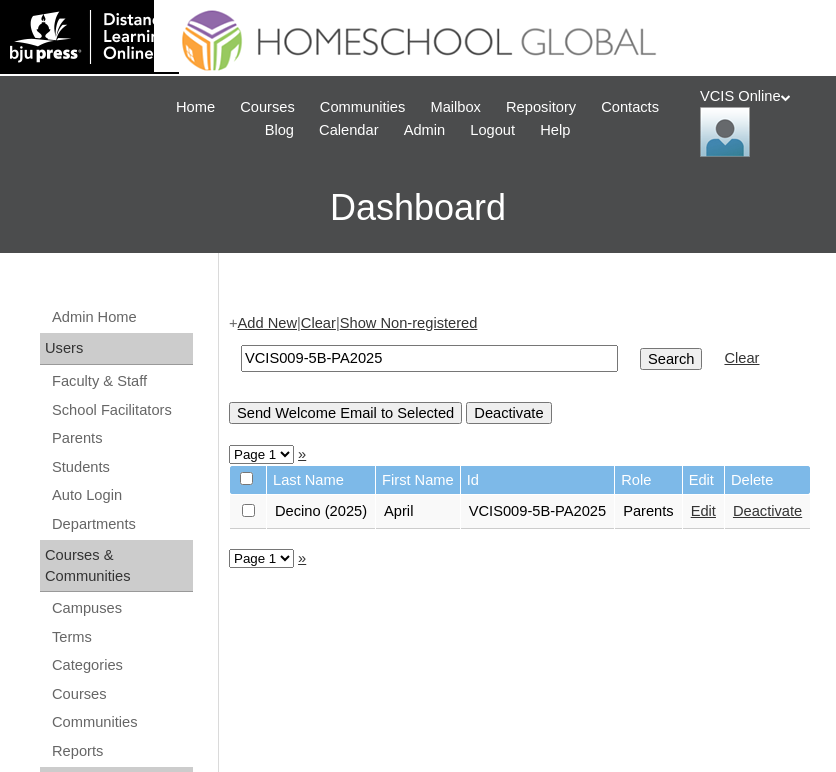 scroll, scrollTop: 0, scrollLeft: 0, axis: both 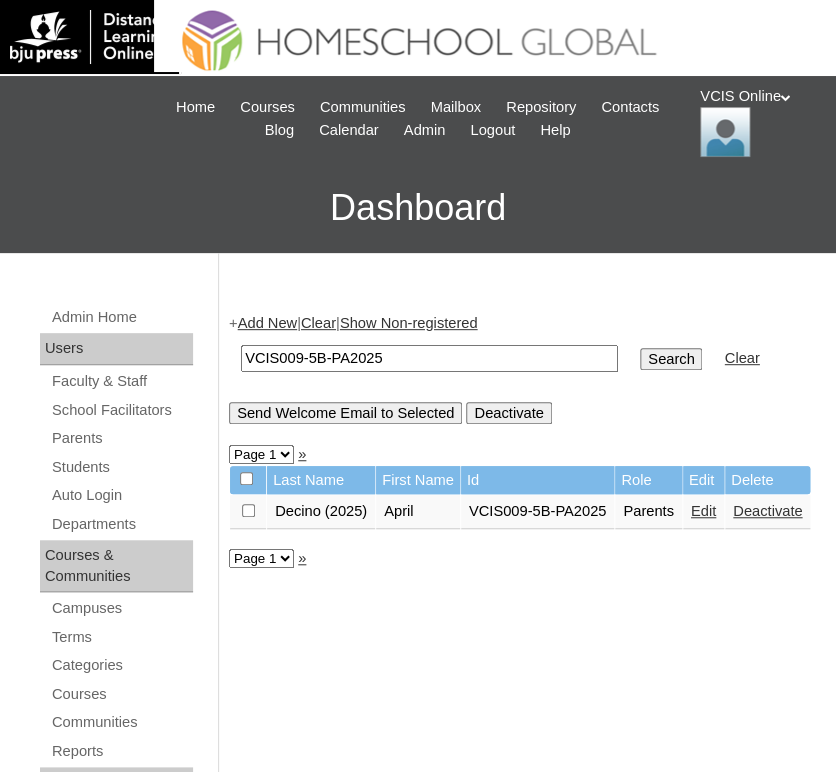 click on "VCIS009-5B-PA2025" at bounding box center (429, 358) 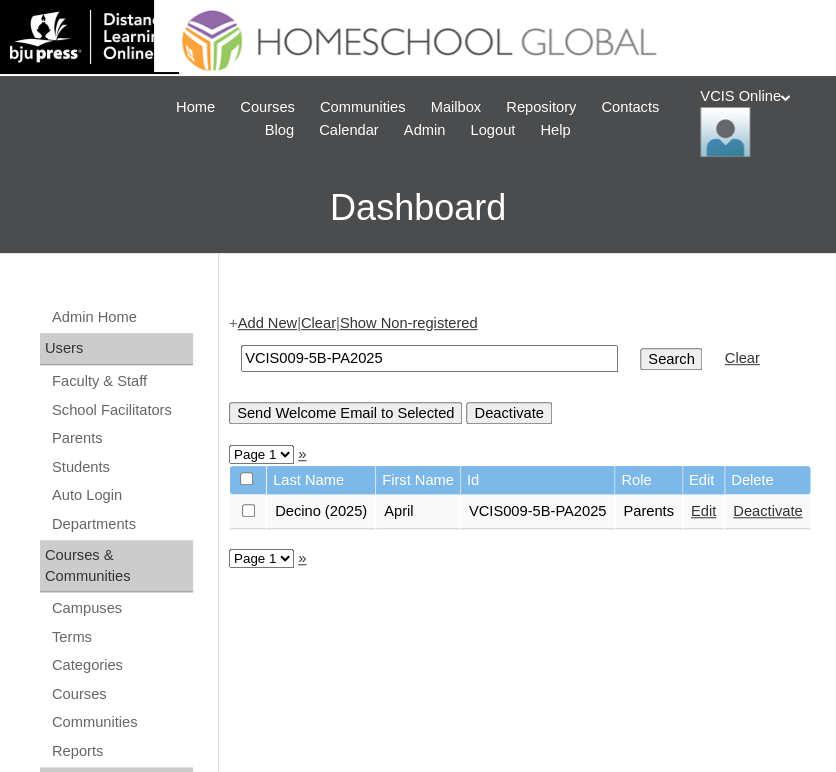 paste on "10" 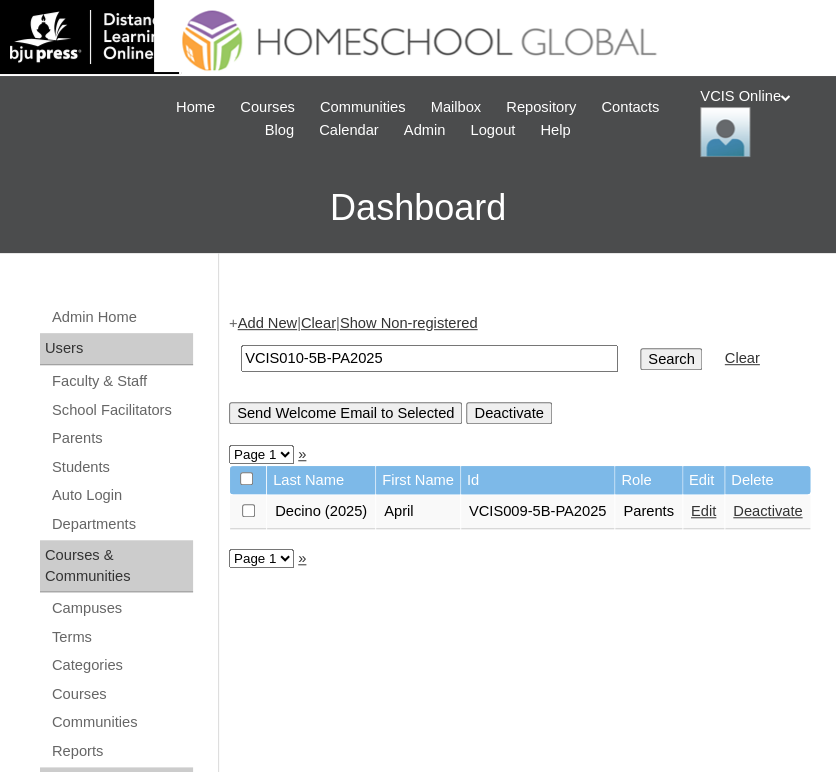 type on "VCIS010-5B-PA2025" 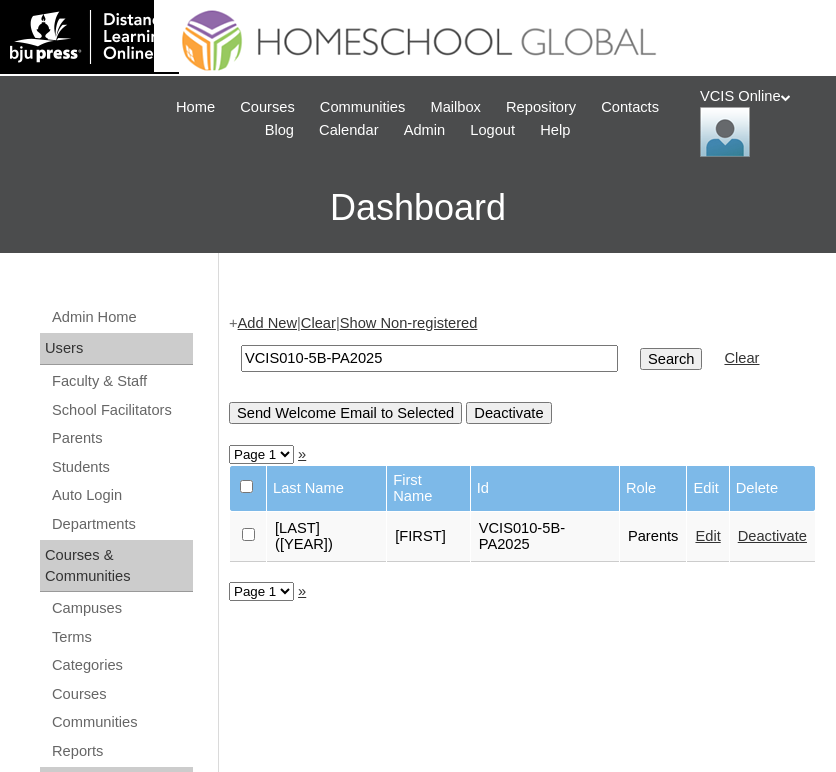 scroll, scrollTop: 0, scrollLeft: 0, axis: both 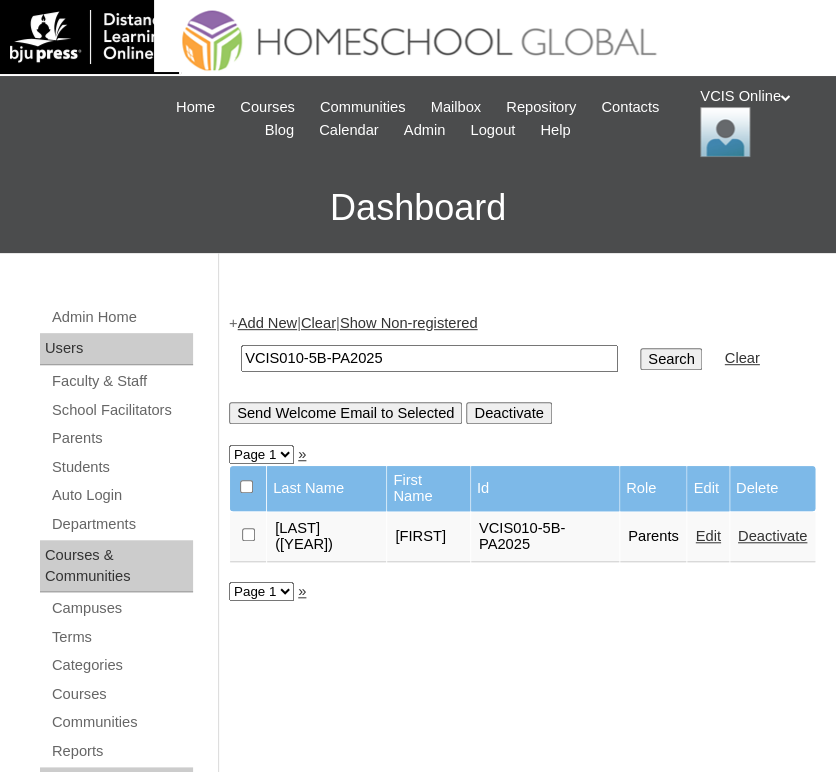 click on "VCIS010-5B-PA2025" at bounding box center (429, 358) 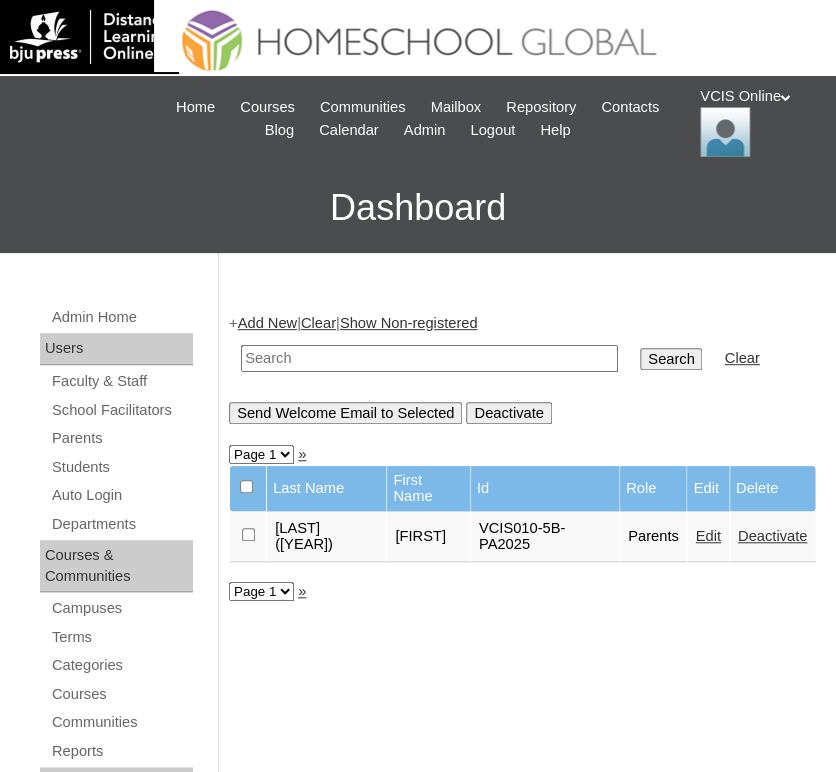 paste on "VCIS011-5B-PA2025" 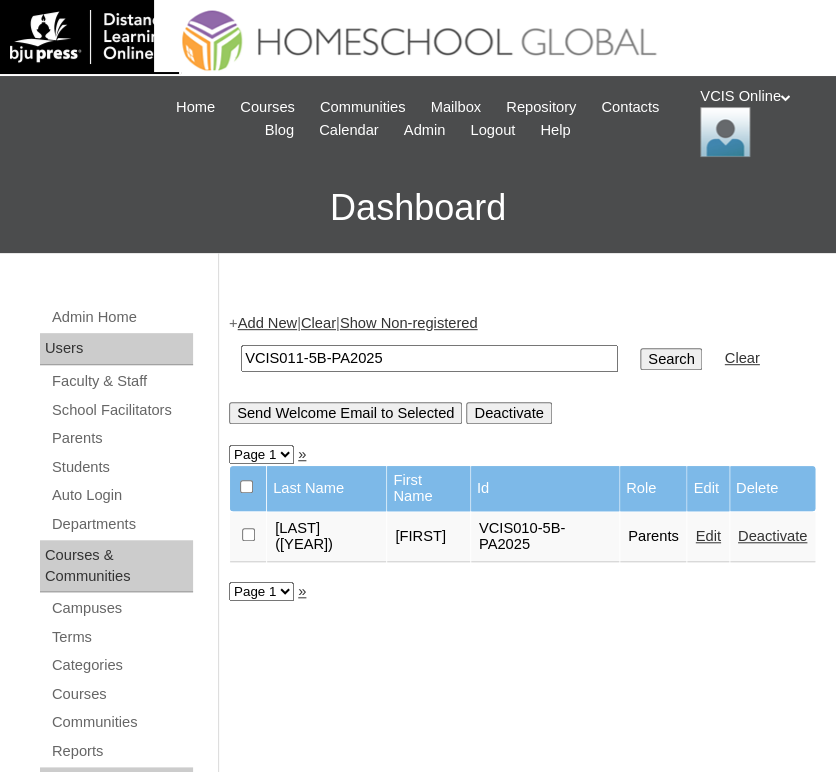 type on "VCIS011-5B-PA2025" 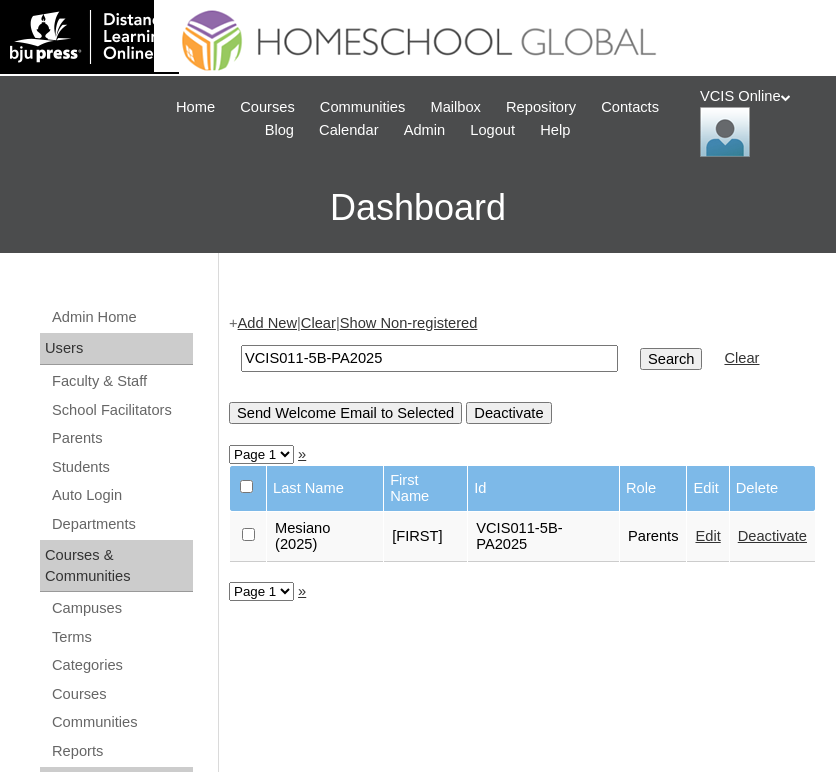 scroll, scrollTop: 0, scrollLeft: 0, axis: both 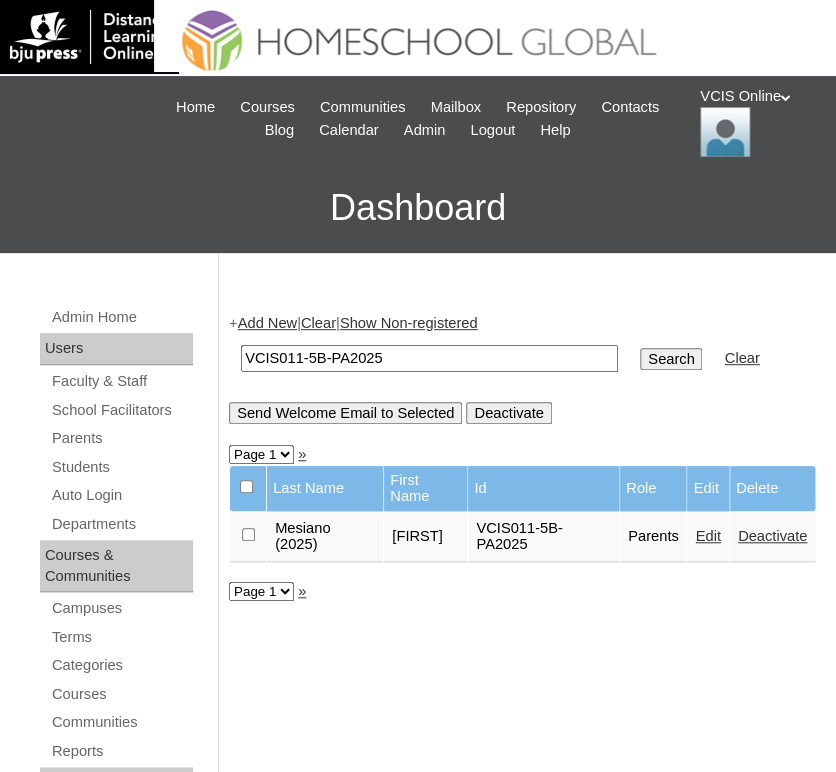 click on "VCIS011-5B-PA2025" at bounding box center (429, 358) 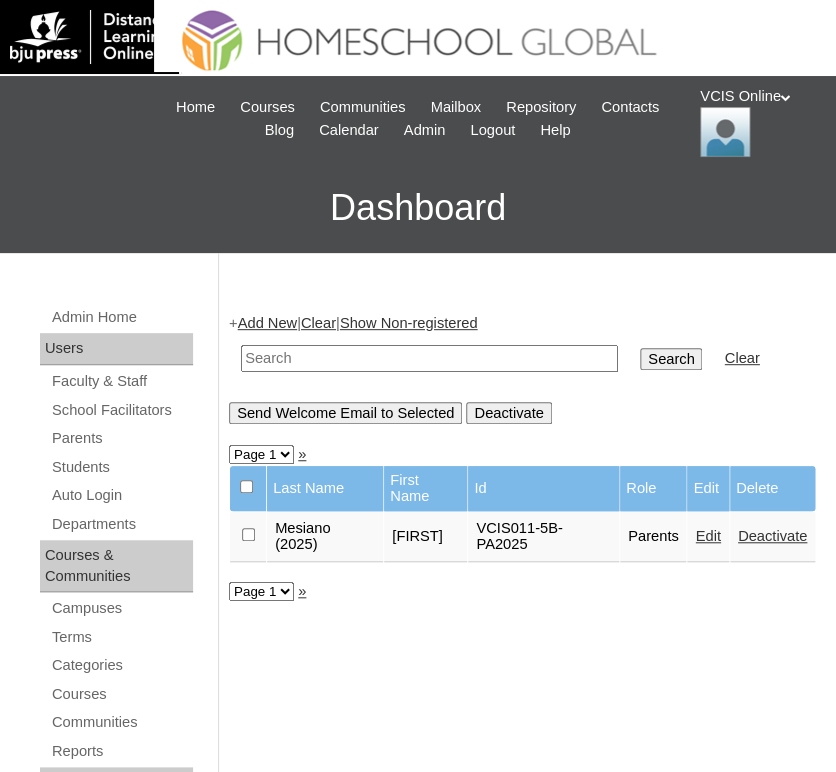 paste on "VCIS012-5B-PA2025" 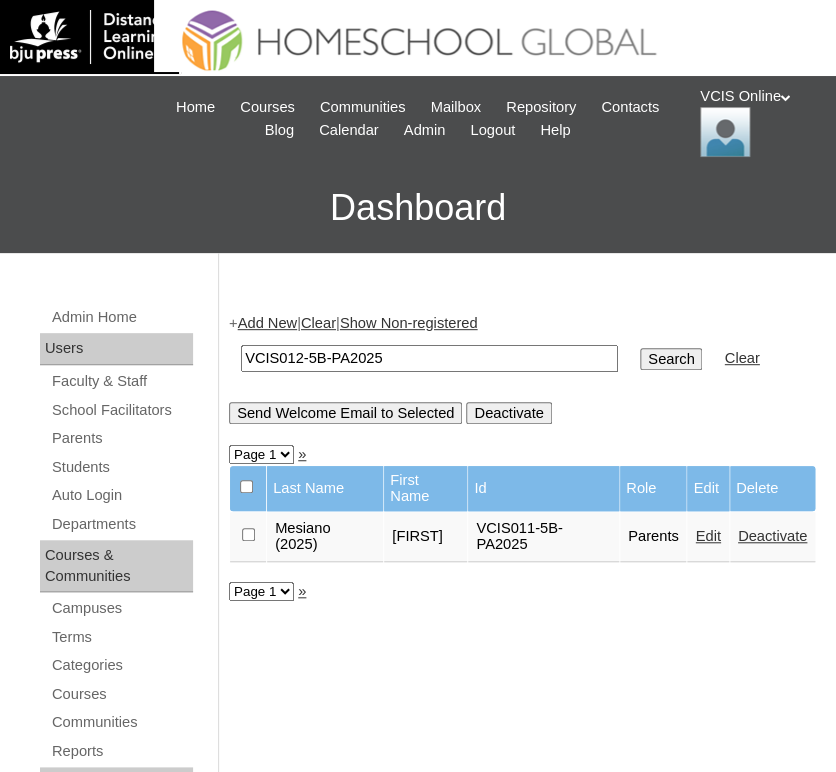 type on "VCIS012-5B-PA2025" 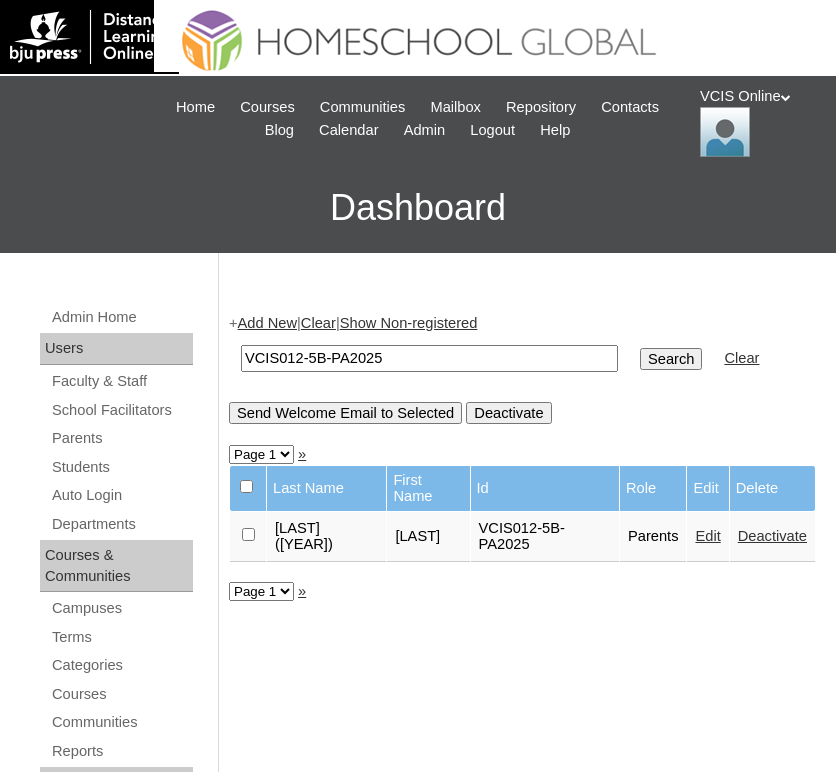 scroll, scrollTop: 0, scrollLeft: 0, axis: both 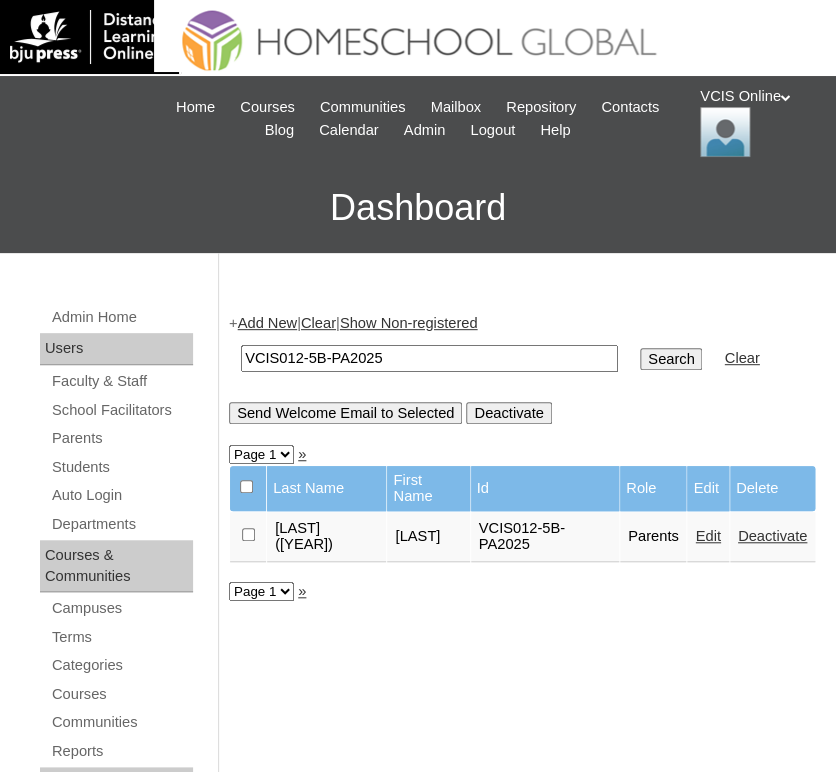 click on "VCIS012-5B-PA2025" at bounding box center (429, 358) 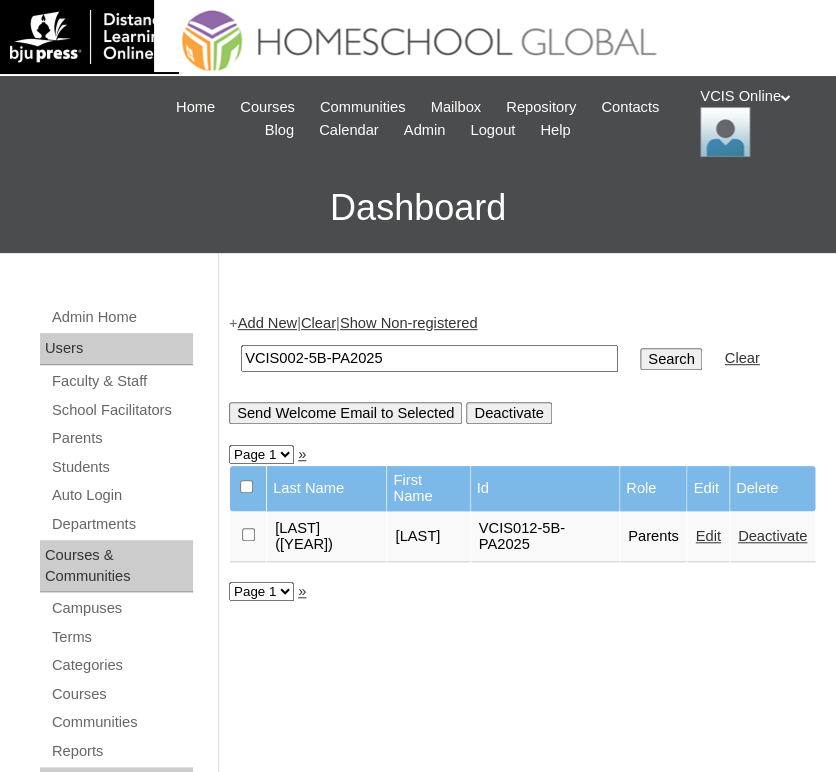 type on "VCIS002-5B-PA2025" 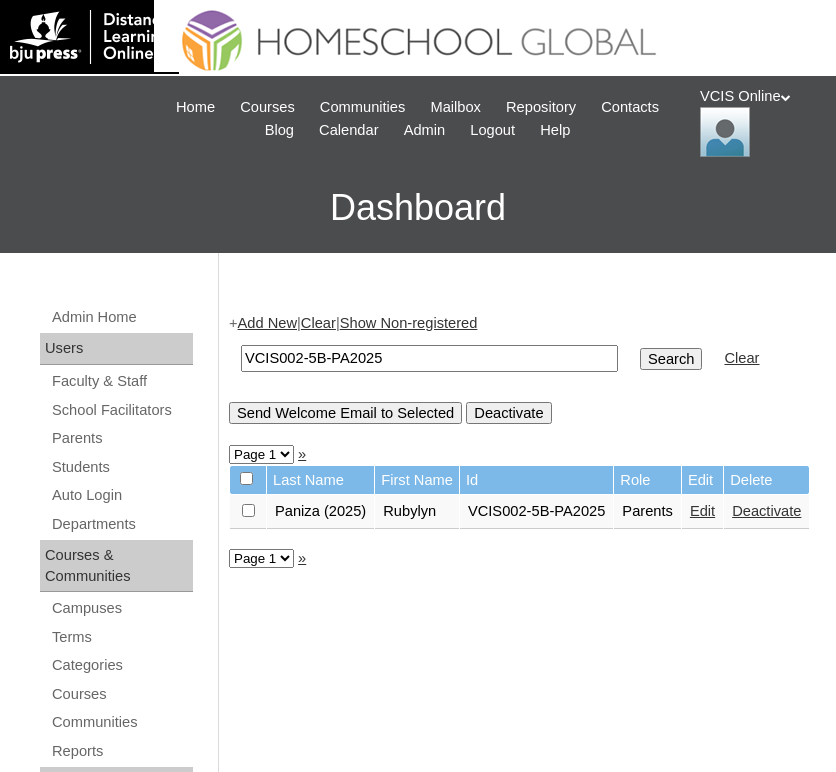 scroll, scrollTop: 0, scrollLeft: 0, axis: both 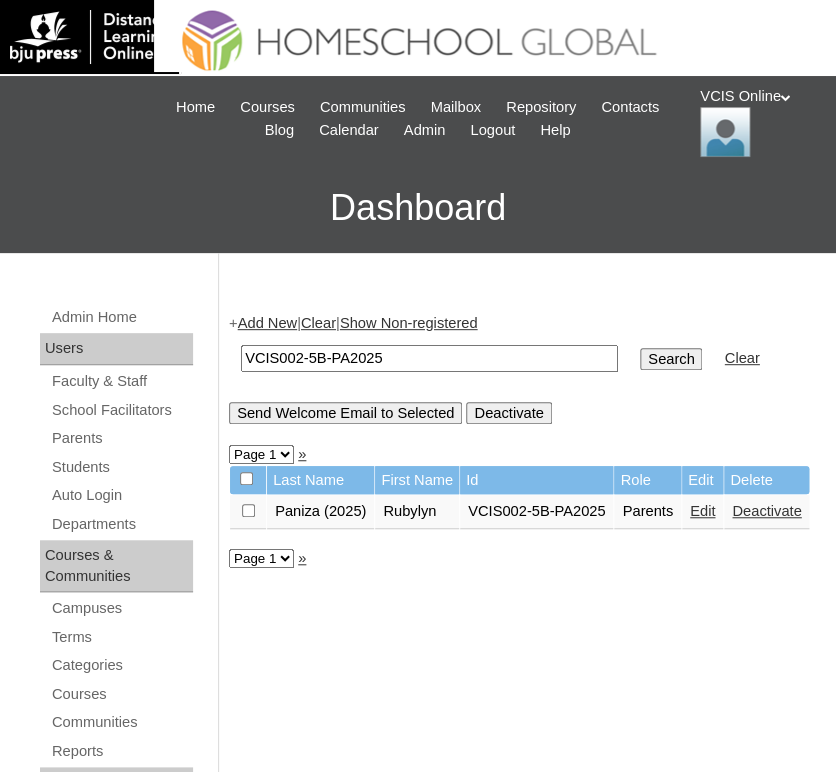 click on "Search" at bounding box center [671, 359] 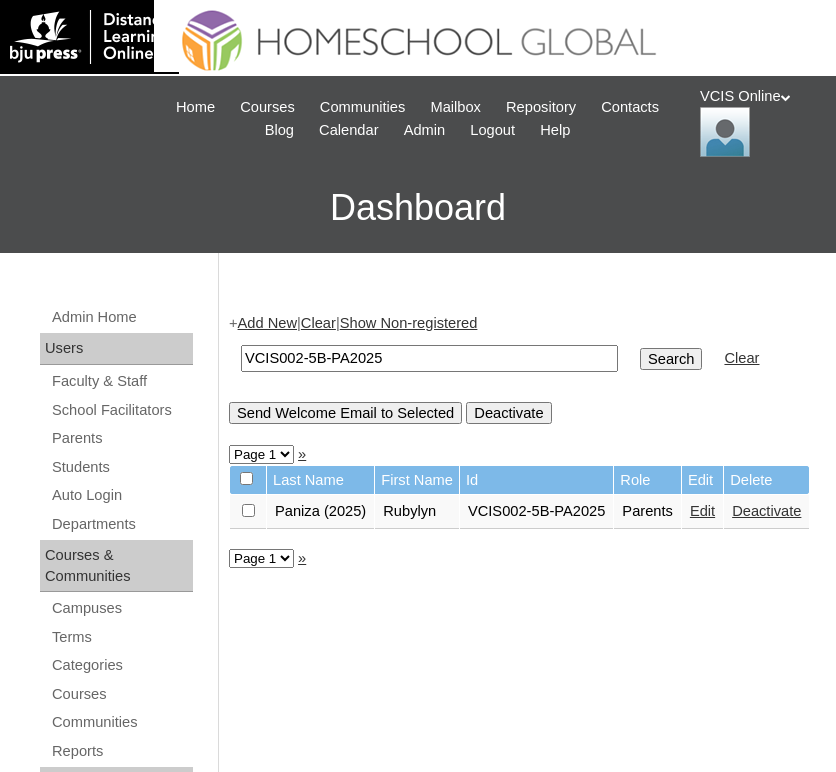 scroll, scrollTop: 0, scrollLeft: 0, axis: both 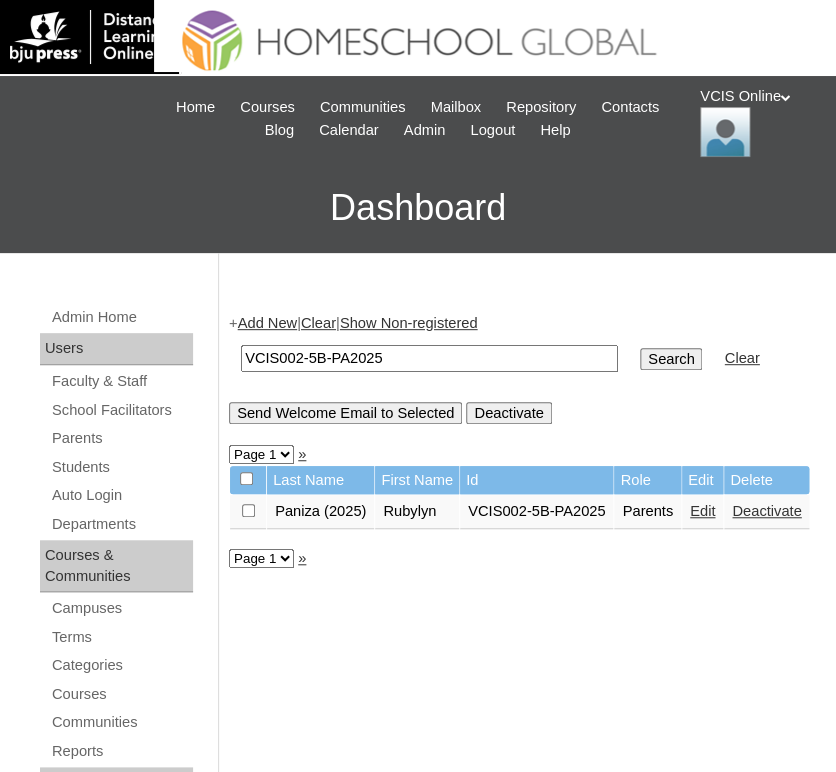 click on "Edit" at bounding box center (702, 511) 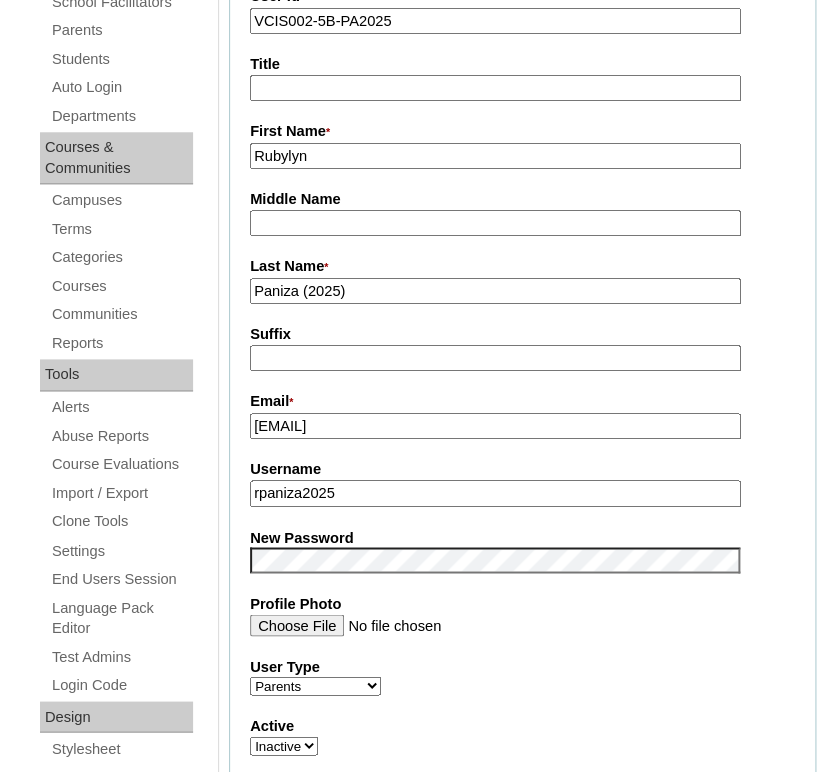 scroll, scrollTop: 0, scrollLeft: 0, axis: both 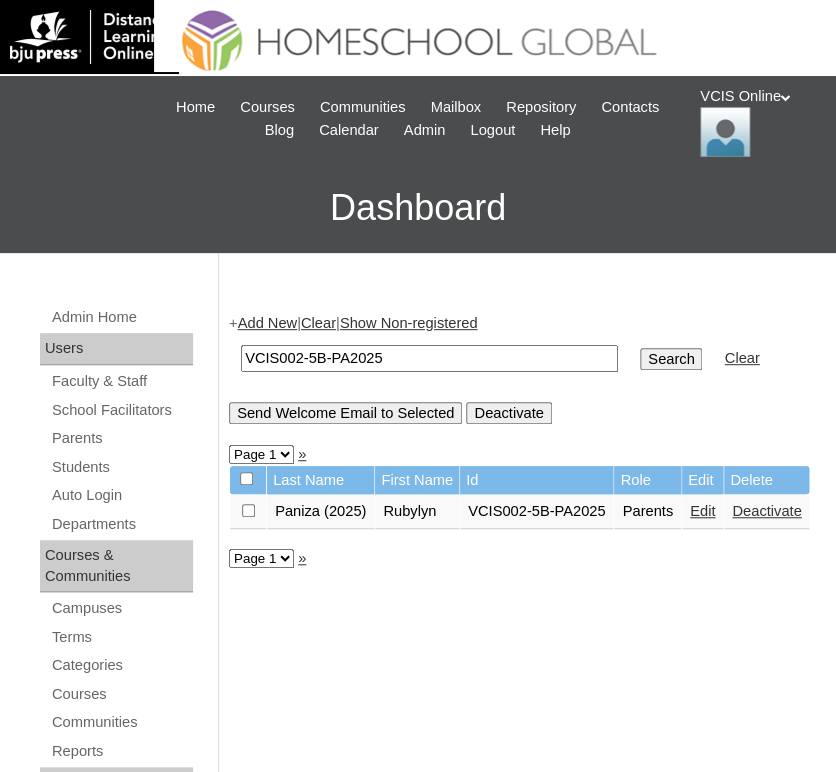 click on "VCIS002-5B-PA2025" at bounding box center [429, 358] 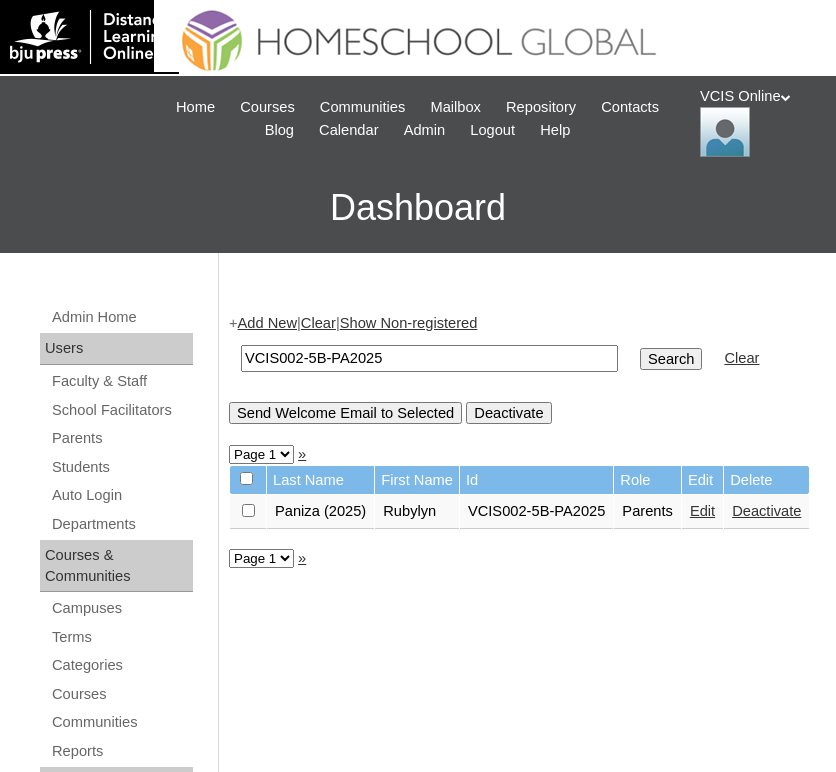 scroll, scrollTop: 0, scrollLeft: 0, axis: both 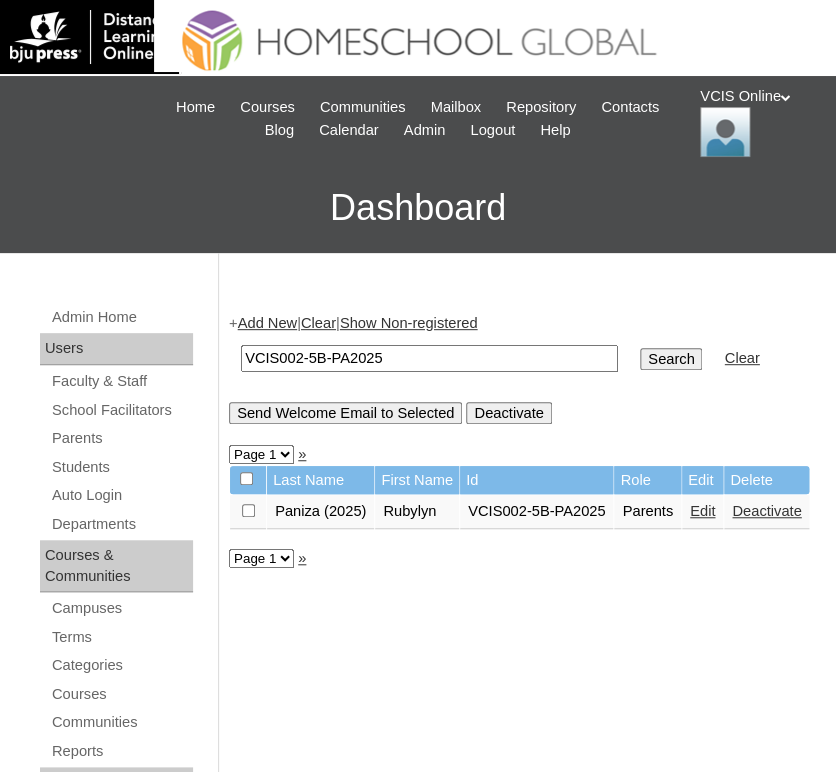 click on "VCIS002-5B-PA2025" at bounding box center [429, 358] 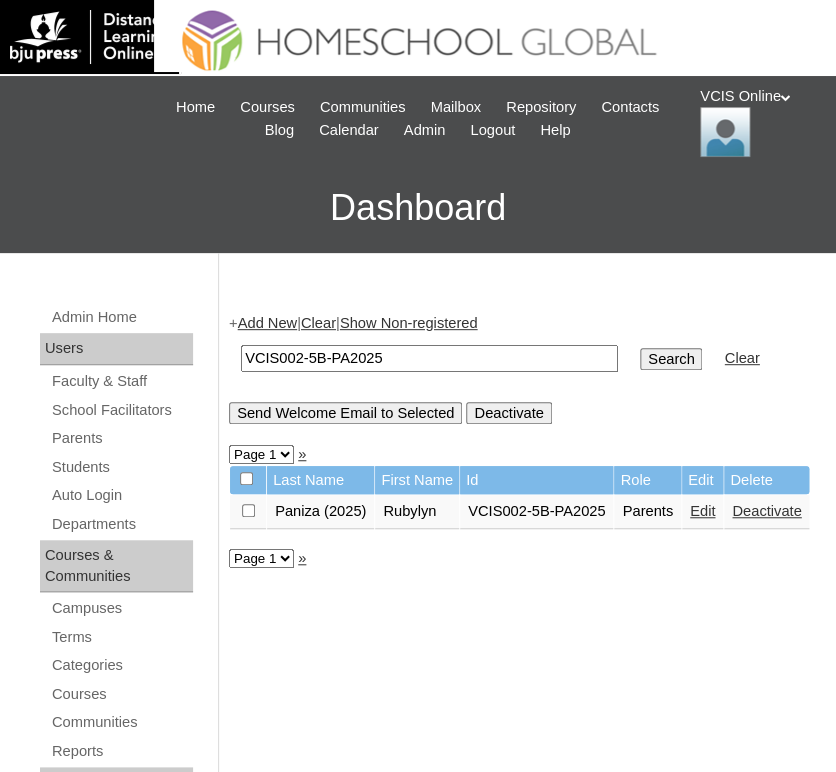 paste on "VCIS012-5B-" 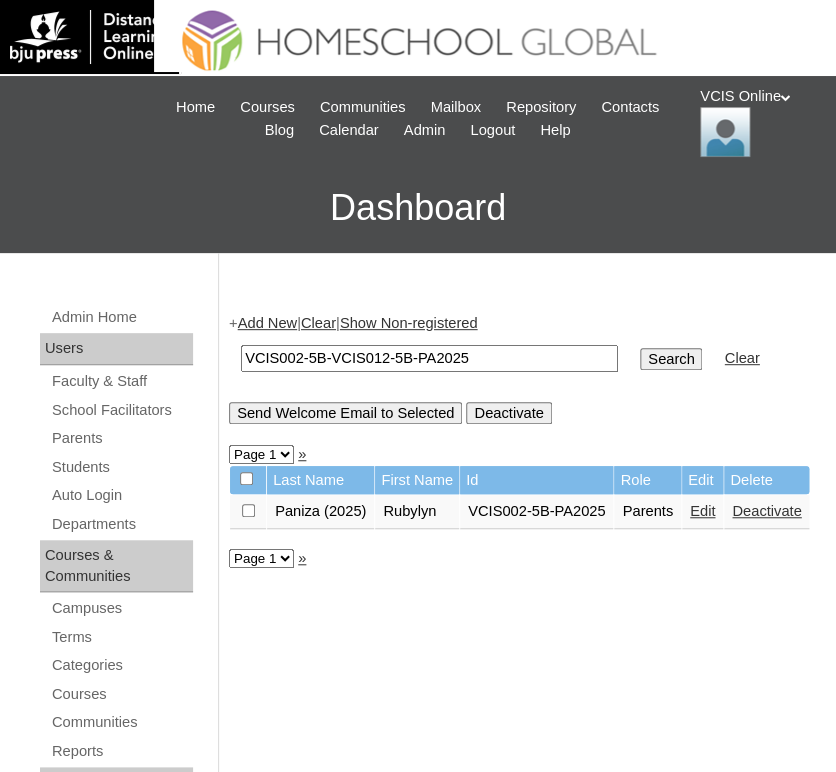 type on "VCIS002-5B-VCIS012-5B-PA2025" 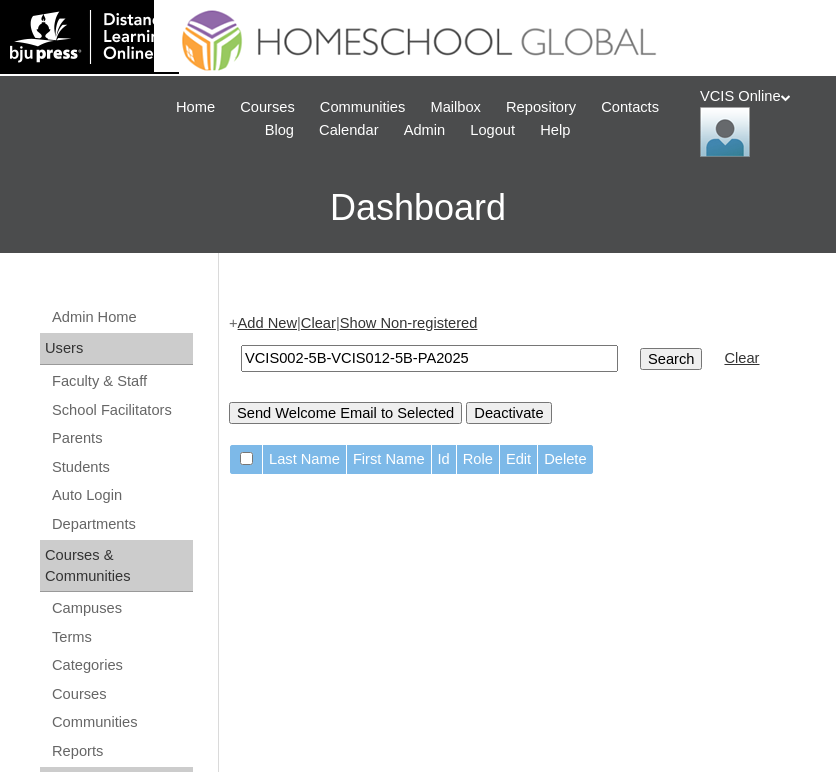 scroll, scrollTop: 0, scrollLeft: 0, axis: both 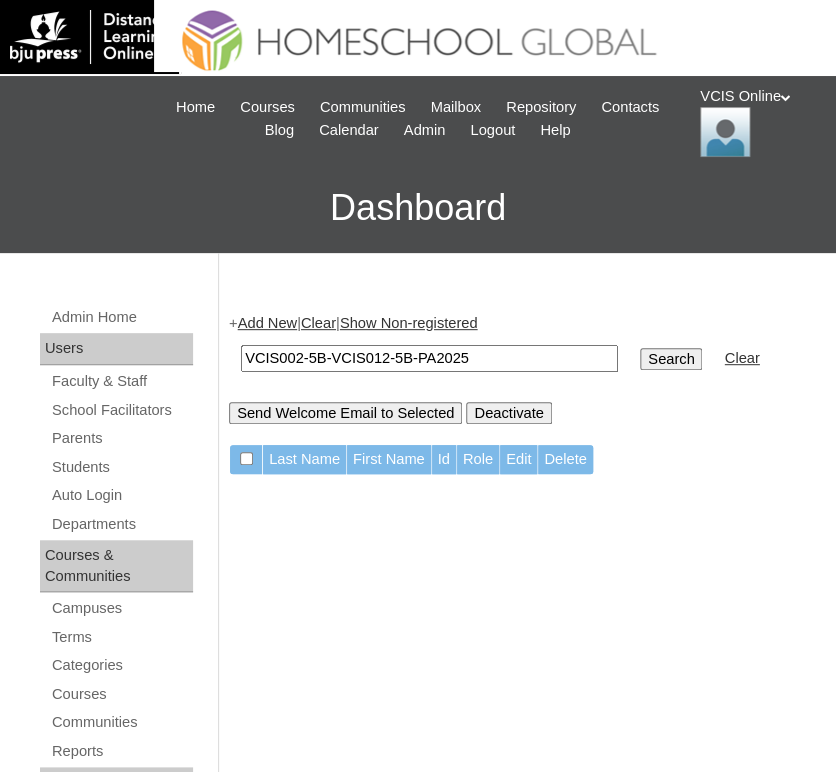 click on "VCIS002-5B-VCIS012-5B-PA2025" at bounding box center (429, 358) 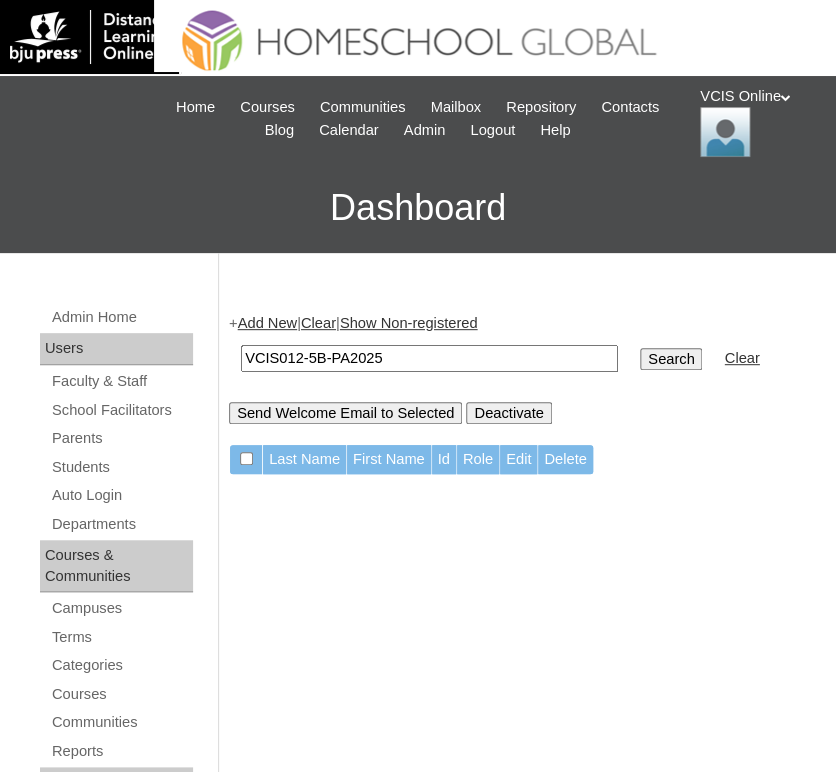 paste 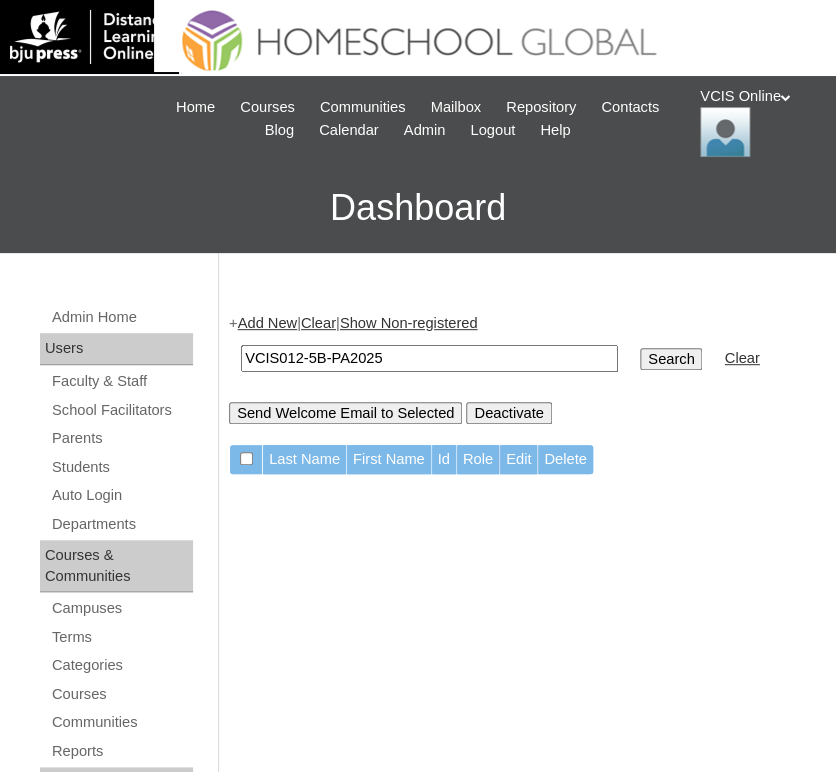 type on "VCIS012-5B-PA2025" 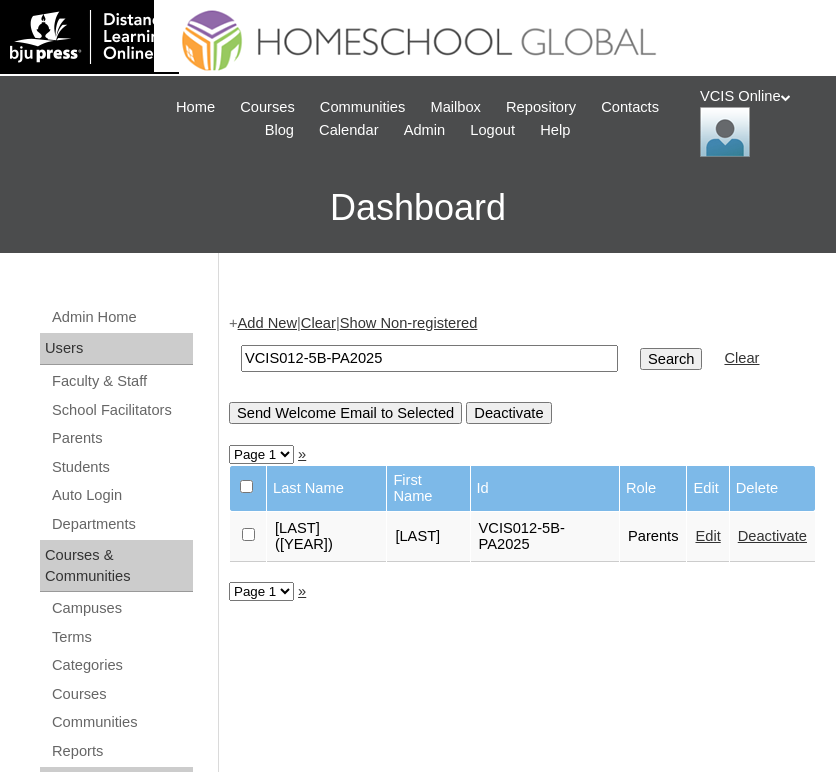 scroll, scrollTop: 0, scrollLeft: 0, axis: both 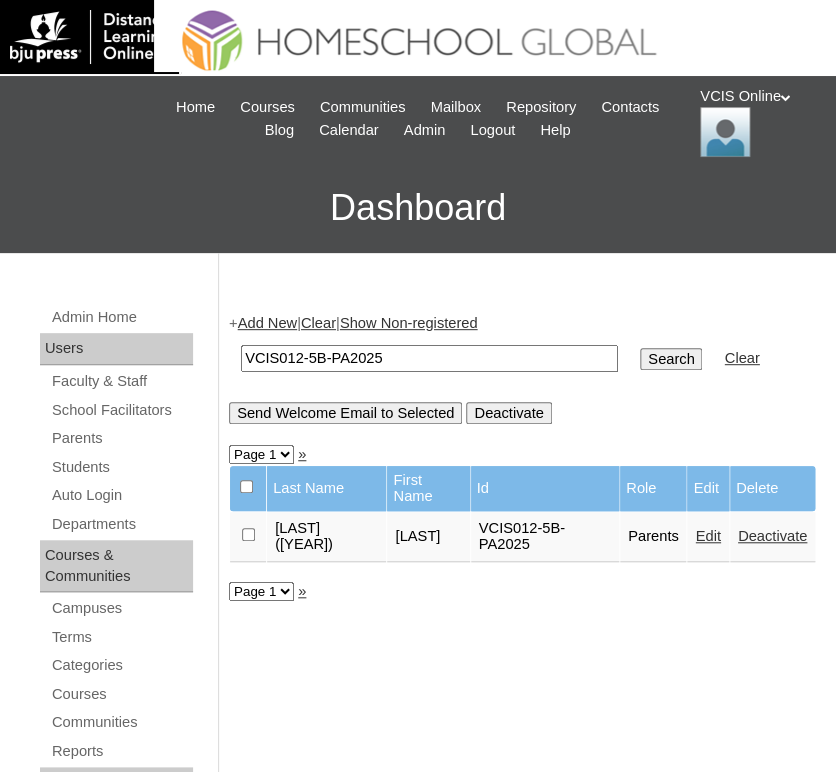 click on "VCIS012-5B-PA2025" at bounding box center (429, 358) 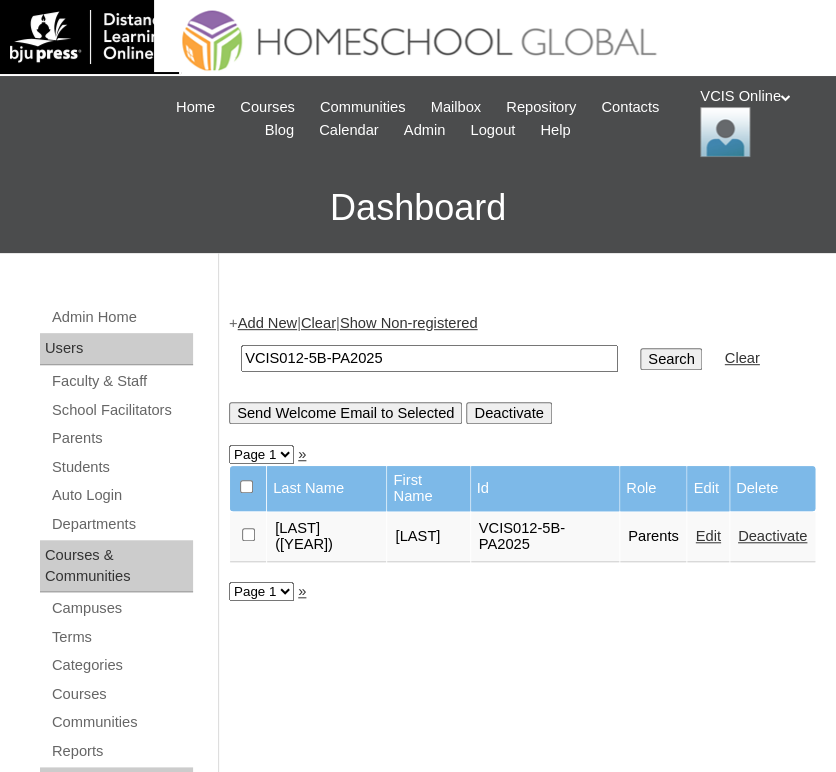 paste on "3" 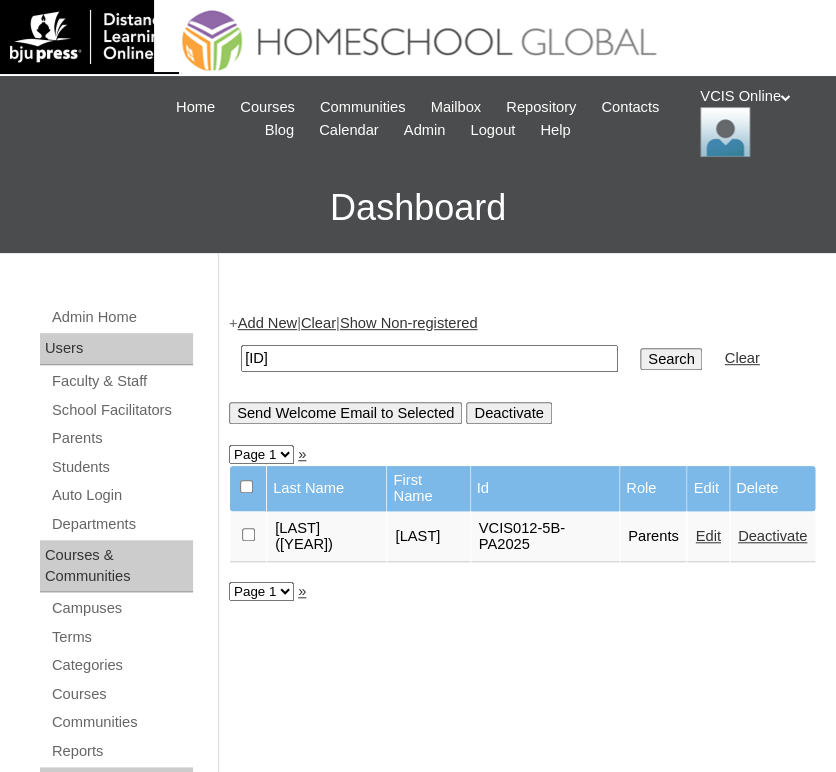 type on "[ID]" 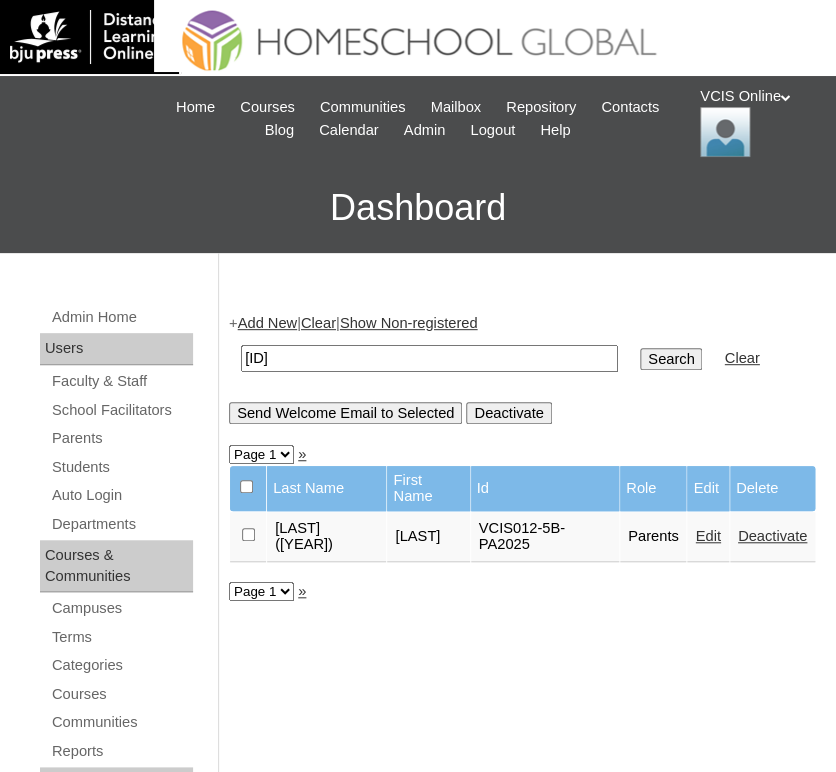 click on "[ID]" at bounding box center (429, 358) 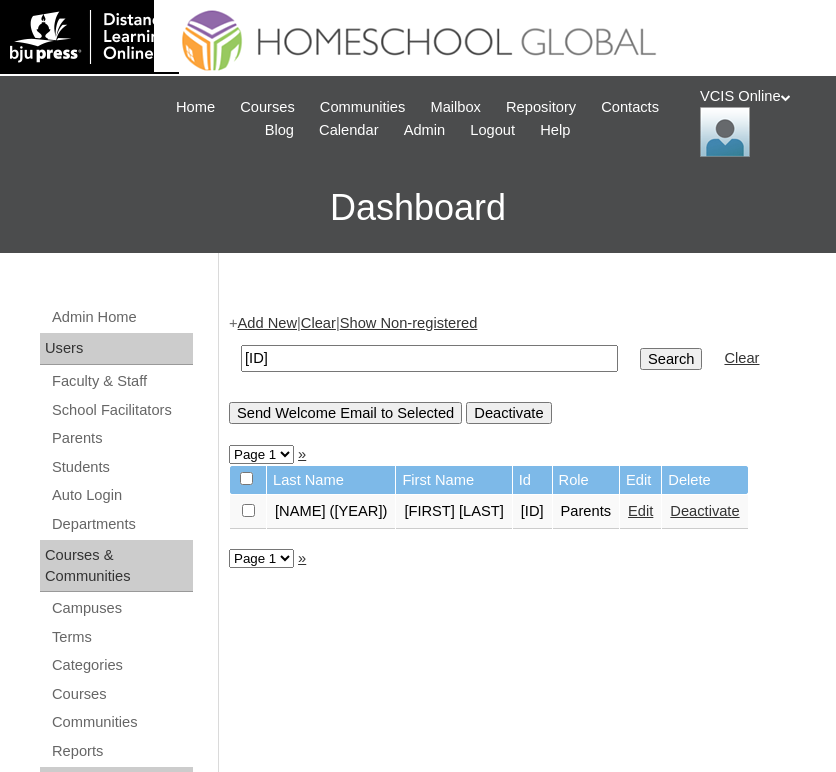 scroll, scrollTop: 0, scrollLeft: 0, axis: both 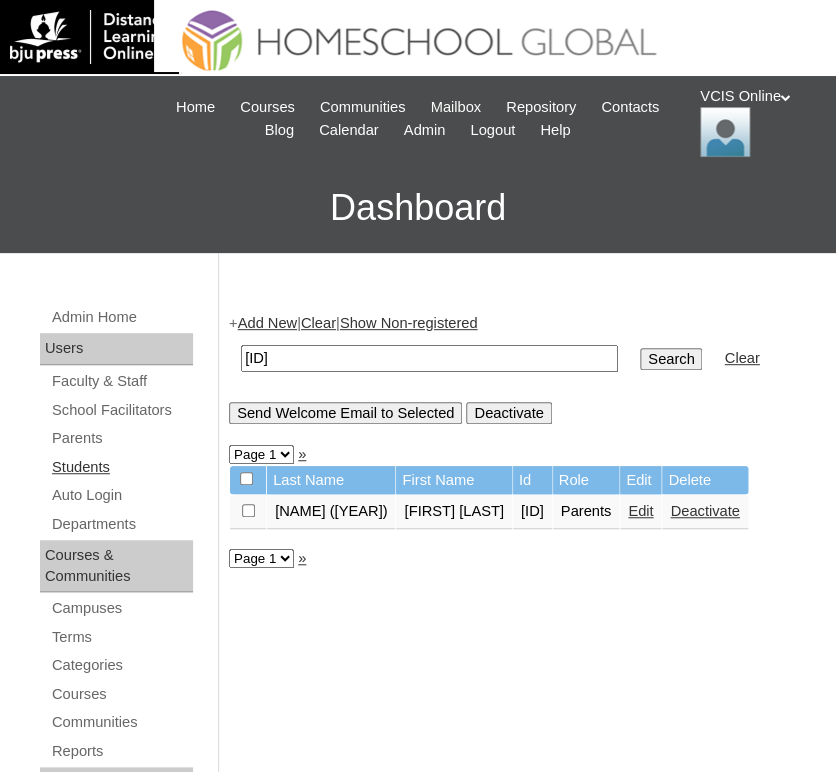 click on "Students" at bounding box center [121, 467] 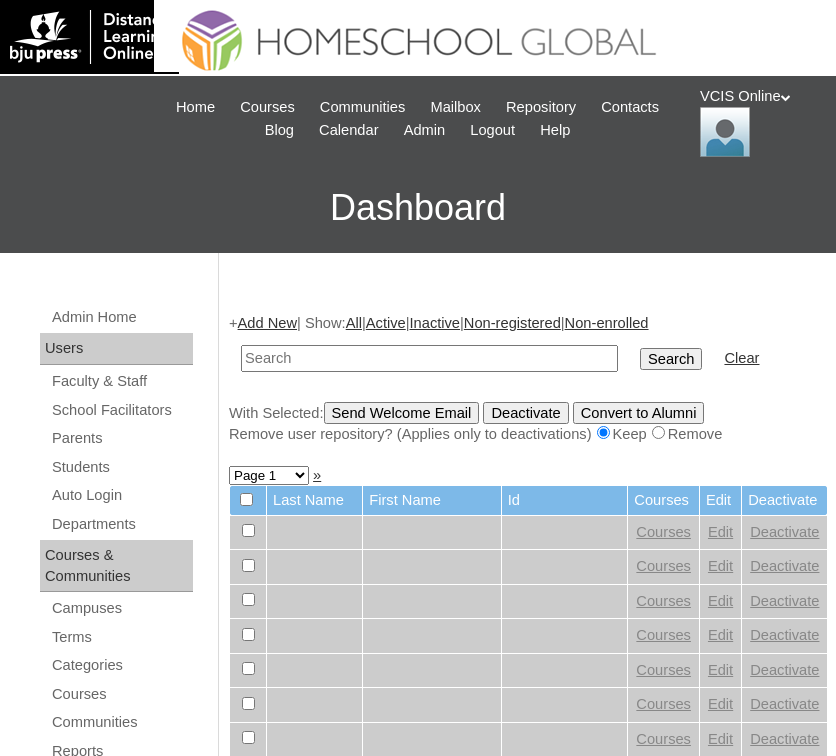 scroll, scrollTop: 0, scrollLeft: 0, axis: both 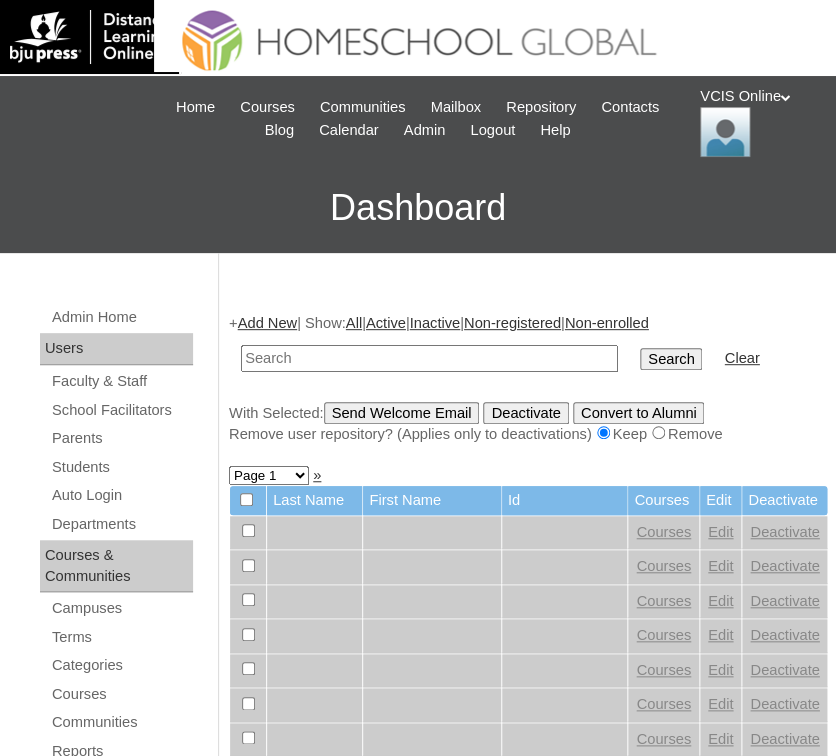 click at bounding box center [429, 358] 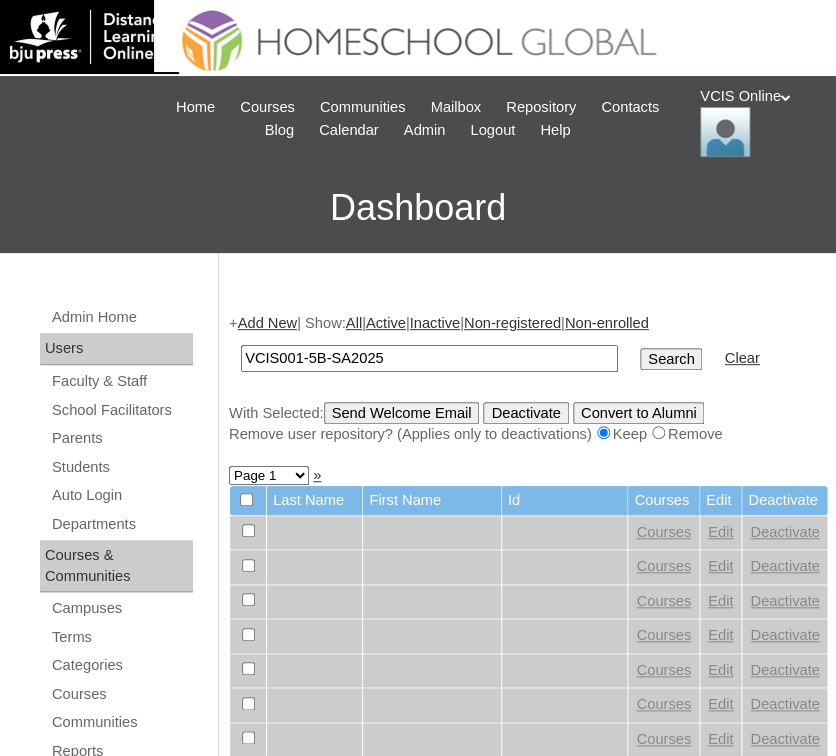 type on "VCIS001-5B-SA2025" 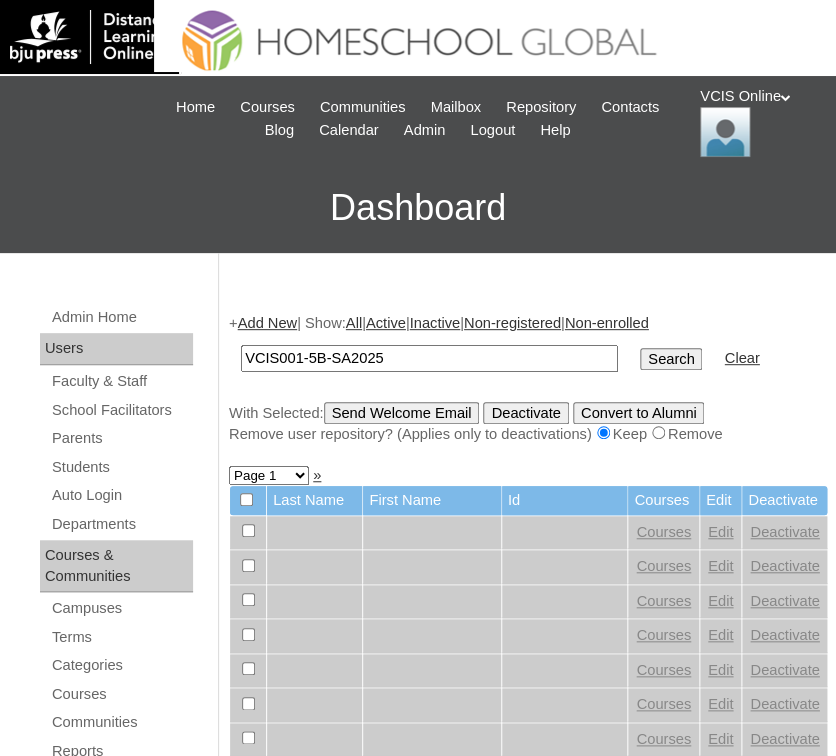 click on "Search" at bounding box center [671, 359] 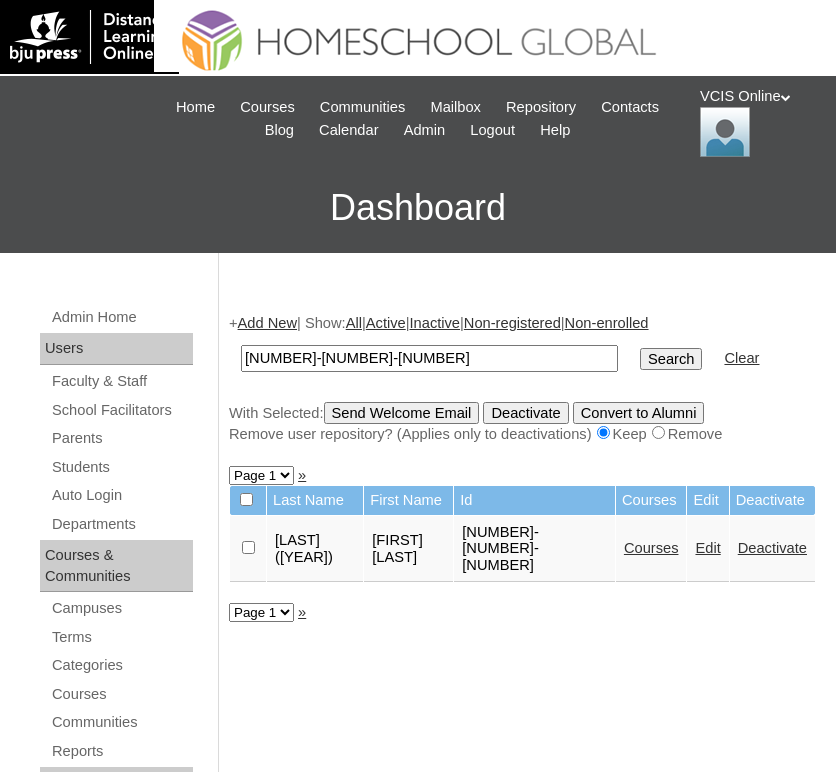 scroll, scrollTop: 0, scrollLeft: 0, axis: both 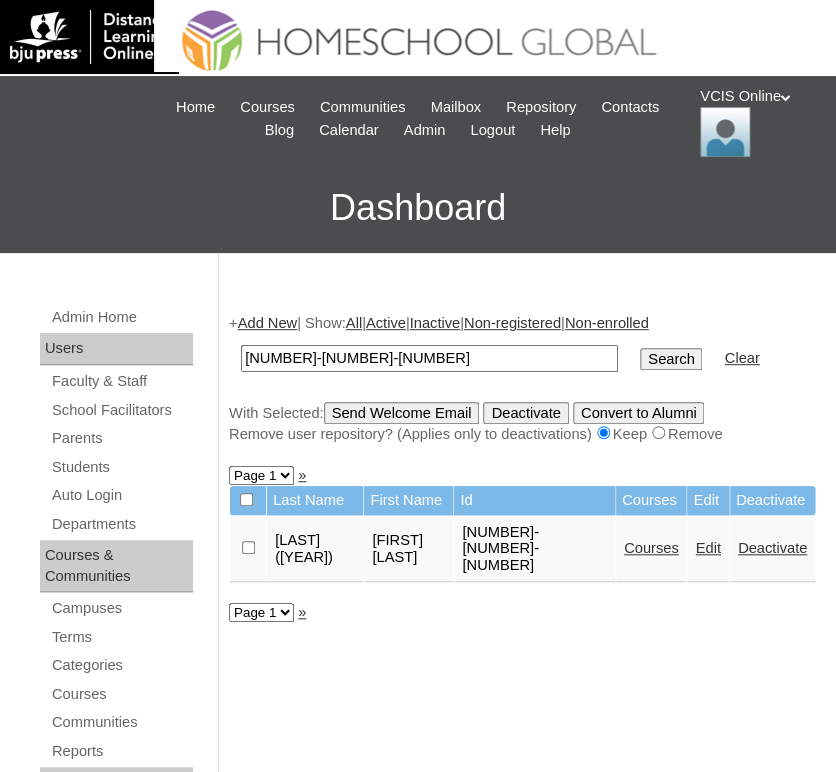 click on "Courses" at bounding box center [651, 548] 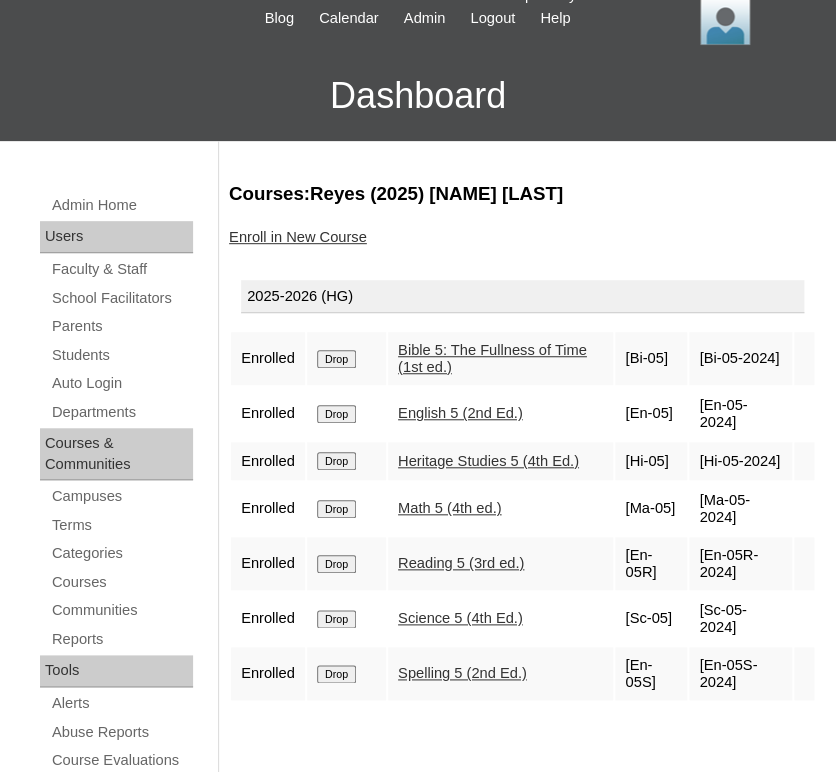 scroll, scrollTop: 113, scrollLeft: 0, axis: vertical 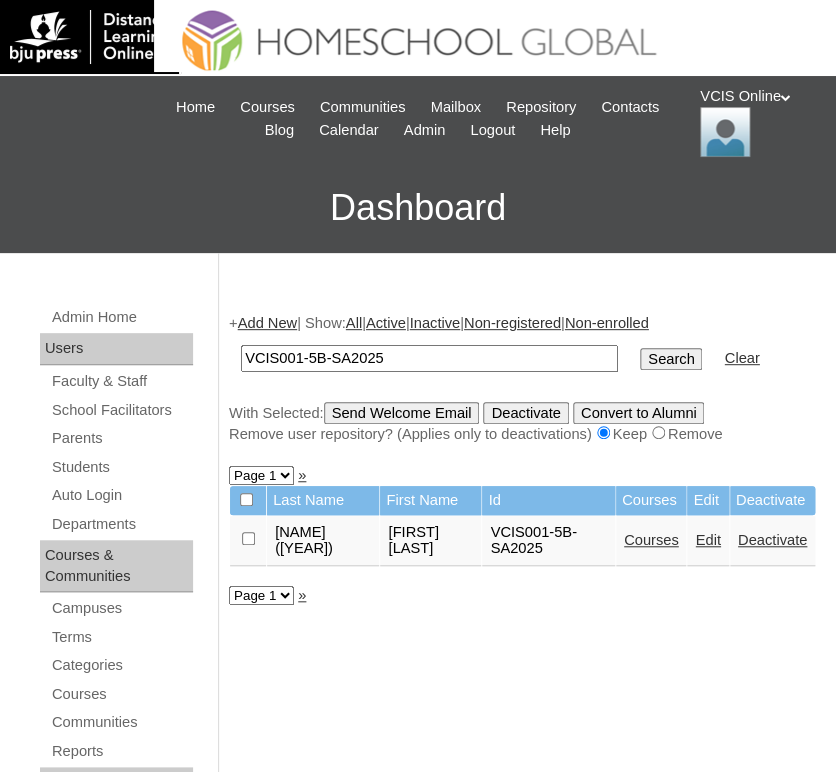 click on "VCIS001-5B-SA2025" at bounding box center [429, 358] 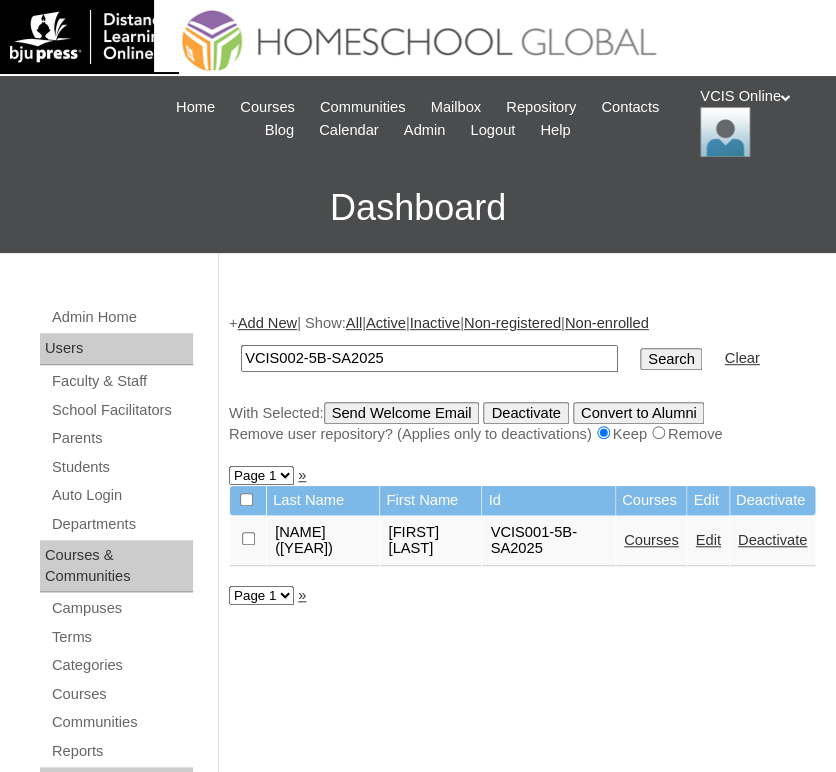 type on "VCIS002-5B-SA2025" 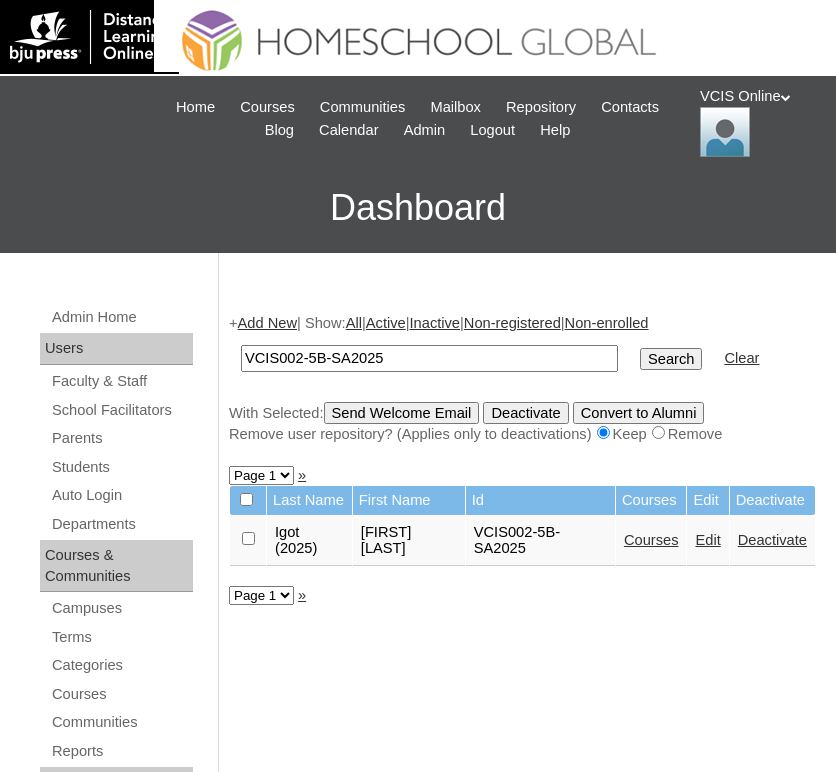scroll, scrollTop: 0, scrollLeft: 0, axis: both 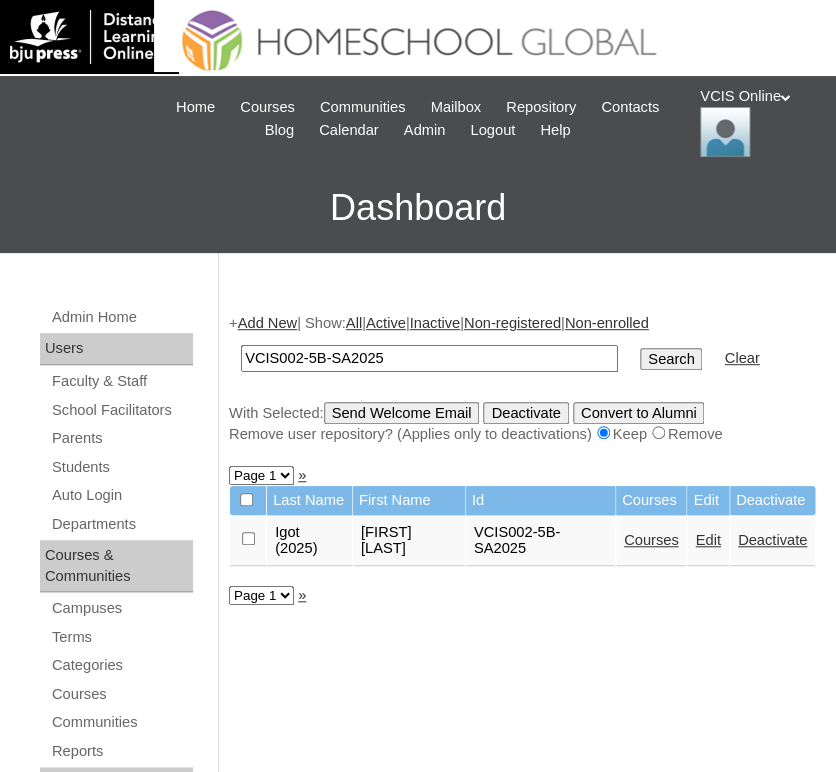 click on "Courses" at bounding box center (651, 540) 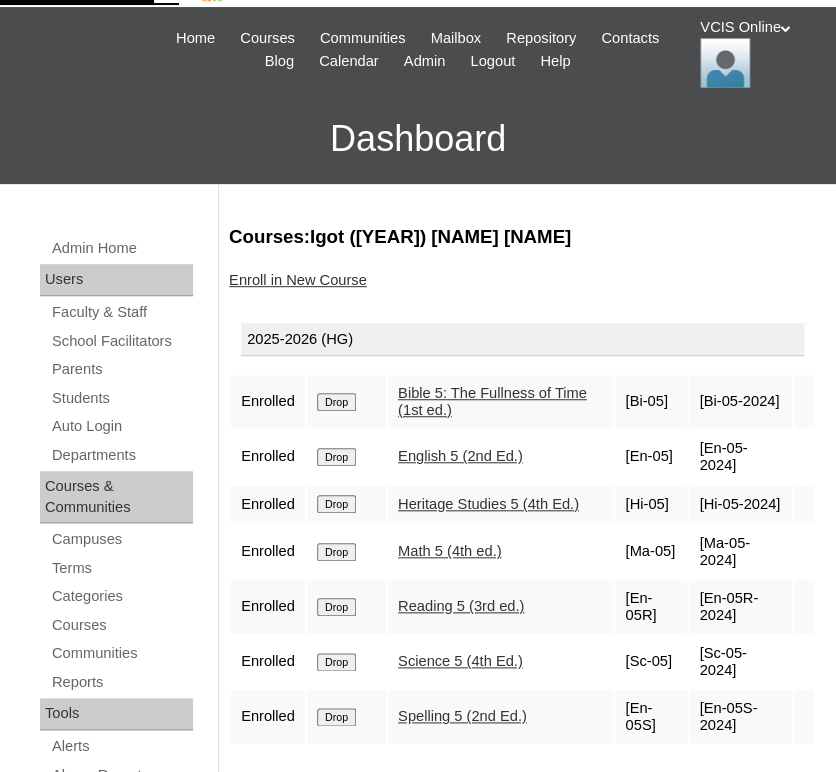 scroll, scrollTop: 70, scrollLeft: 0, axis: vertical 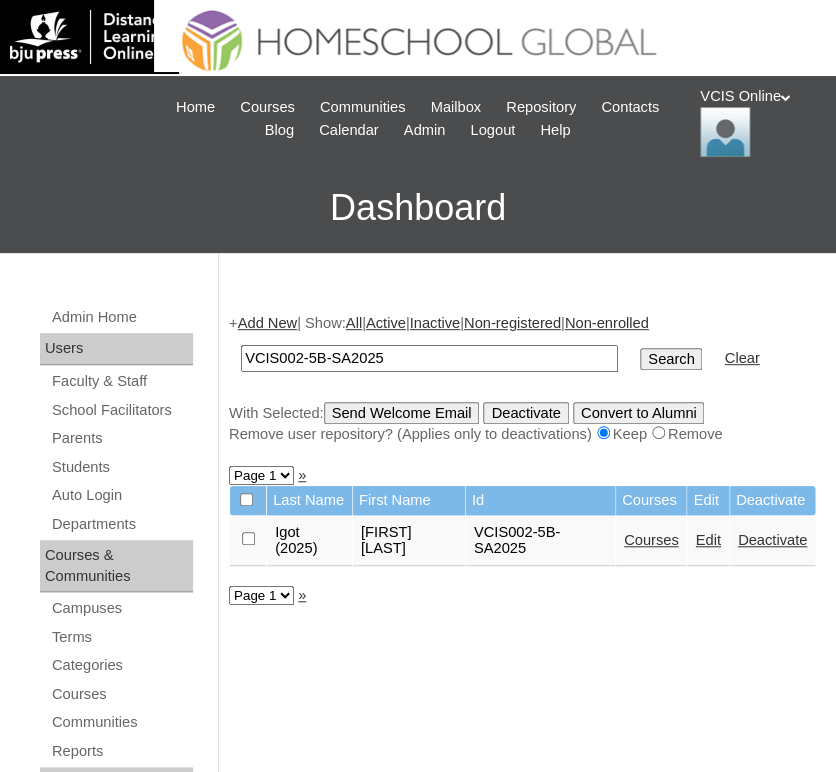 click on "VCIS002-5B-SA2025" at bounding box center [429, 358] 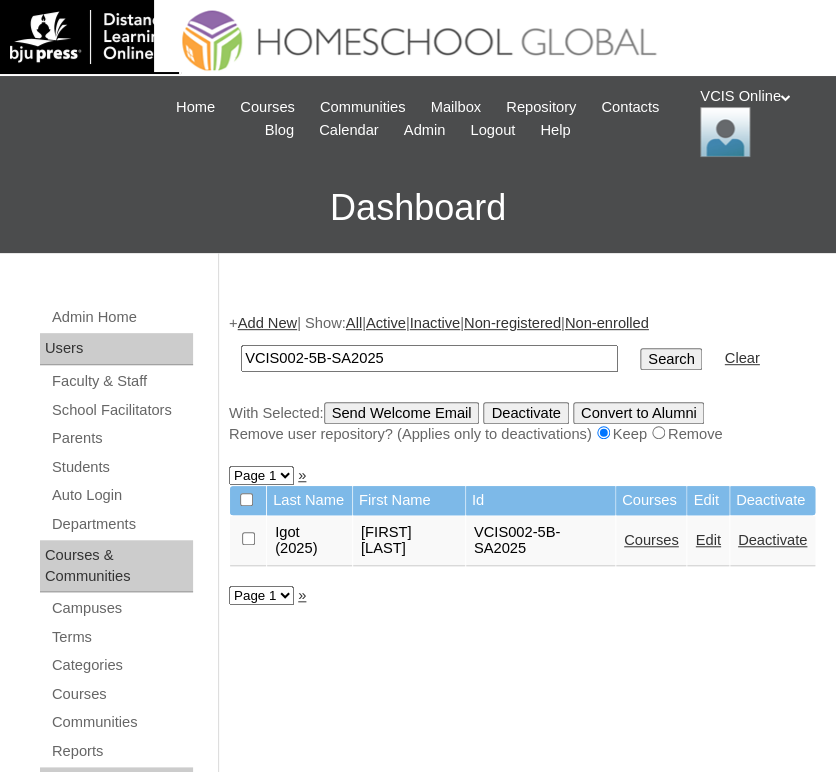 paste on "3" 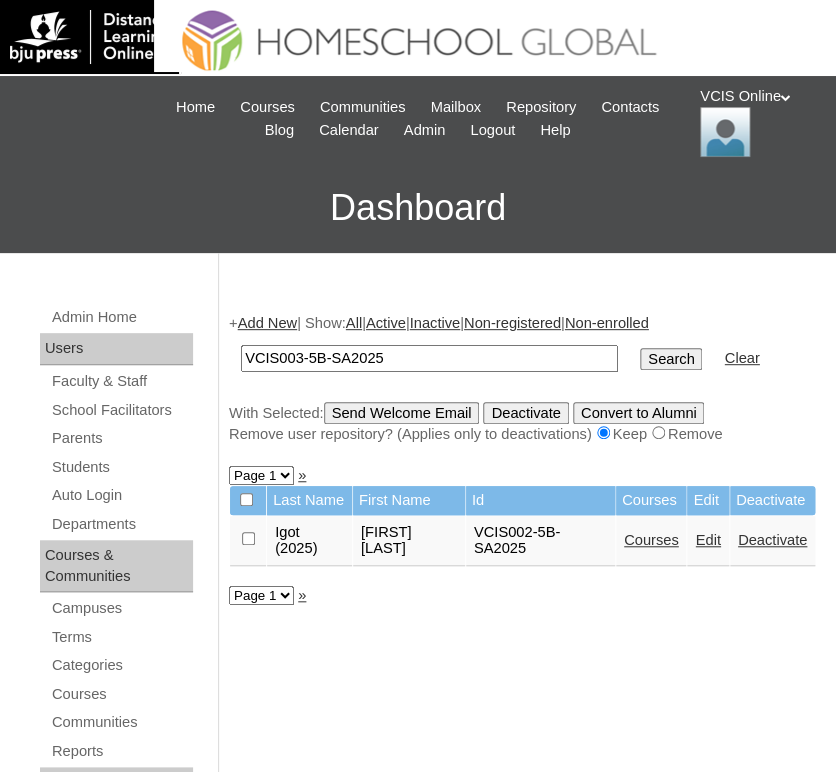 type on "VCIS003-5B-SA2025" 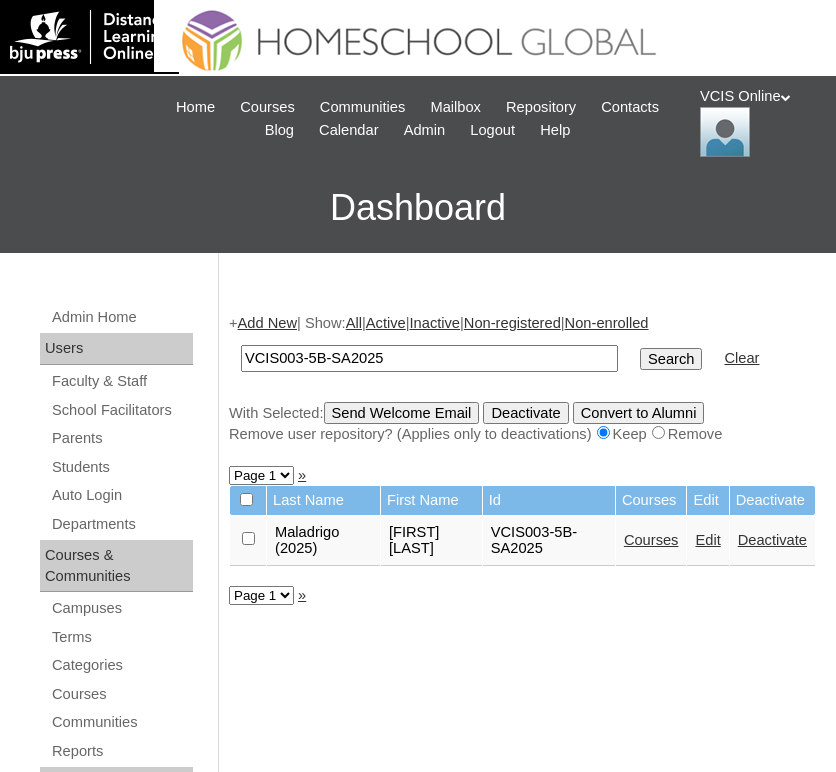 scroll, scrollTop: 0, scrollLeft: 0, axis: both 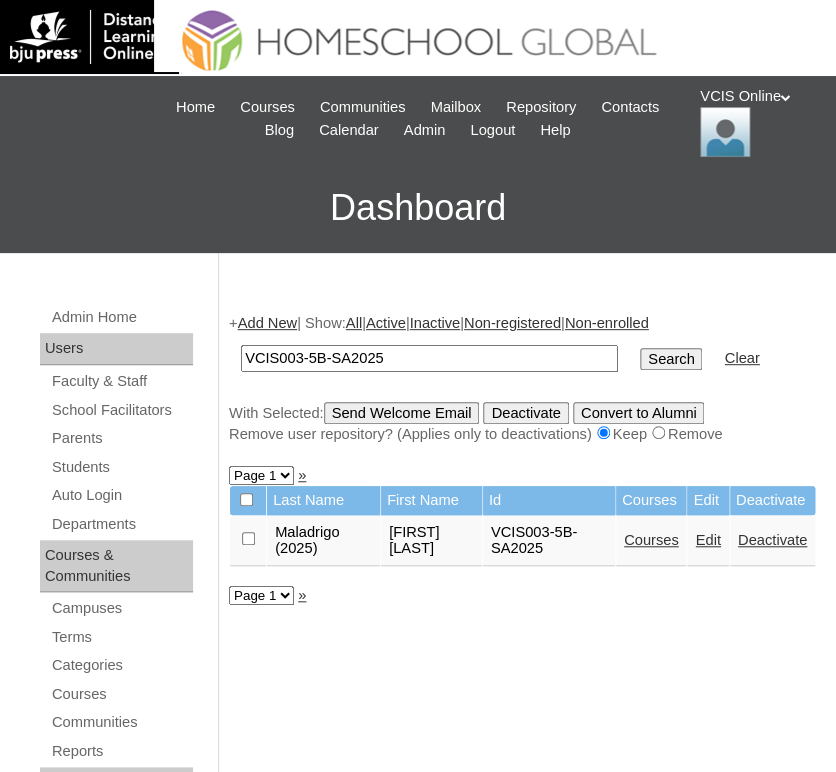 click on "Courses" at bounding box center (651, 540) 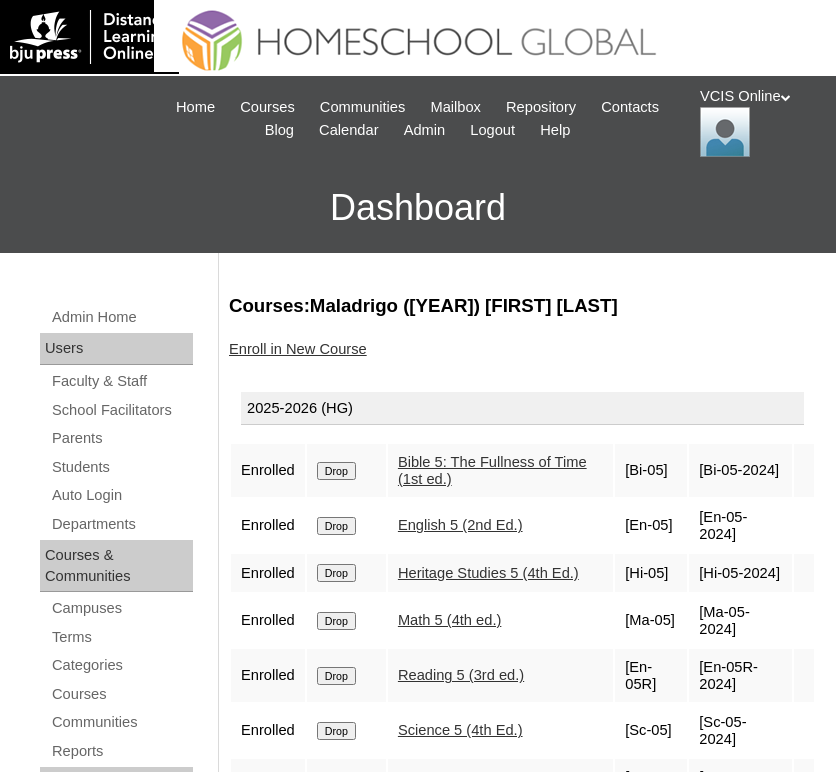 scroll, scrollTop: 0, scrollLeft: 0, axis: both 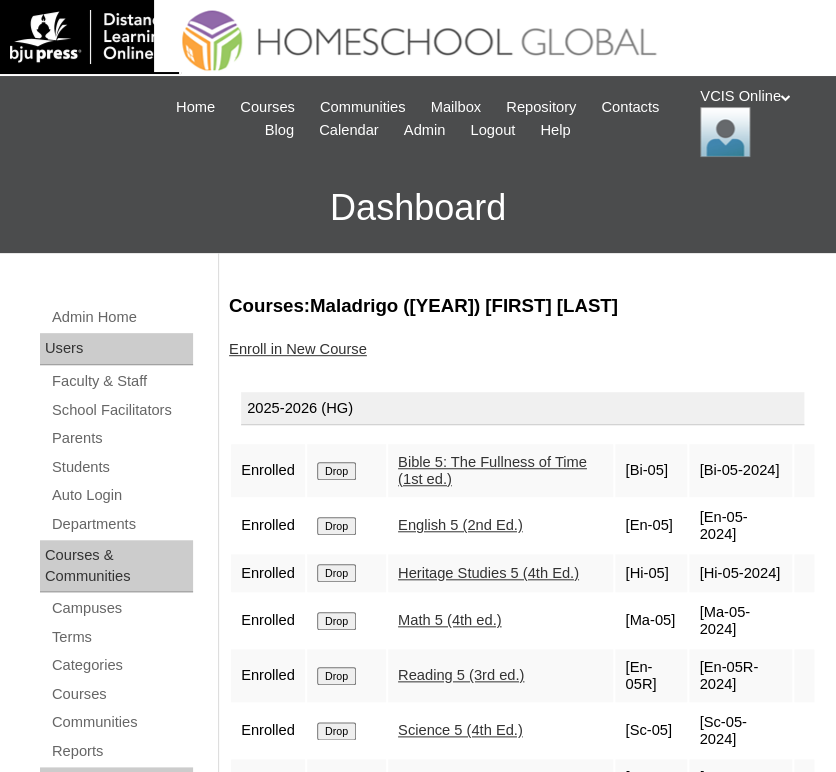 click on "[En-05]" at bounding box center (651, 525) 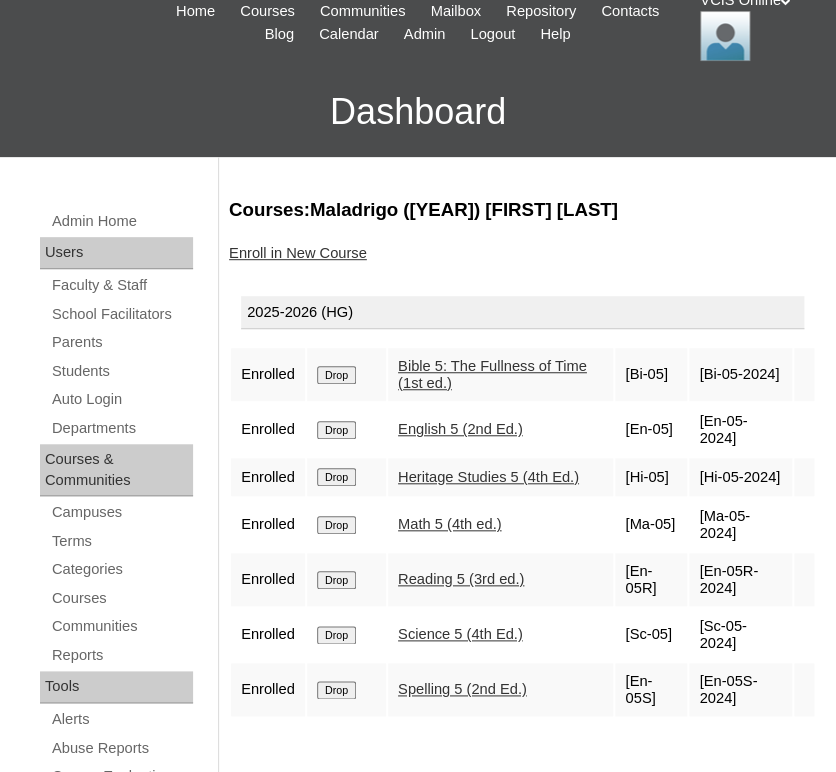 scroll, scrollTop: 97, scrollLeft: 0, axis: vertical 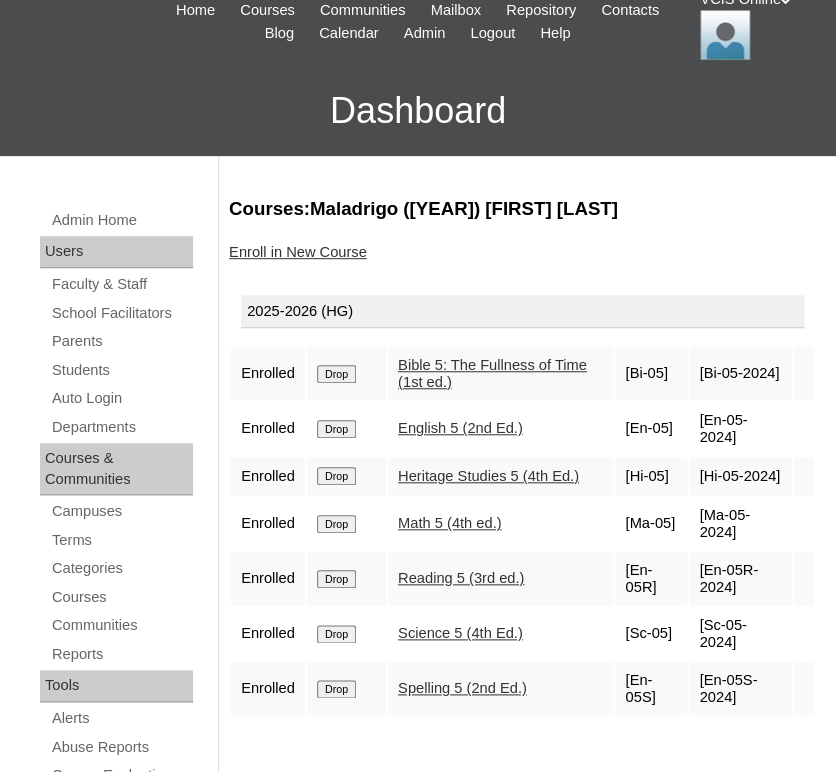 click on "Spelling 5 (2nd Ed.)" at bounding box center [500, 688] 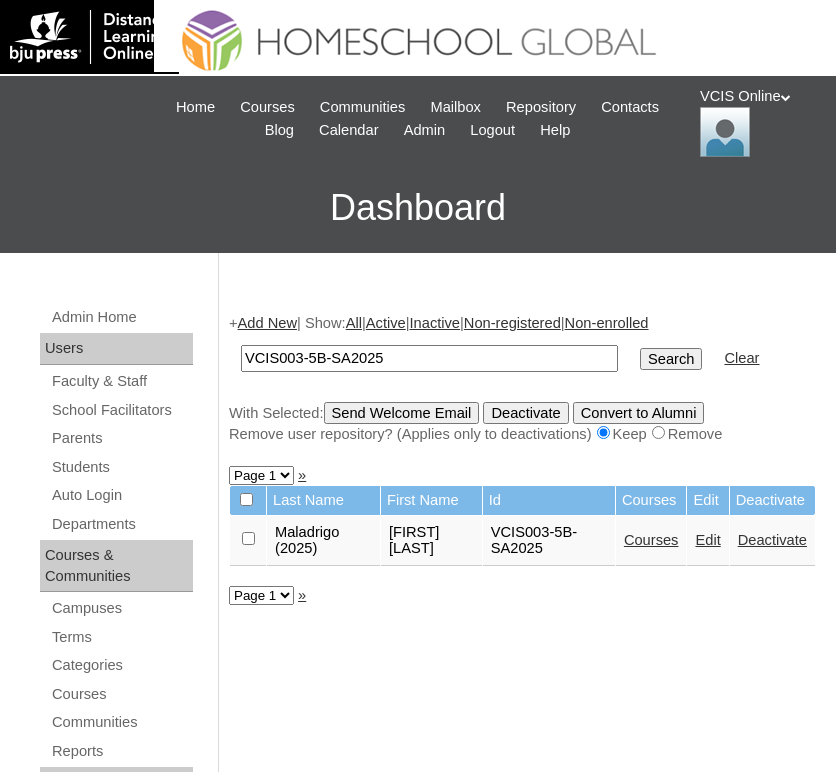 scroll, scrollTop: 0, scrollLeft: 0, axis: both 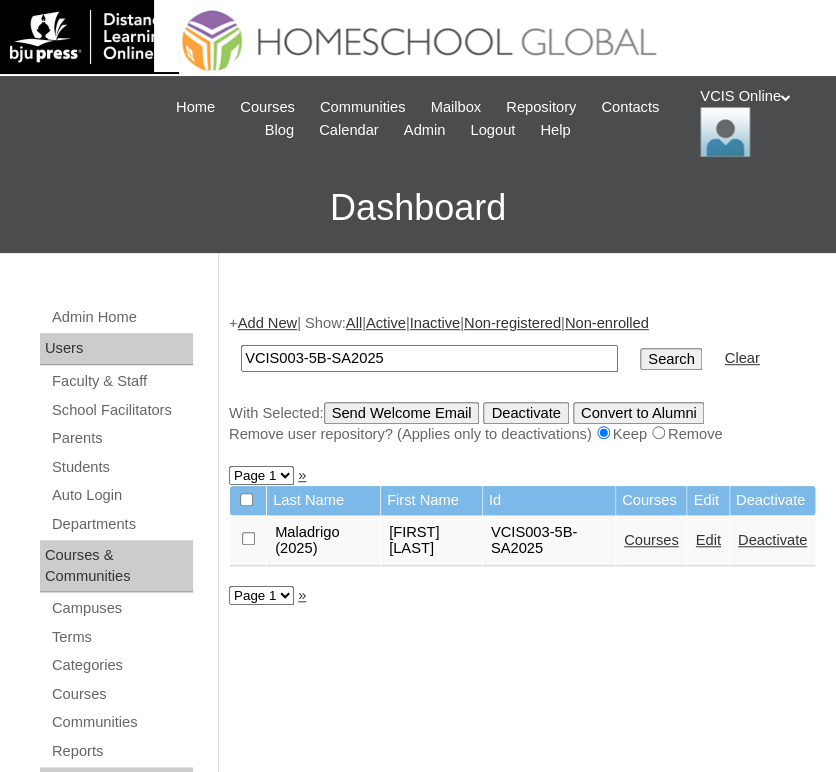click on "VCIS003-5B-SA2025" at bounding box center (429, 358) 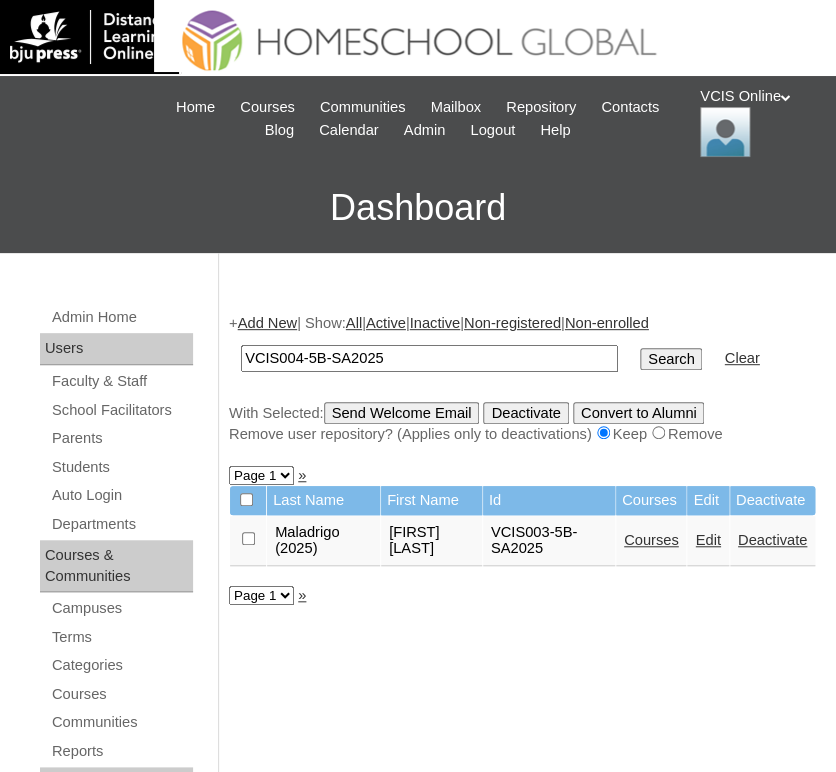 type on "VCIS004-5B-SA2025" 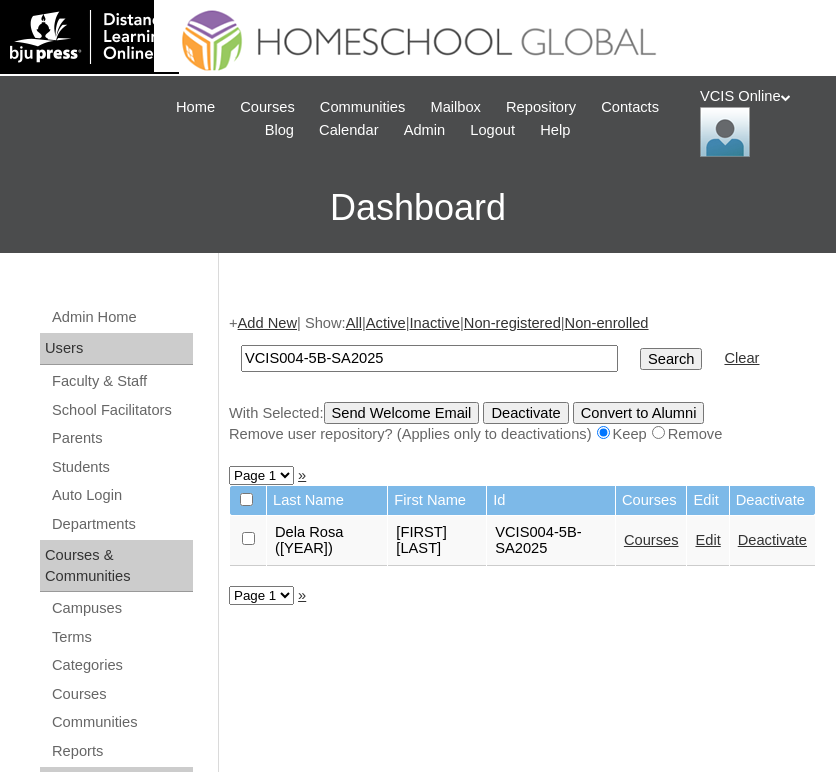 scroll, scrollTop: 0, scrollLeft: 0, axis: both 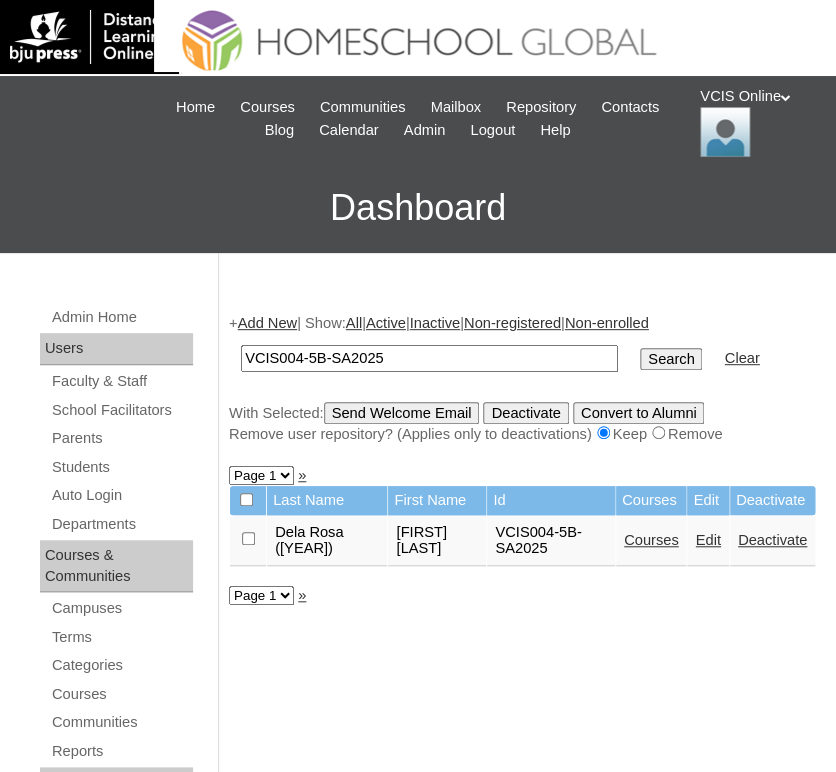click on "Courses" at bounding box center (651, 540) 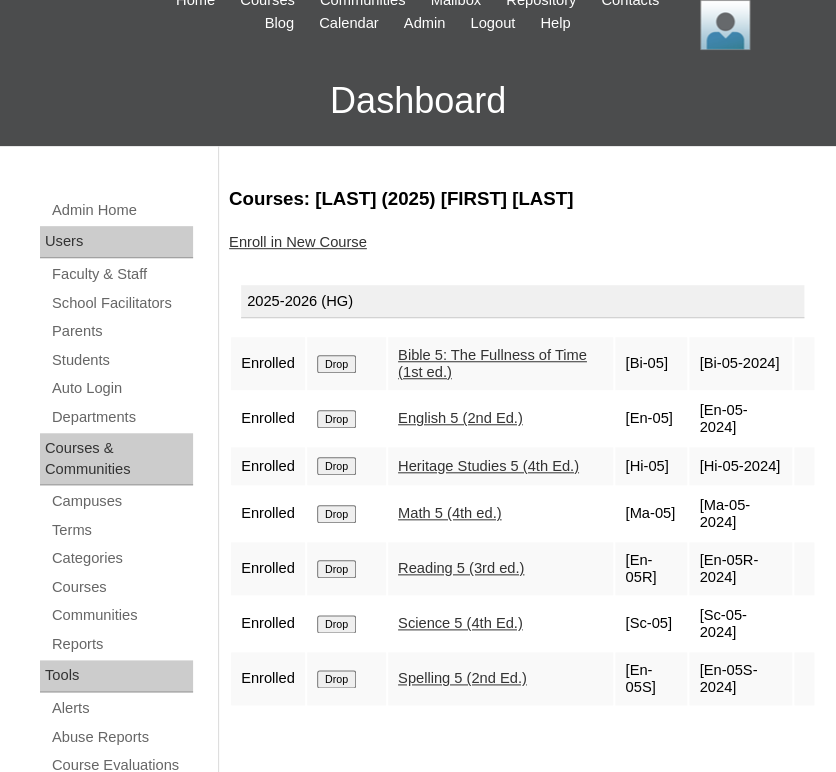 scroll, scrollTop: 111, scrollLeft: 0, axis: vertical 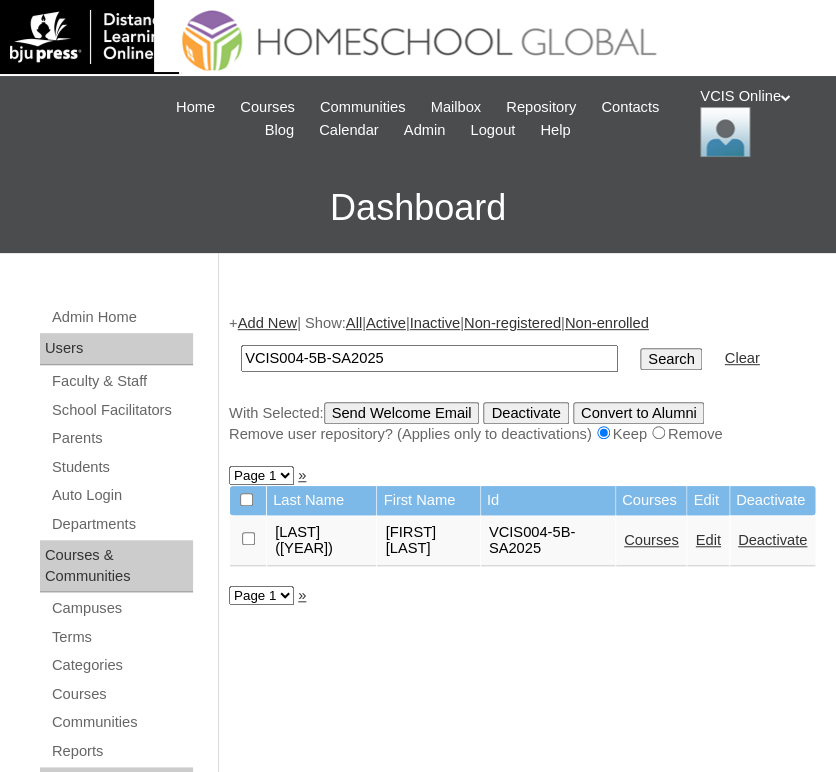 click on "VCIS004-5B-SA2025" at bounding box center [429, 358] 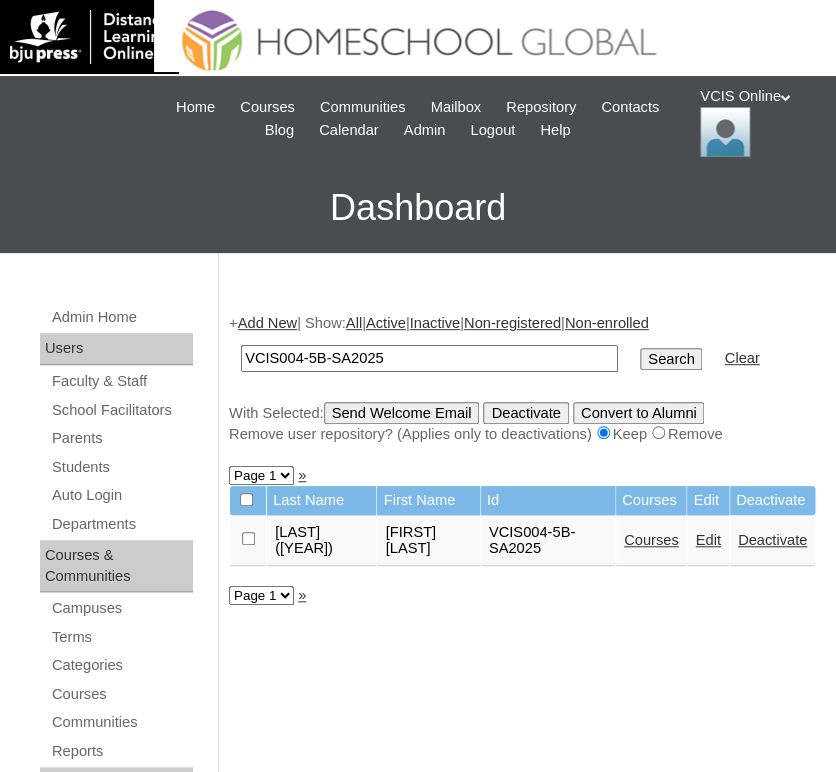click on "VCIS004-5B-SA2025" at bounding box center (429, 358) 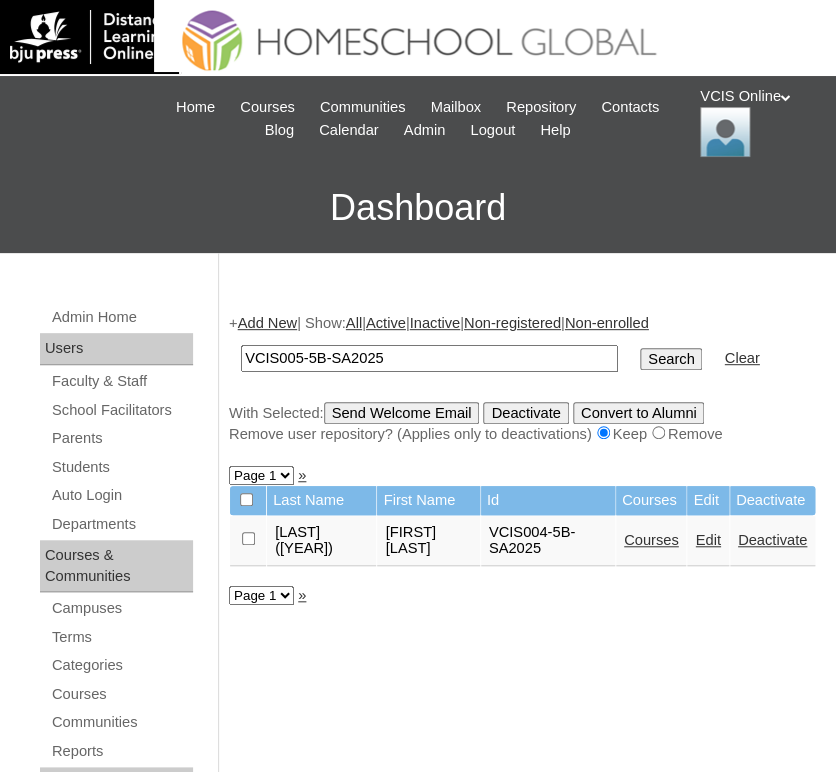 type on "VCIS005-5B-SA2025" 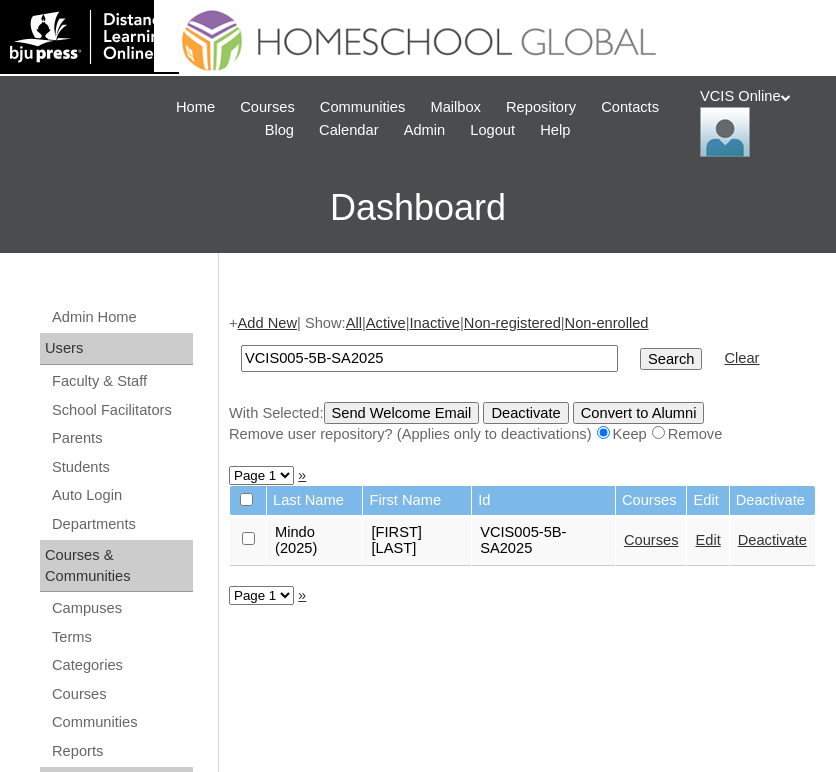 scroll, scrollTop: 0, scrollLeft: 0, axis: both 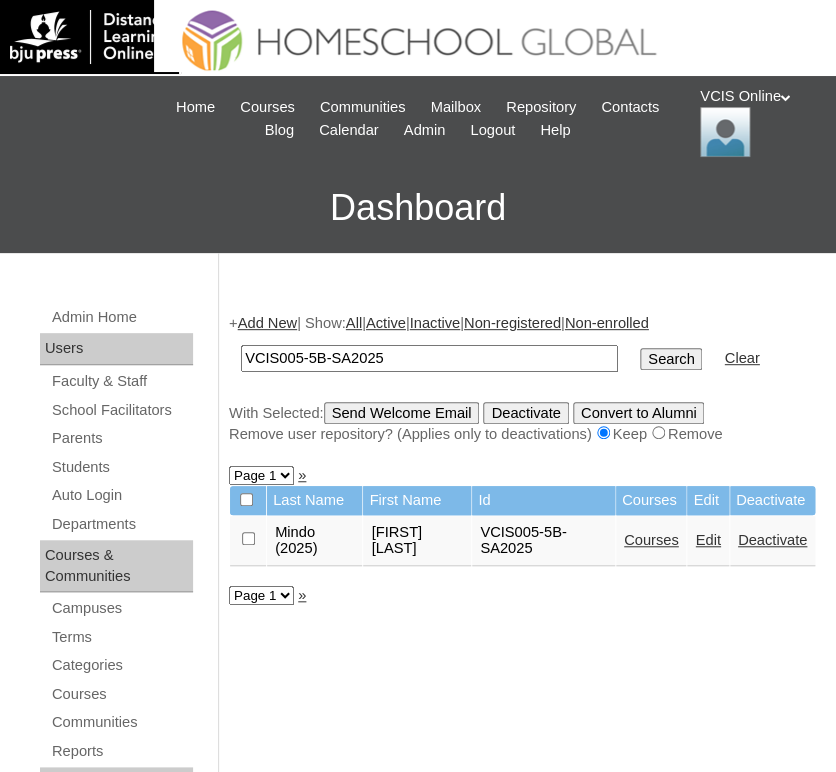 click on "Courses" at bounding box center (651, 540) 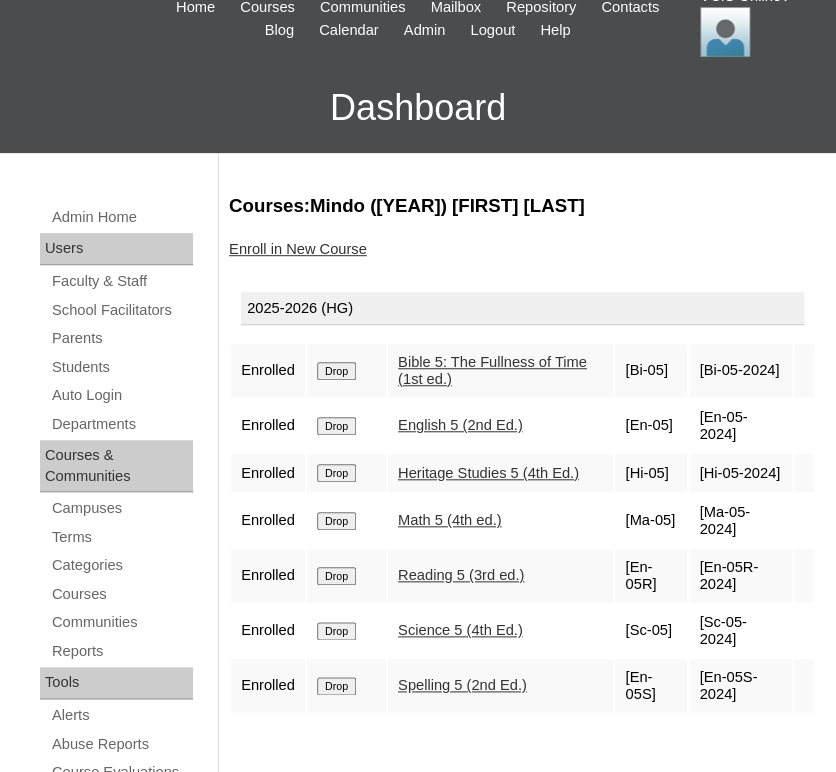 scroll, scrollTop: 129, scrollLeft: 0, axis: vertical 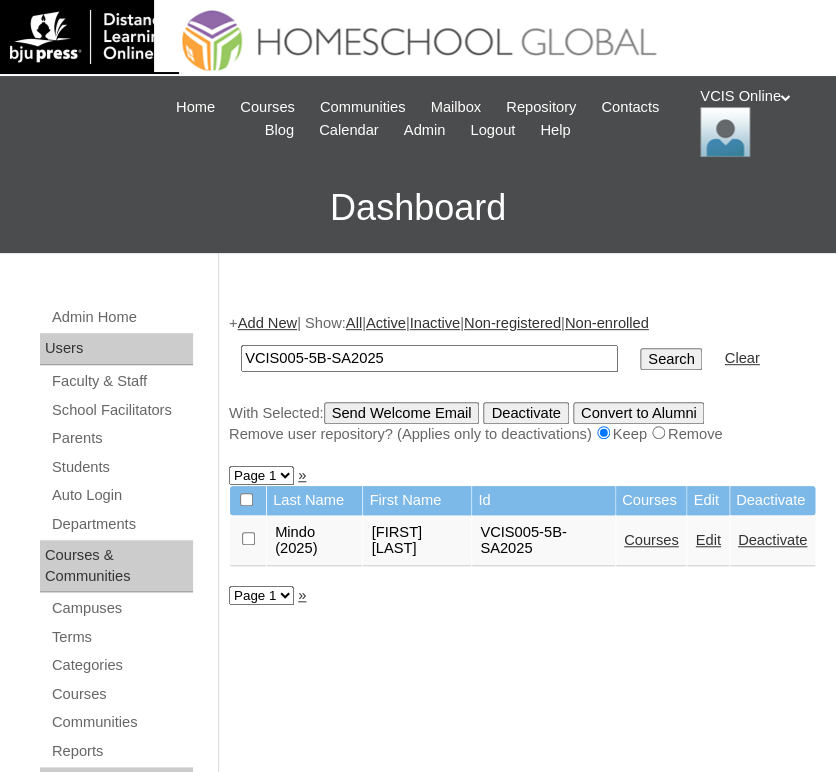 click on "VCIS005-5B-SA2025" at bounding box center [429, 358] 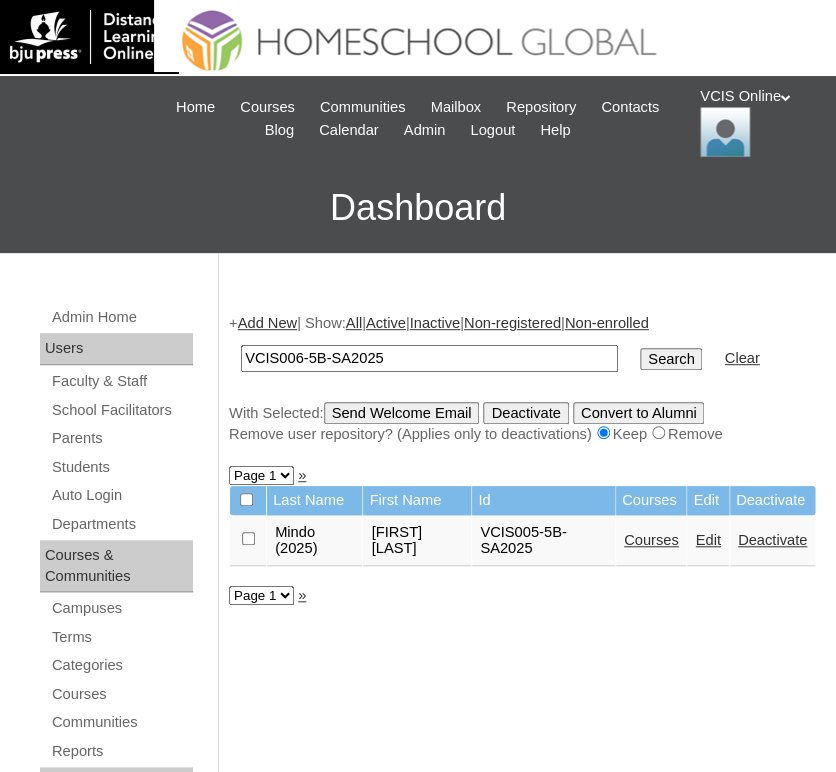 type on "VCIS006-5B-SA2025" 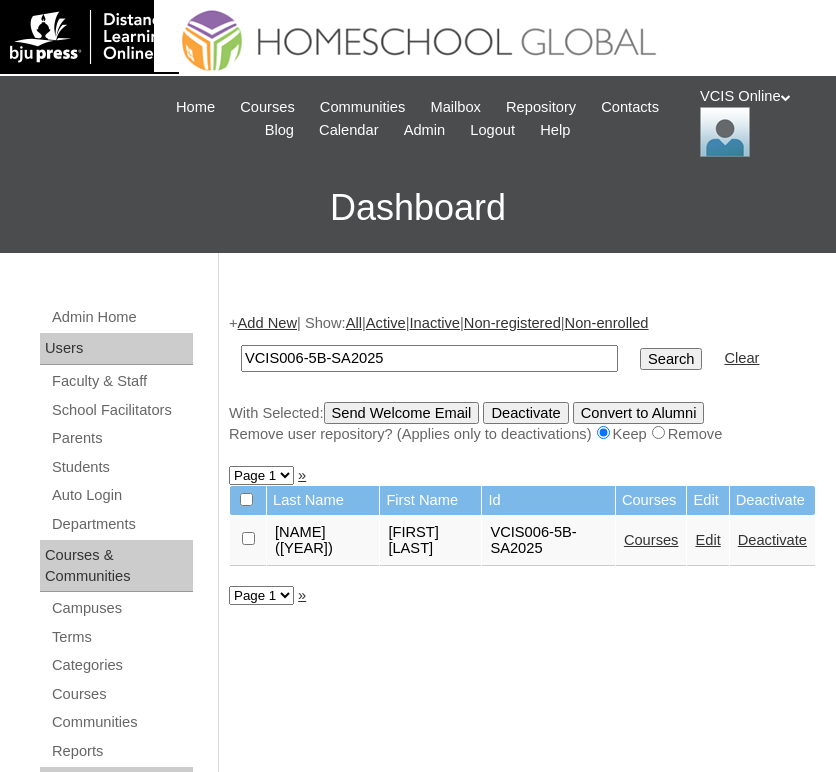 scroll, scrollTop: 0, scrollLeft: 0, axis: both 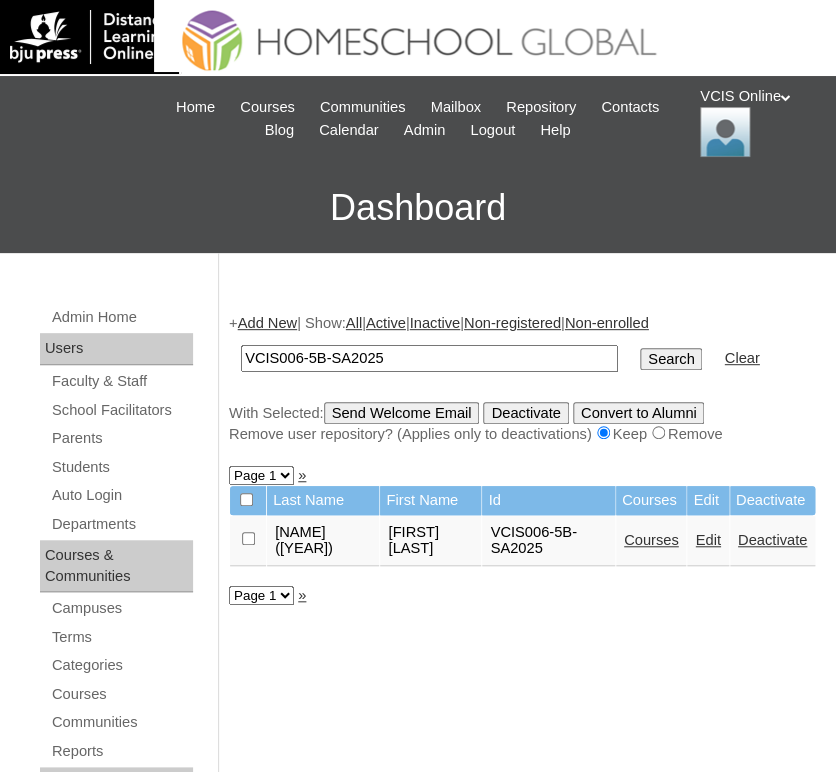 click on "Courses" at bounding box center [651, 540] 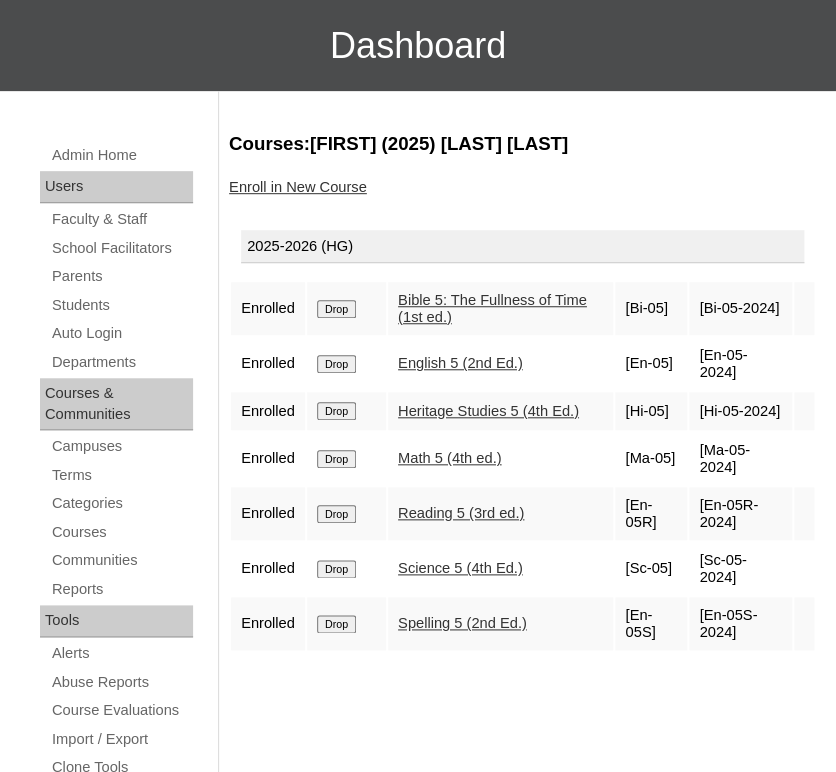 scroll, scrollTop: 163, scrollLeft: 0, axis: vertical 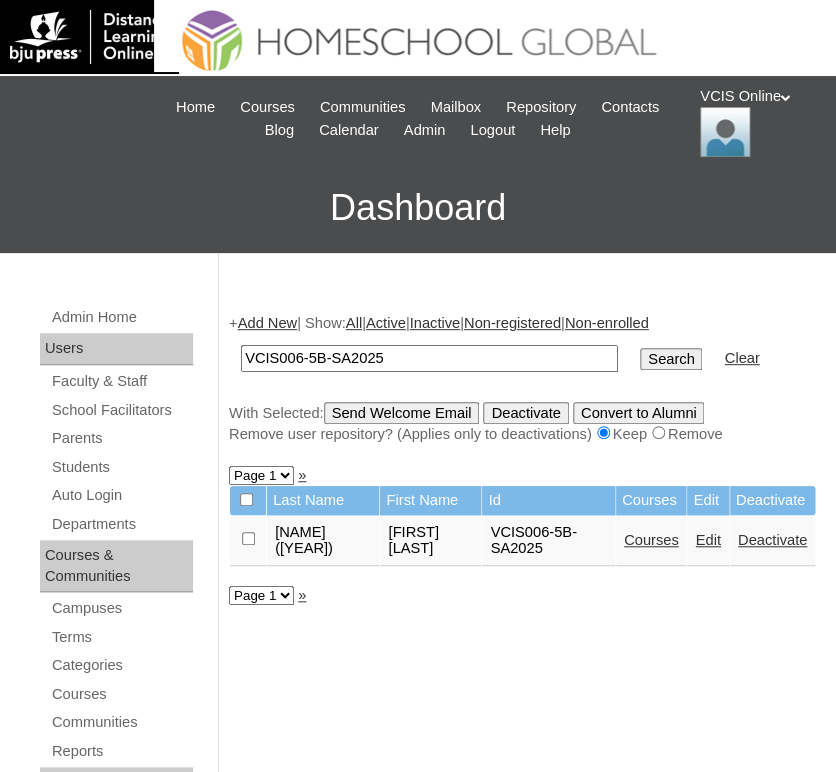 click on "VCIS006-5B-SA2025" at bounding box center [429, 358] 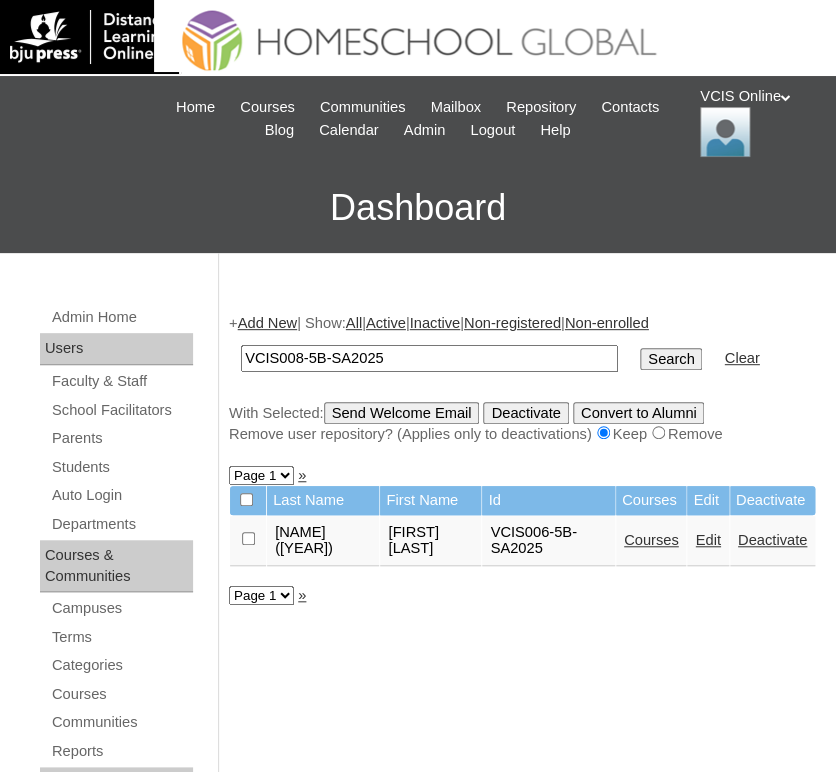 click on "VCIS008-5B-SA2025" at bounding box center [429, 358] 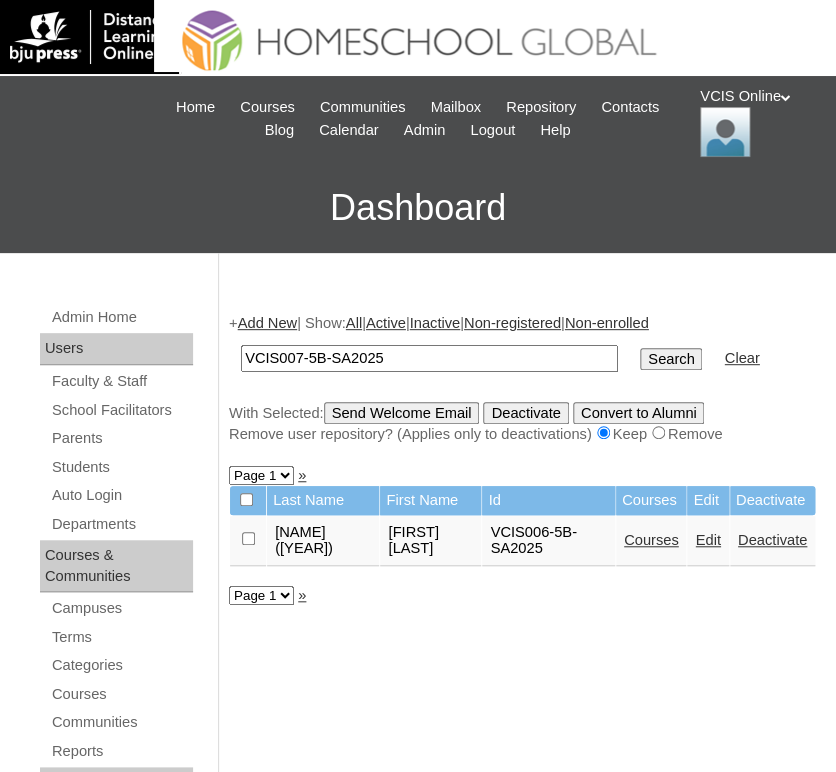 type on "VCIS007-5B-SA2025" 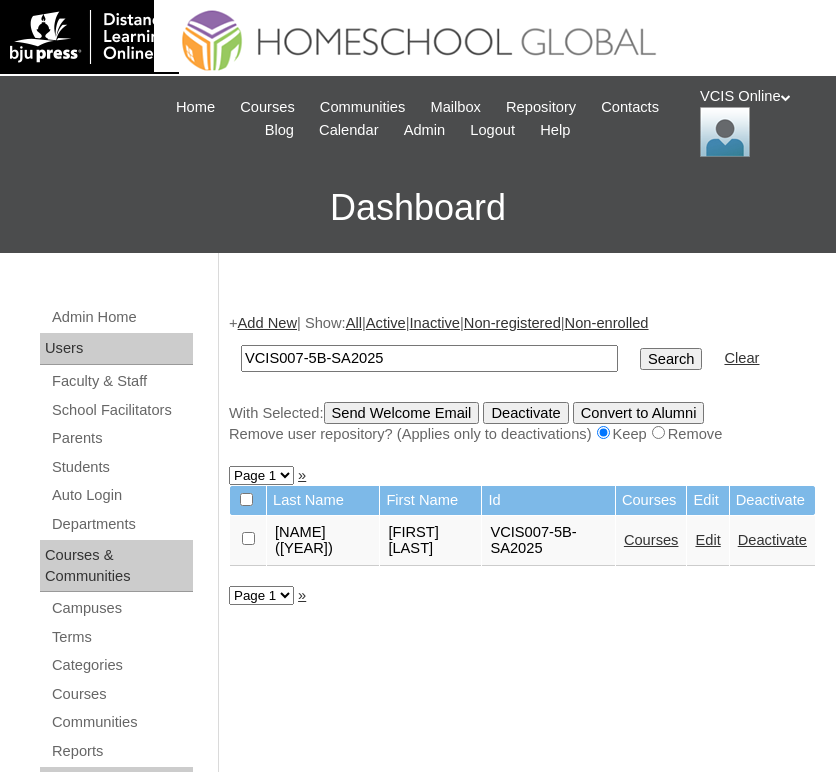 scroll, scrollTop: 0, scrollLeft: 0, axis: both 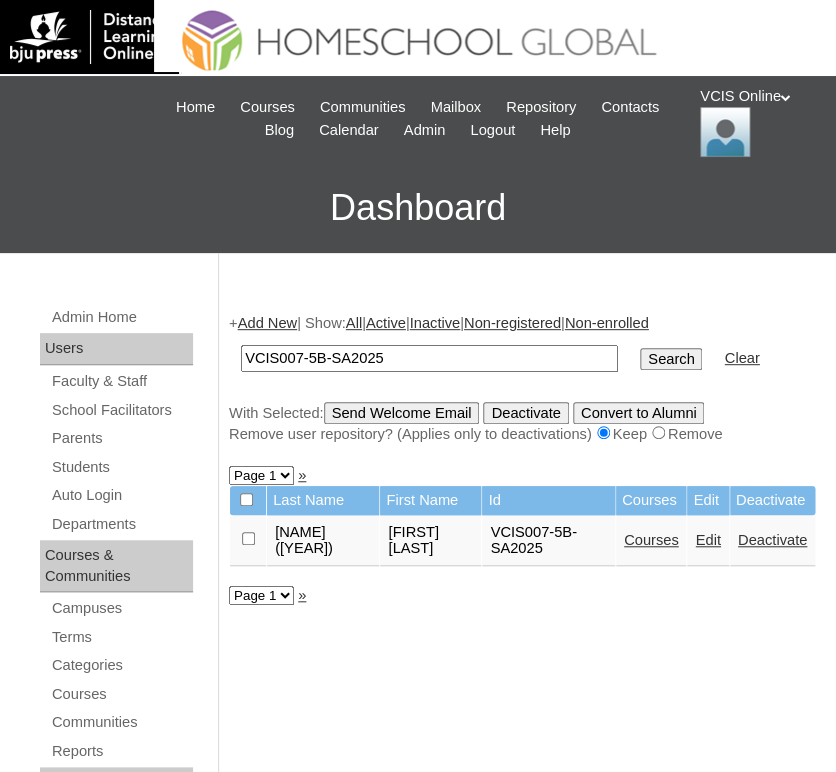 click on "Courses" at bounding box center [651, 540] 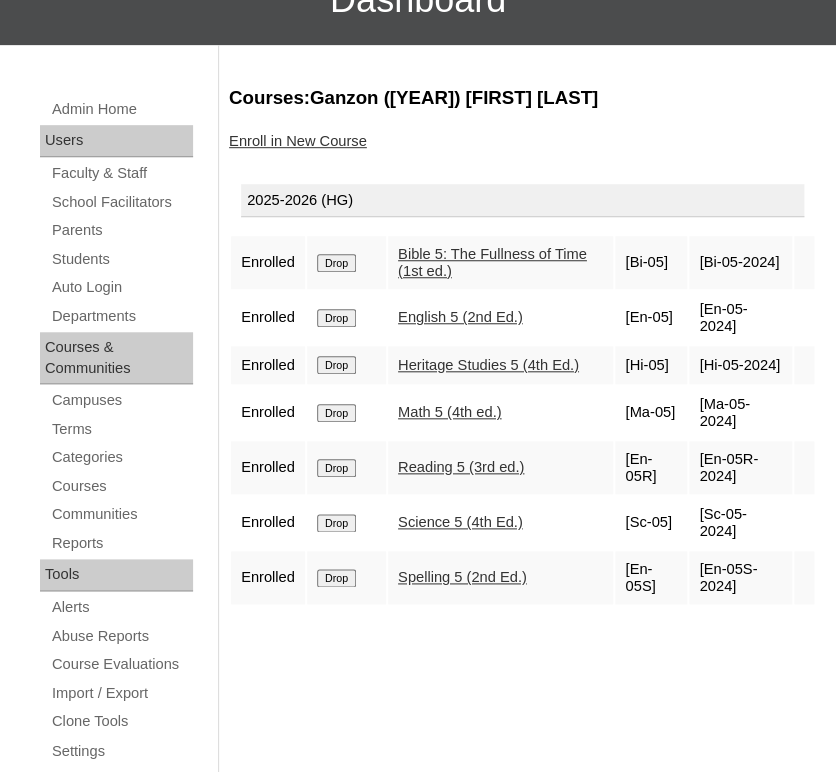 scroll, scrollTop: 209, scrollLeft: 0, axis: vertical 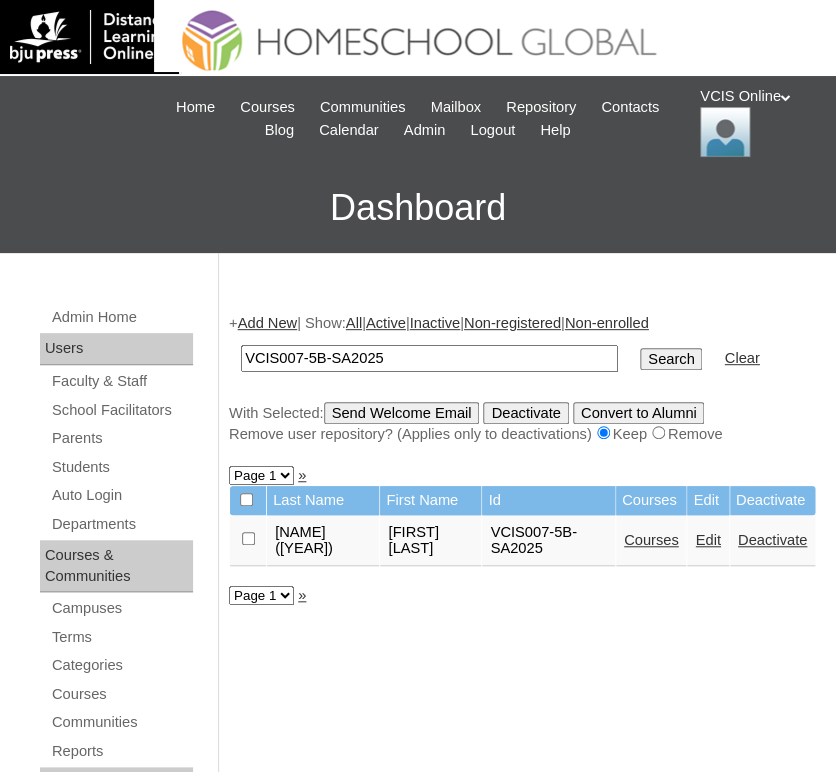 click on "VCIS007-5B-SA2025" at bounding box center (429, 358) 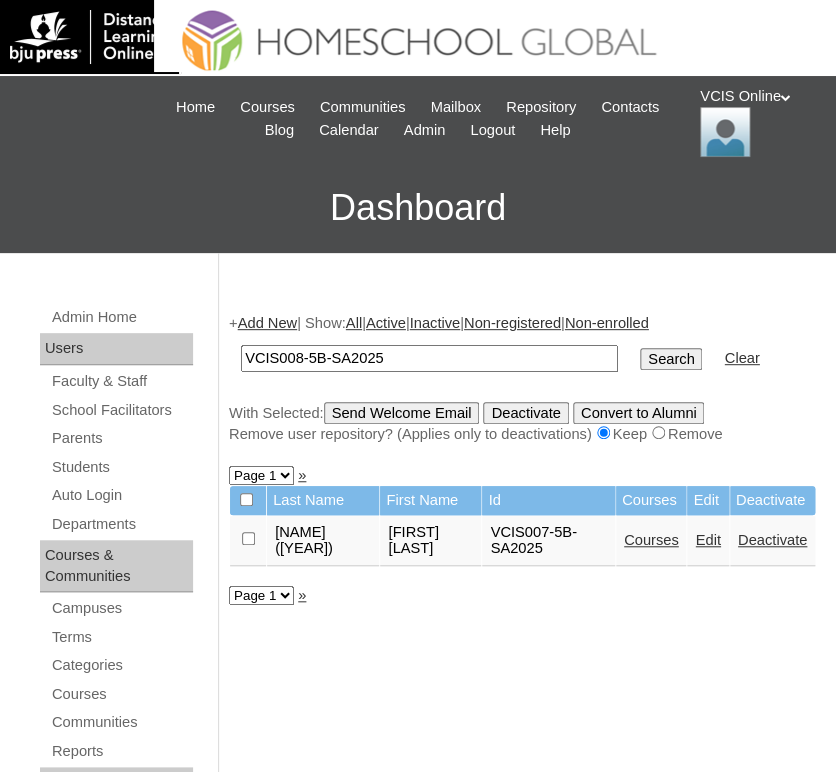 type on "VCIS008-5B-SA2025" 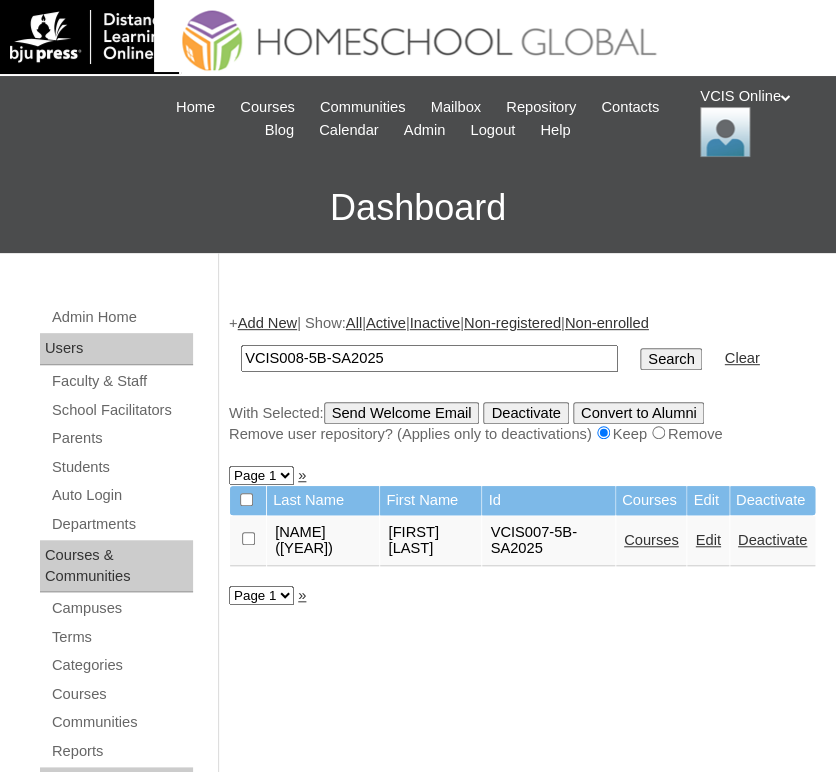click on "Search" at bounding box center [671, 359] 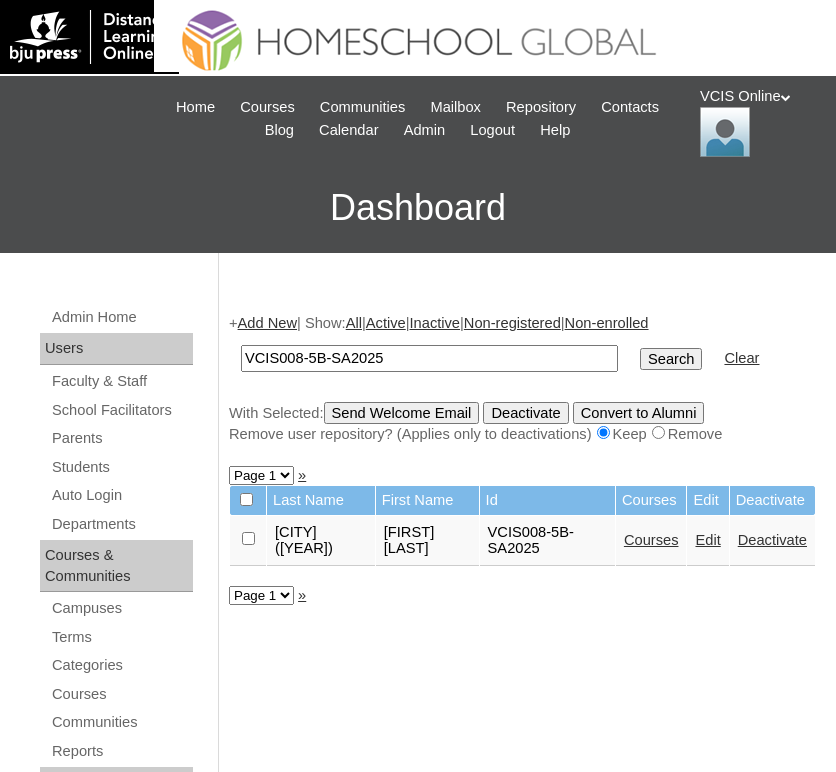 scroll, scrollTop: 0, scrollLeft: 0, axis: both 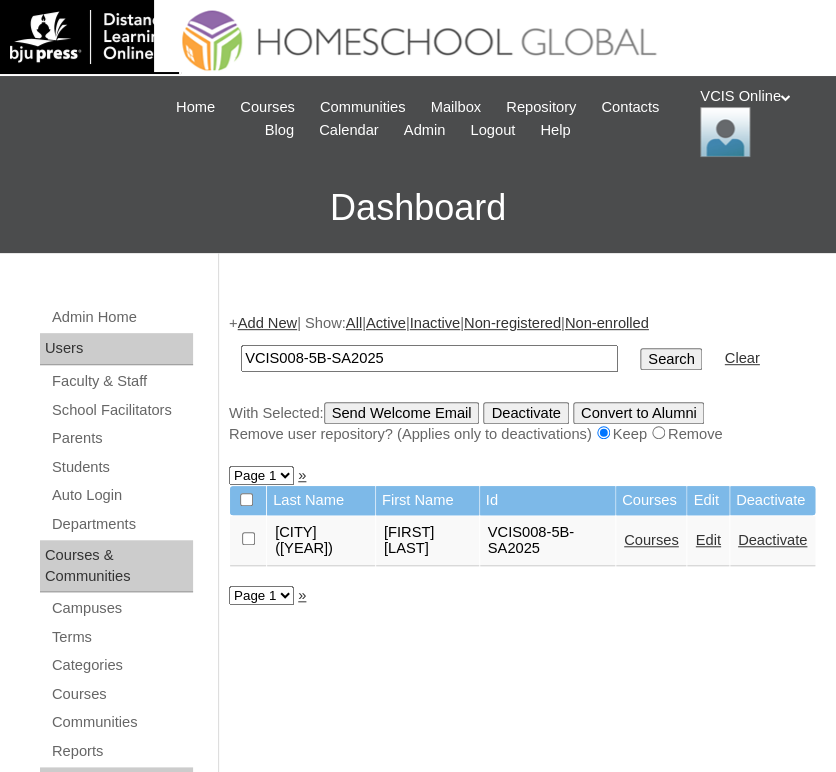 click on "Courses" at bounding box center (651, 540) 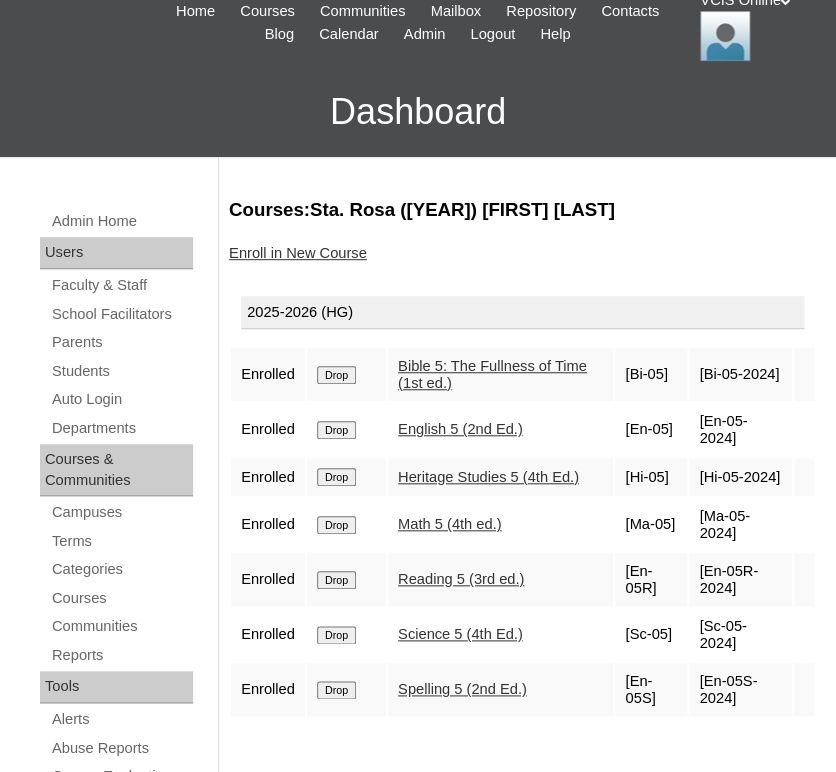 scroll, scrollTop: 195, scrollLeft: 0, axis: vertical 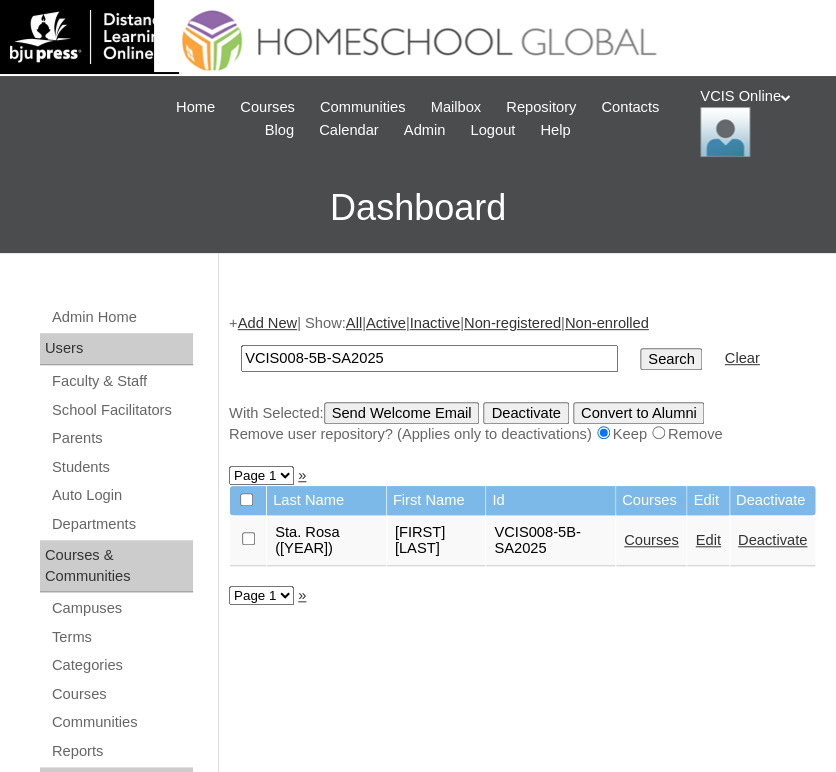 click on "VCIS008-5B-SA2025" at bounding box center (429, 358) 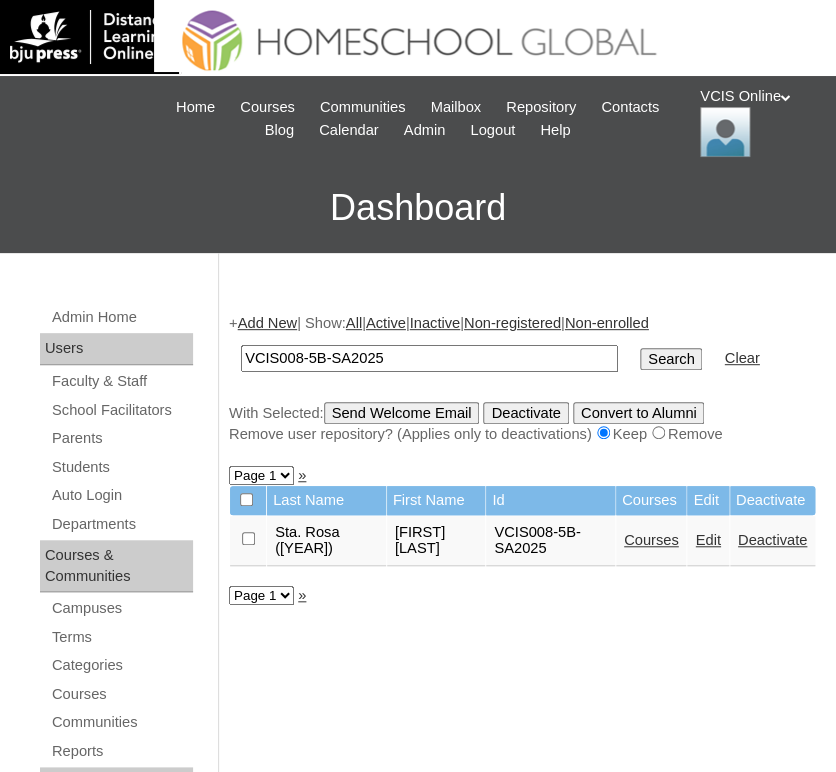 paste on "9" 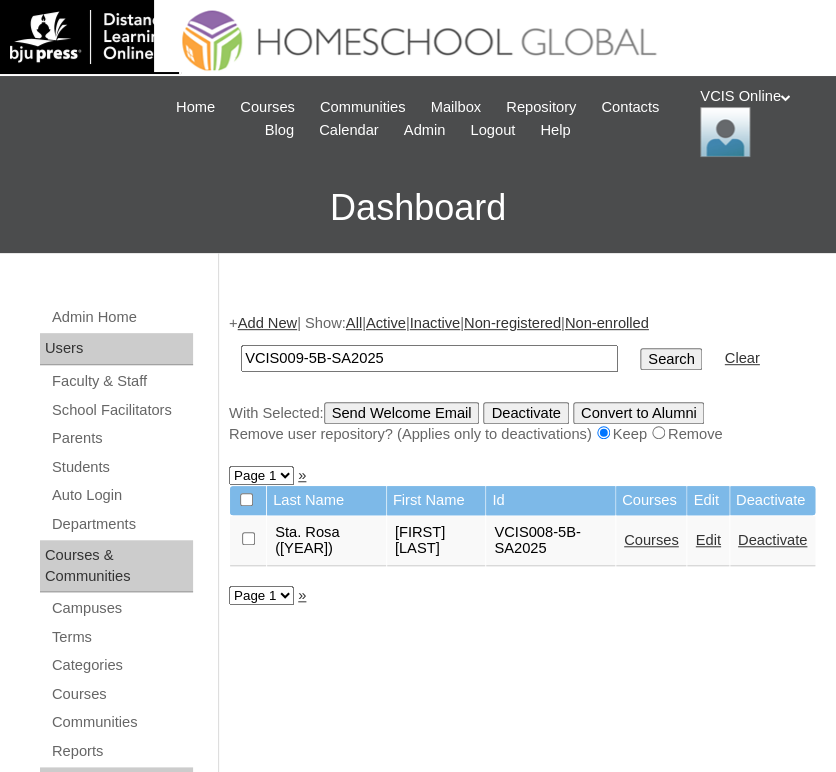 type on "VCIS009-5B-SA2025" 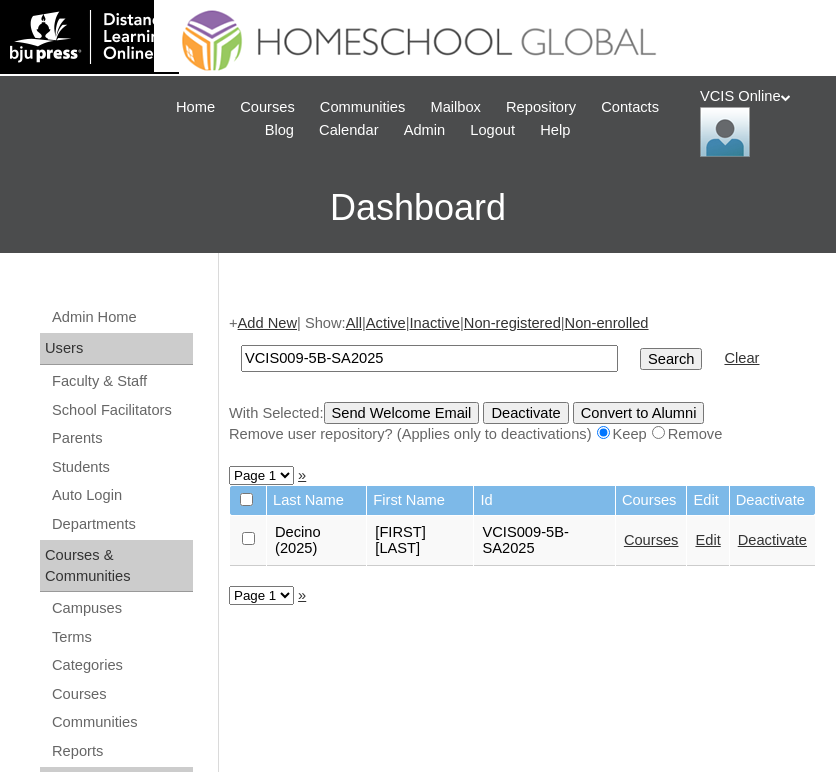 scroll, scrollTop: 0, scrollLeft: 0, axis: both 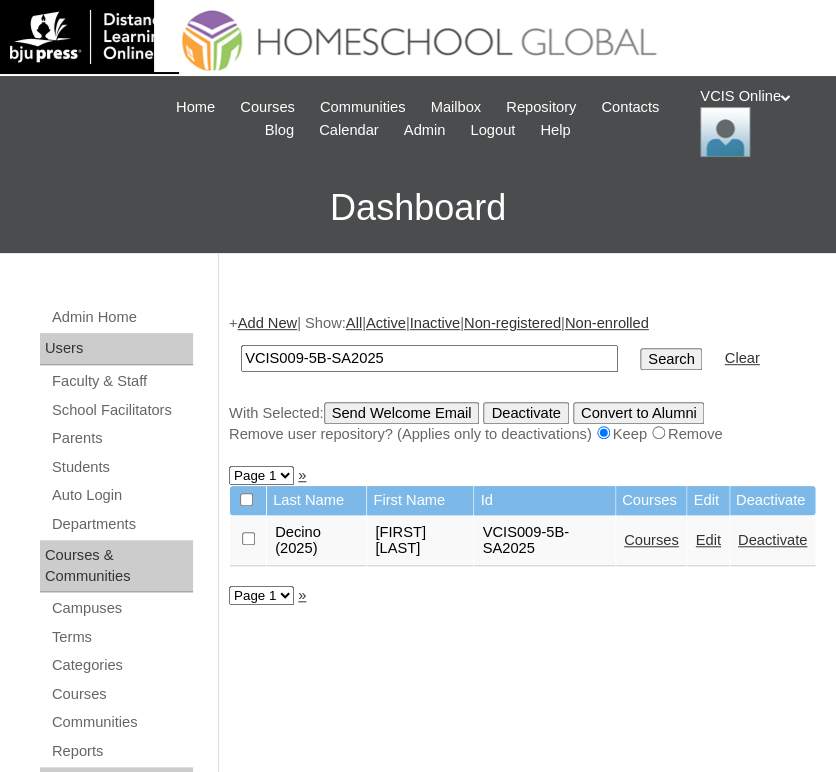 click on "Courses" at bounding box center [651, 540] 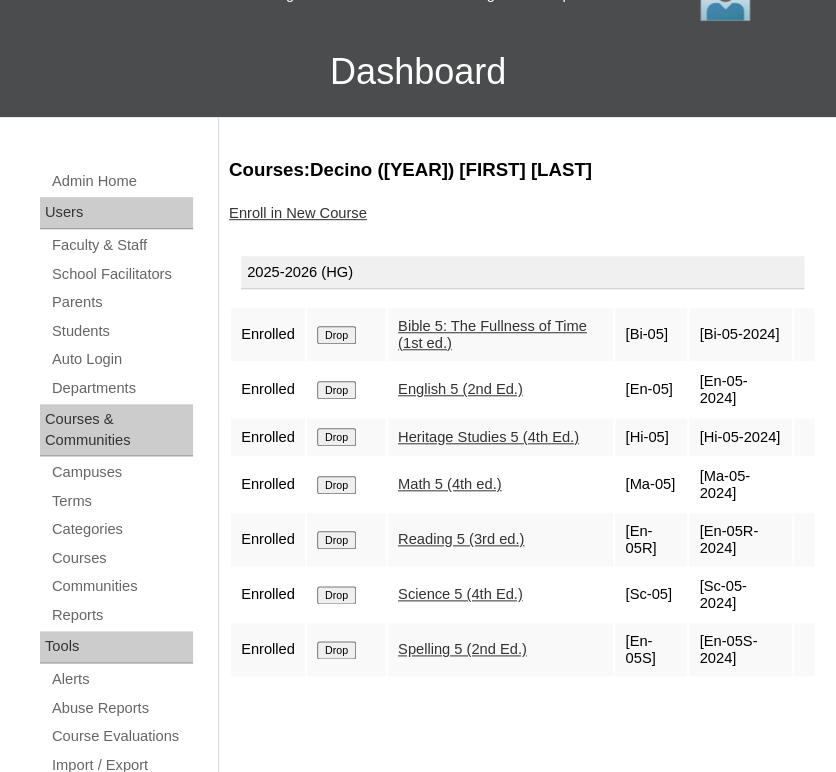 scroll, scrollTop: 138, scrollLeft: 0, axis: vertical 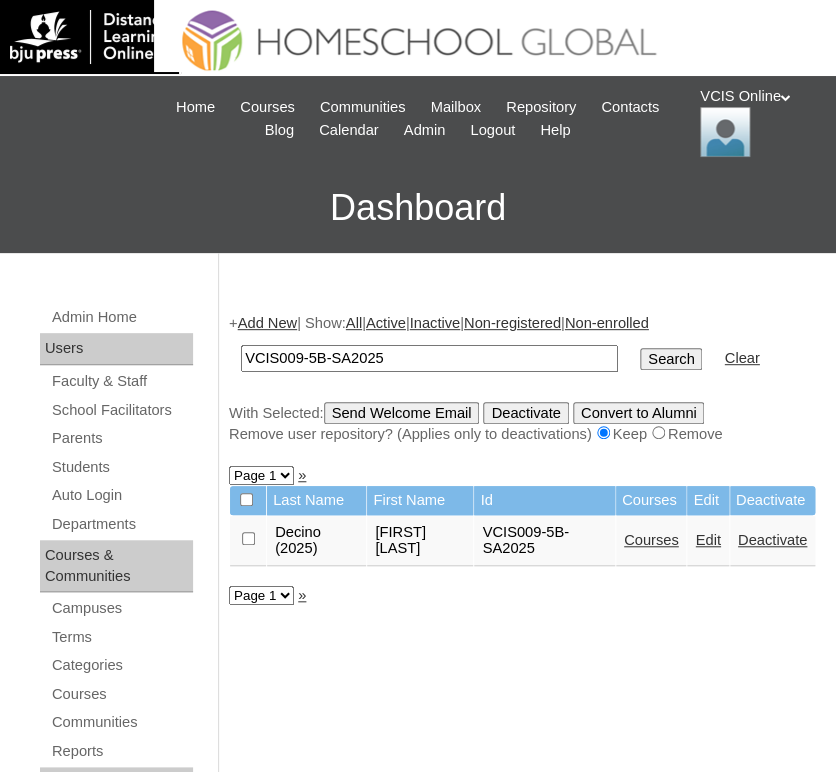 drag, startPoint x: 391, startPoint y: 372, endPoint x: 411, endPoint y: 360, distance: 23.323807 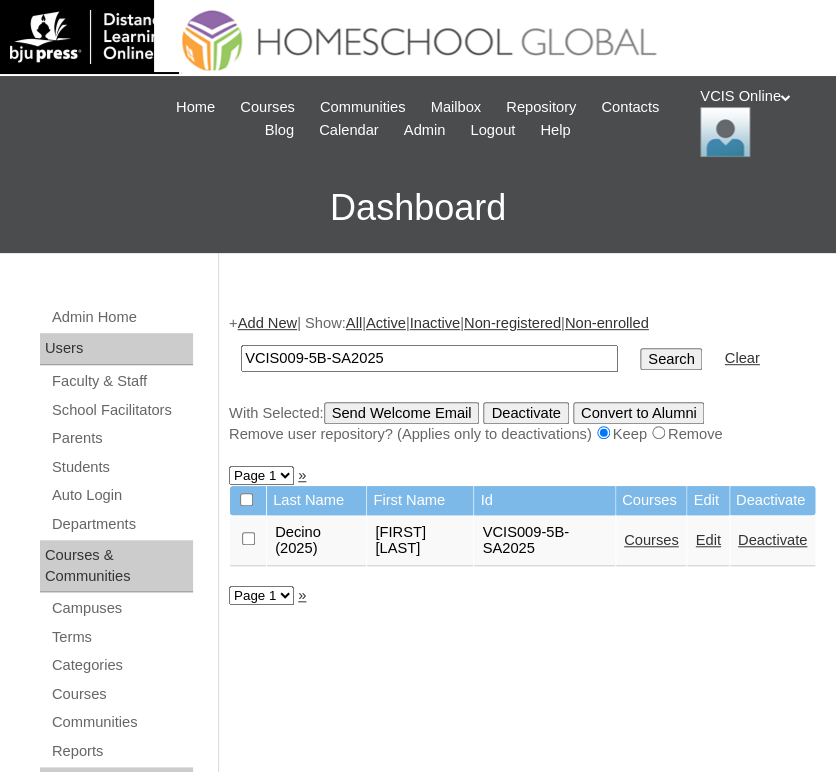 paste on "10" 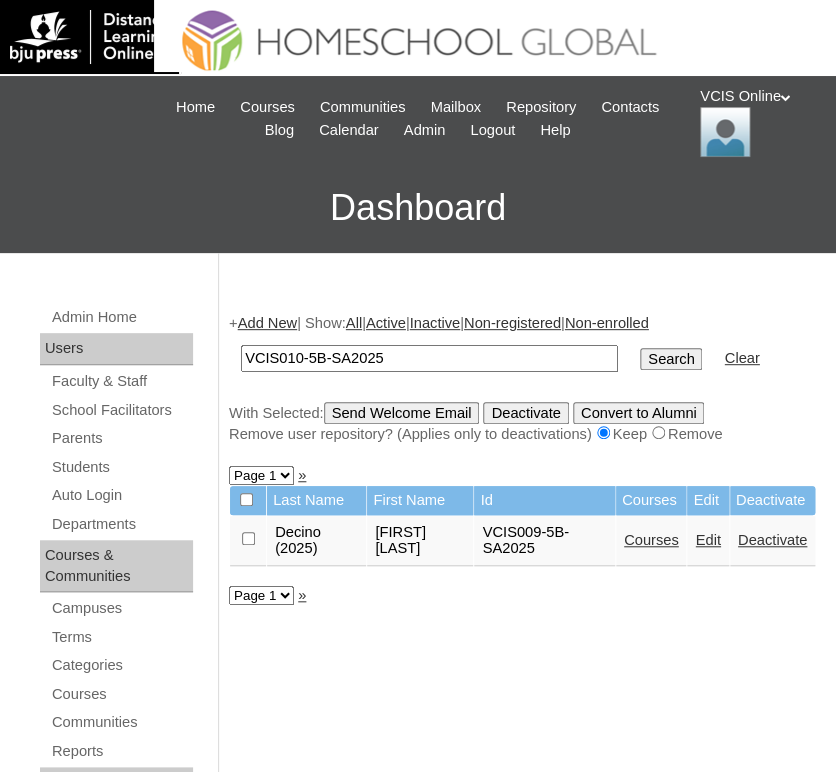 type on "VCIS010-5B-SA2025" 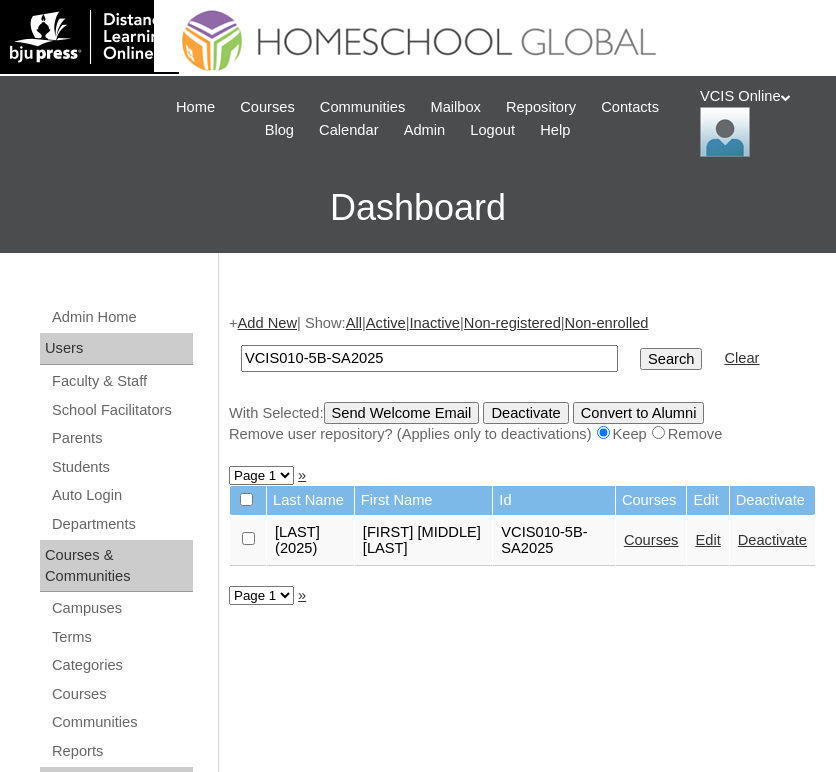 scroll, scrollTop: 0, scrollLeft: 0, axis: both 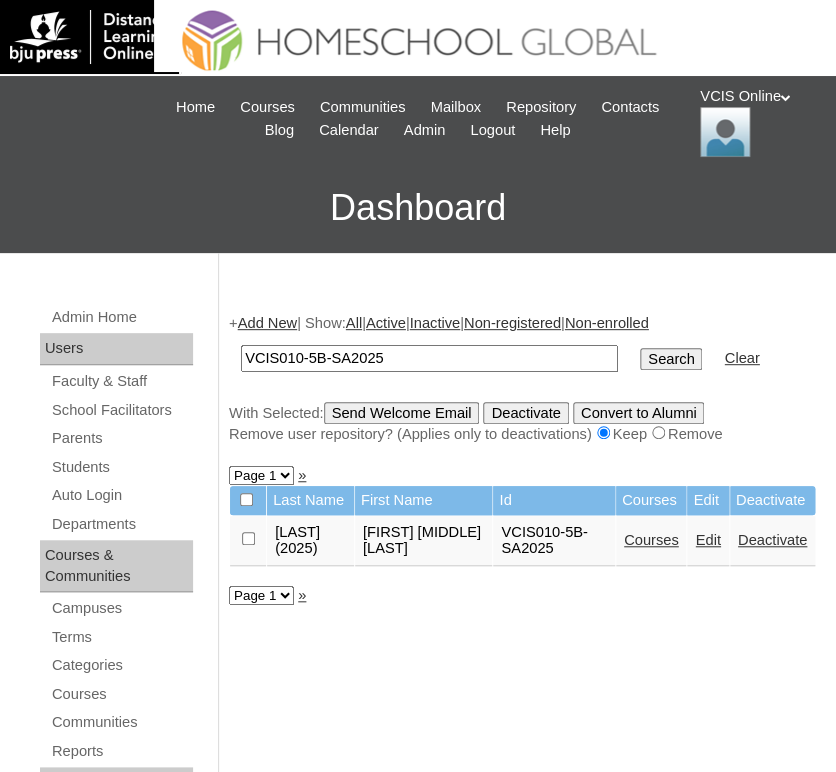 click on "Courses" at bounding box center (651, 540) 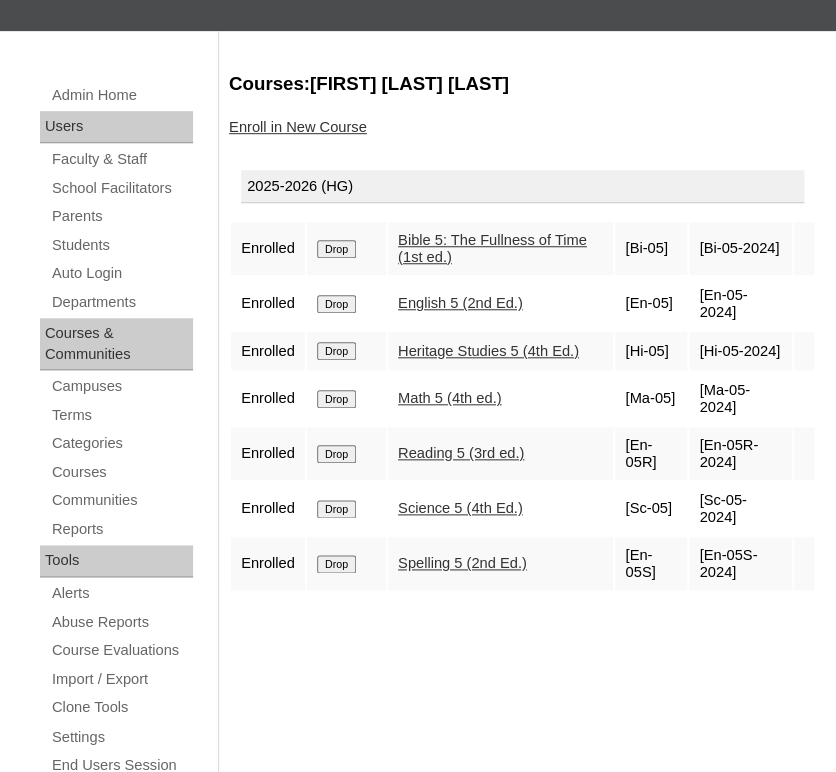 scroll, scrollTop: 226, scrollLeft: 0, axis: vertical 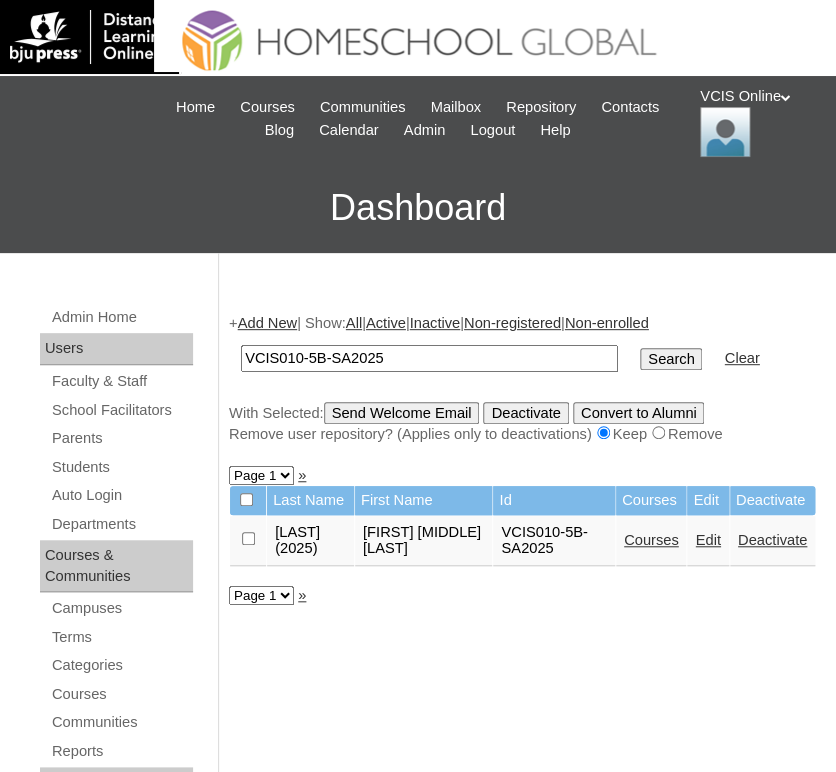 click on "VCIS010-5B-SA2025" at bounding box center [429, 358] 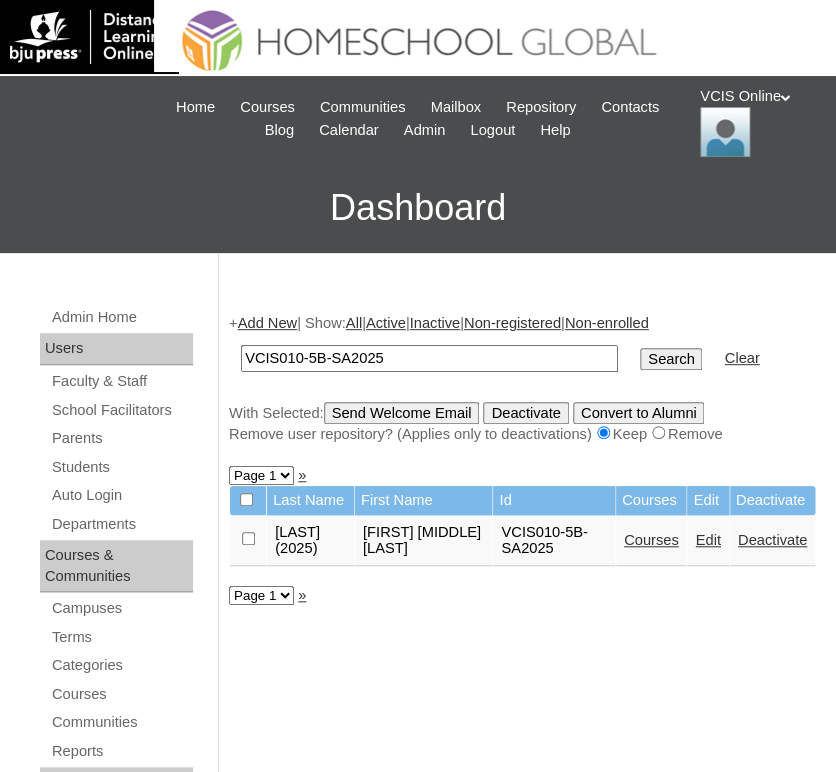 paste on "1" 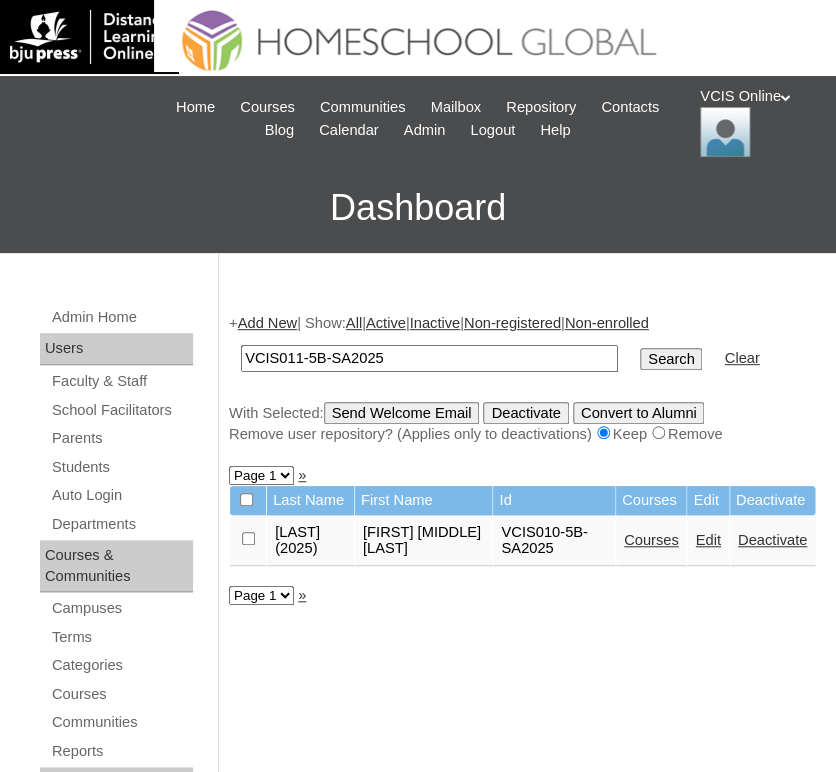 type on "VCIS011-5B-SA2025" 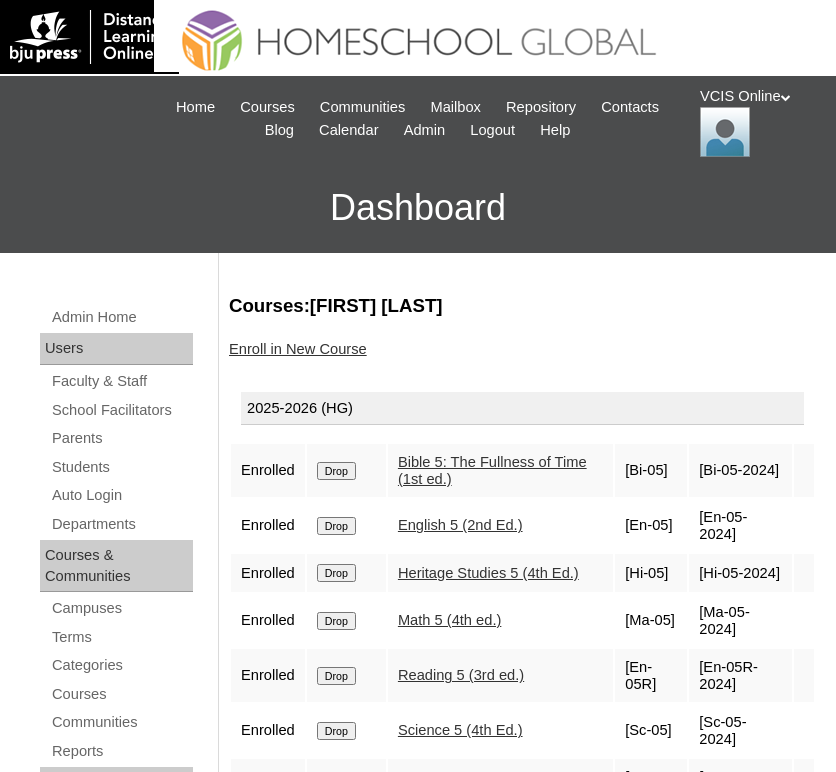scroll, scrollTop: 0, scrollLeft: 0, axis: both 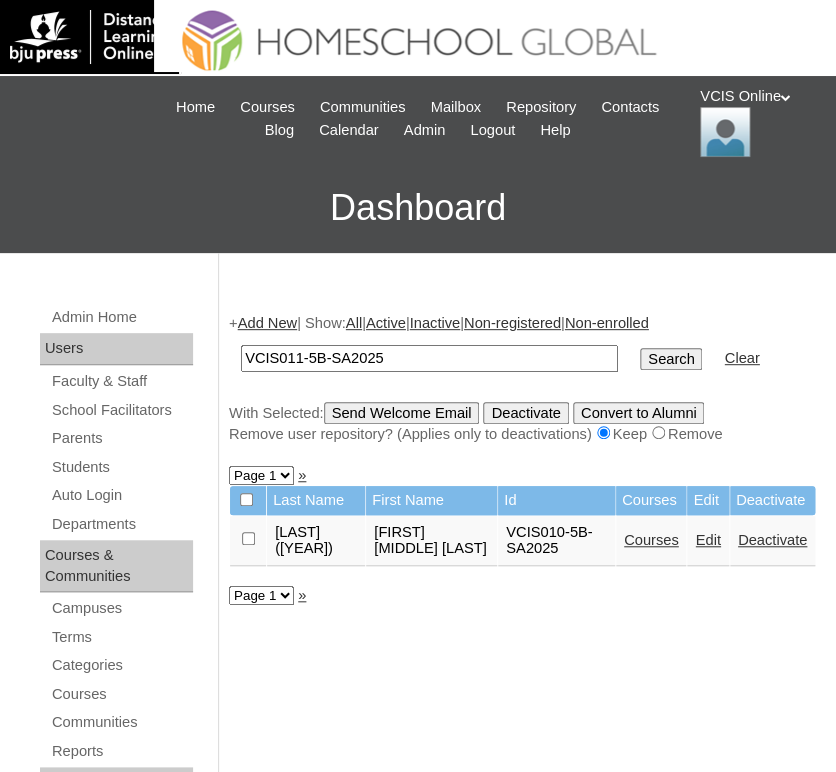 click on "Search" at bounding box center (671, 359) 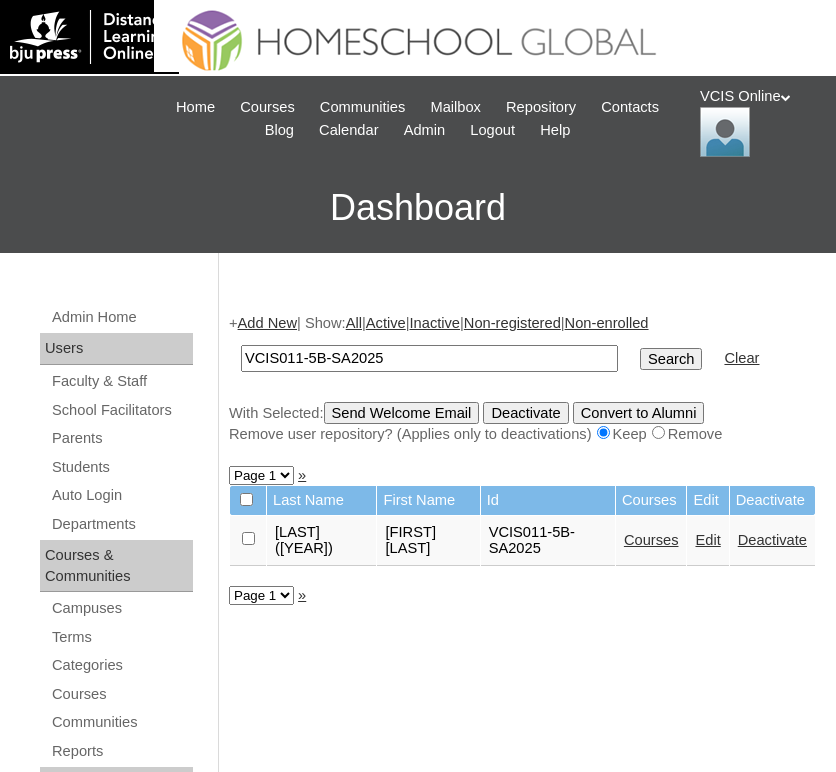 scroll, scrollTop: 0, scrollLeft: 0, axis: both 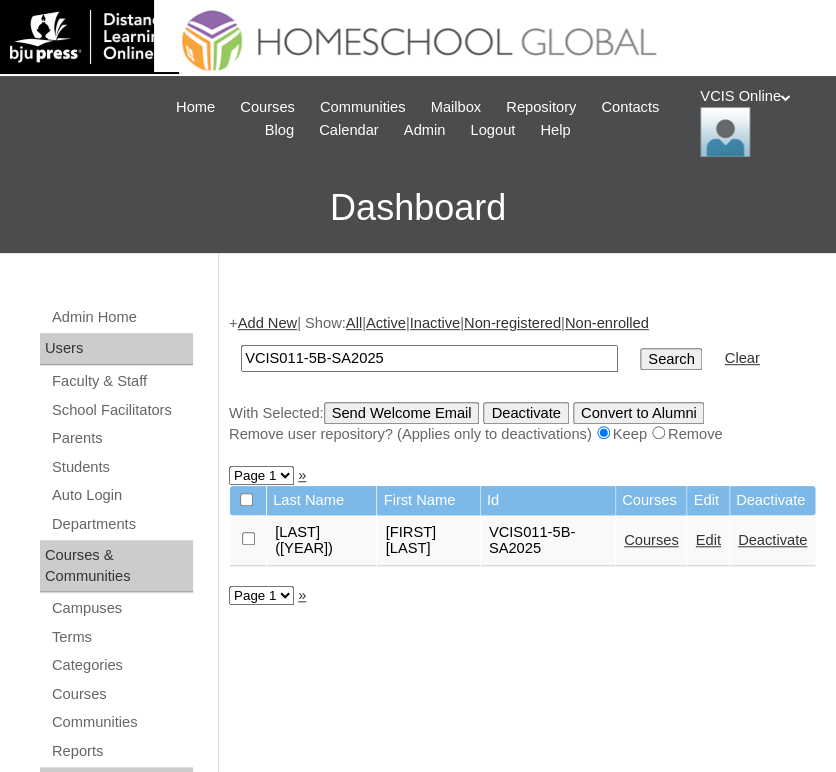 click on "Courses" at bounding box center [651, 540] 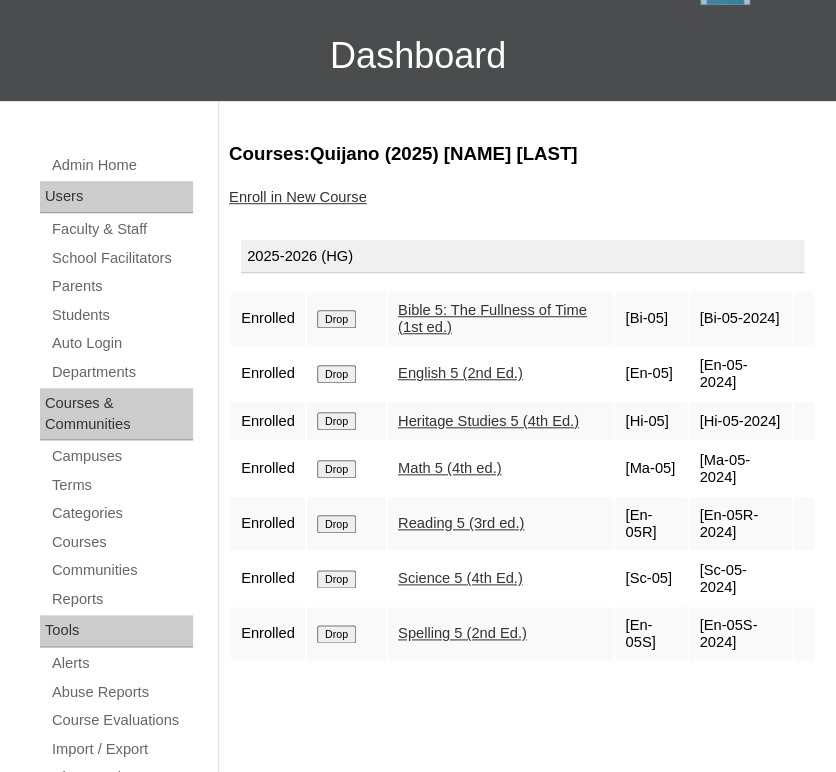 scroll, scrollTop: 167, scrollLeft: 0, axis: vertical 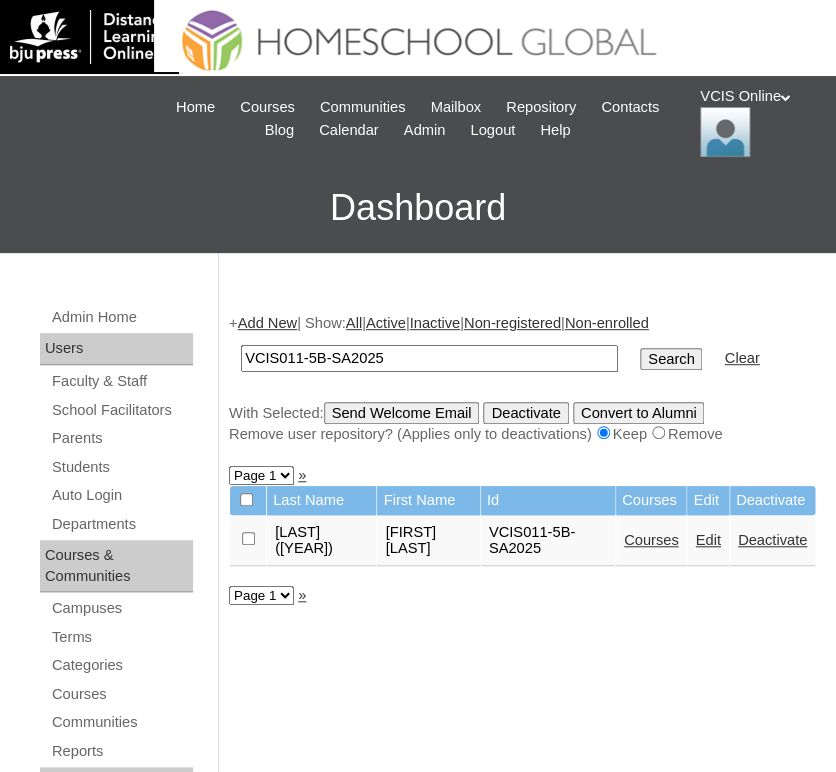 click on "VCIS011-5B-SA2025" at bounding box center [429, 358] 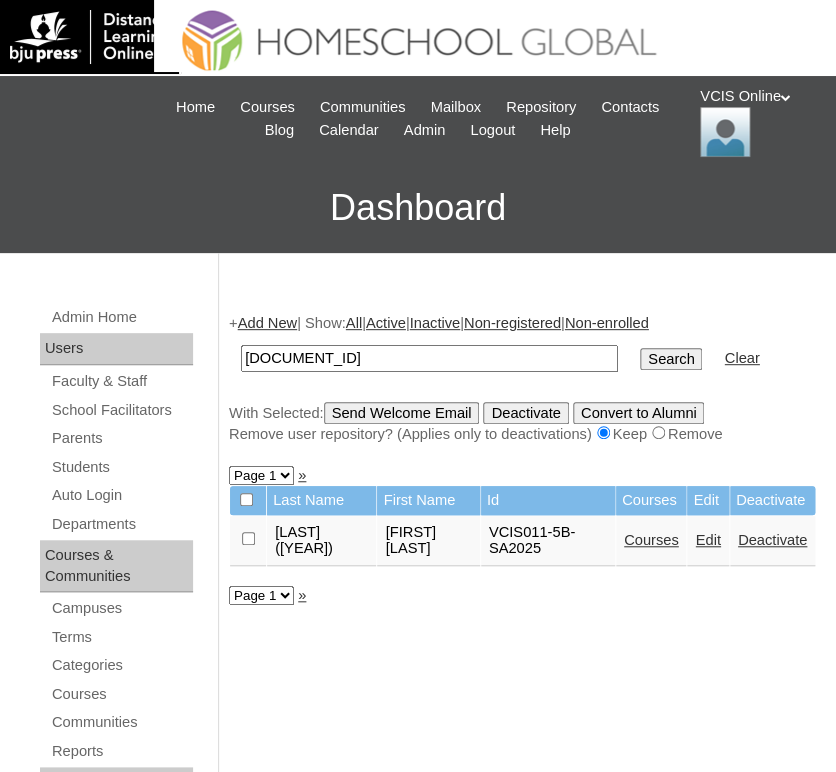 type on "[DOCUMENT_ID]" 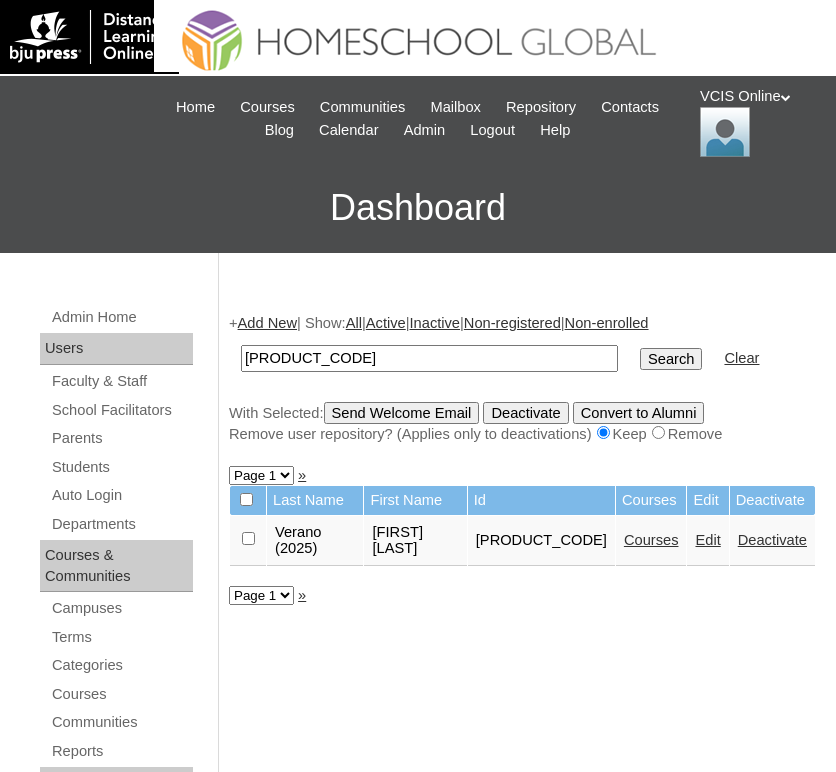 scroll, scrollTop: 0, scrollLeft: 0, axis: both 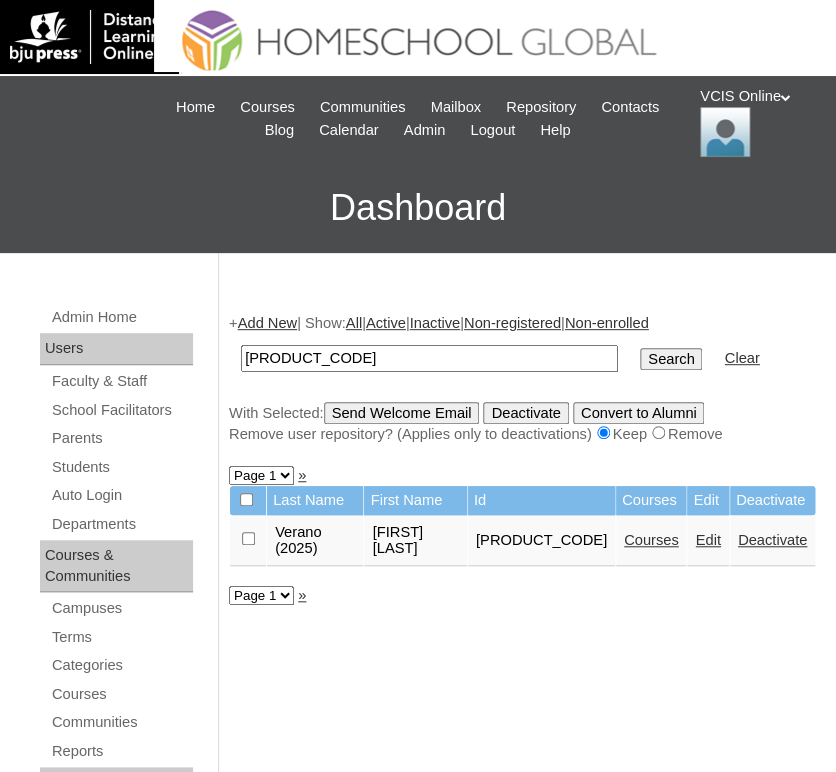 click on "Courses" at bounding box center [651, 540] 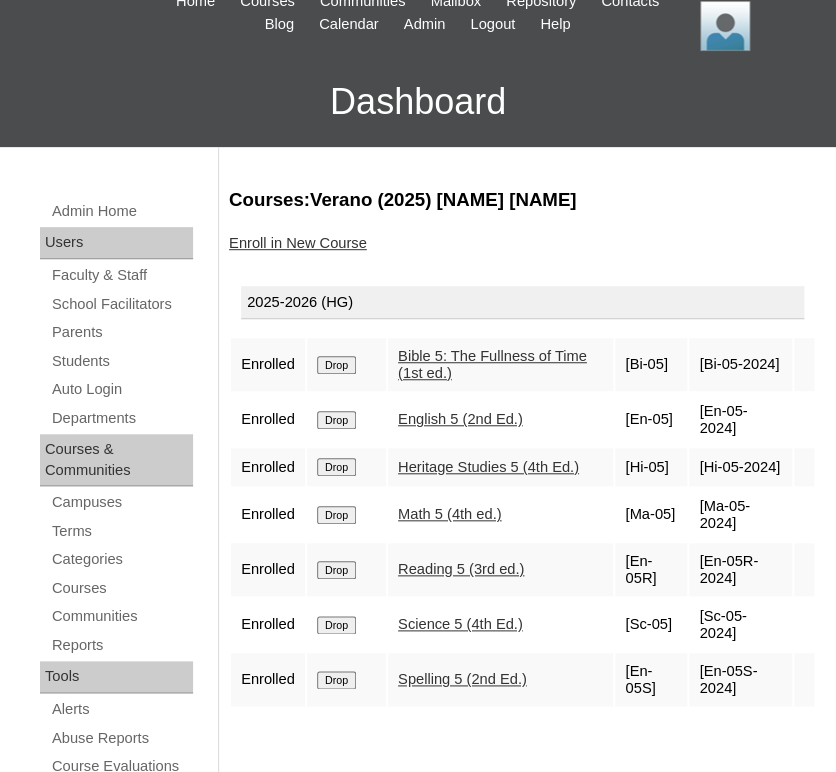scroll, scrollTop: 112, scrollLeft: 0, axis: vertical 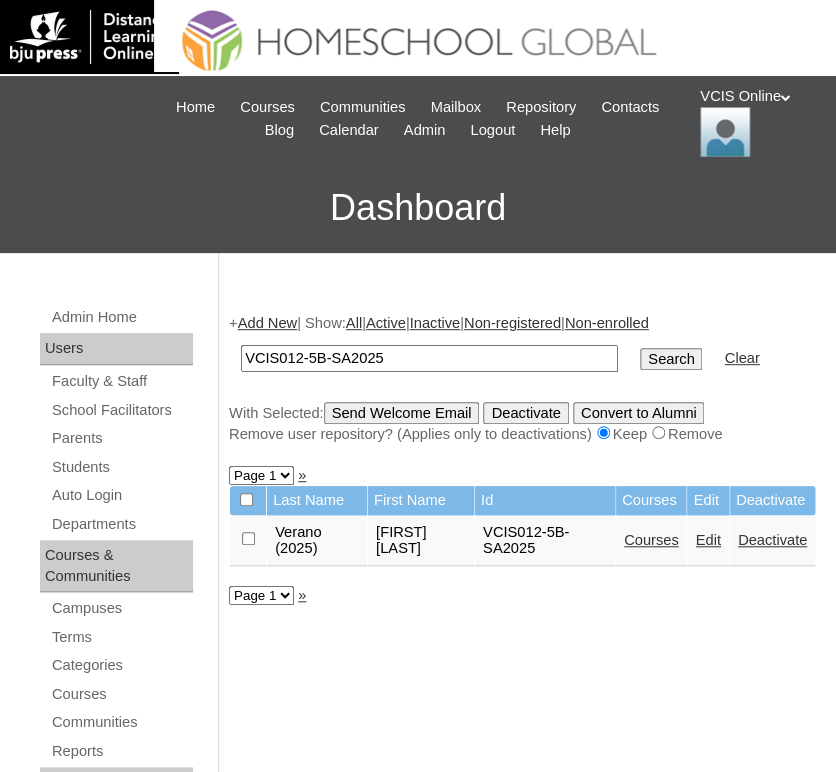 click on "VCIS012-5B-SA2025" at bounding box center (429, 358) 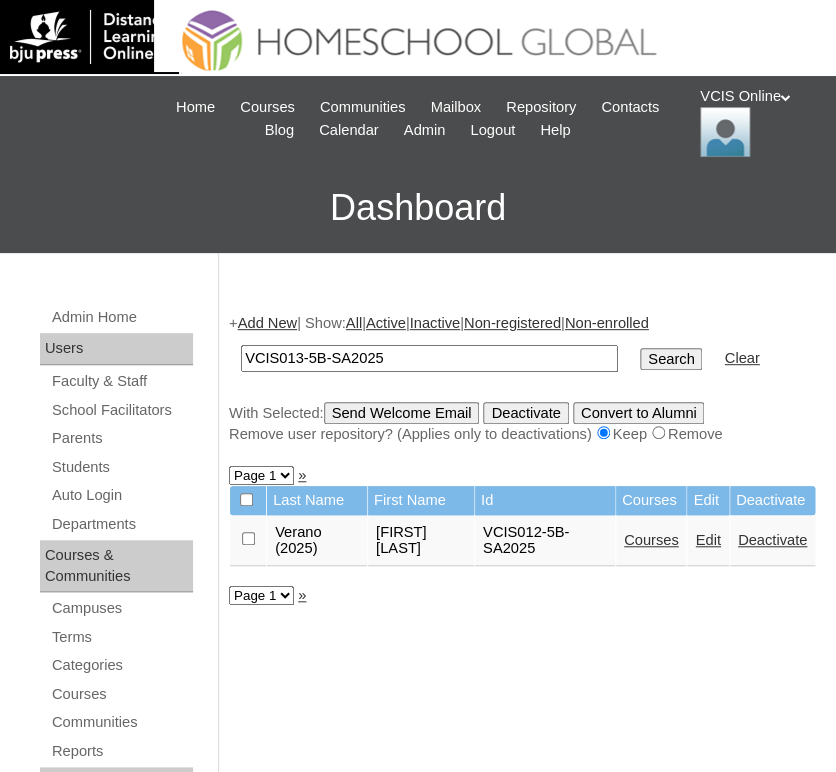 type on "VCIS013-5B-SA2025" 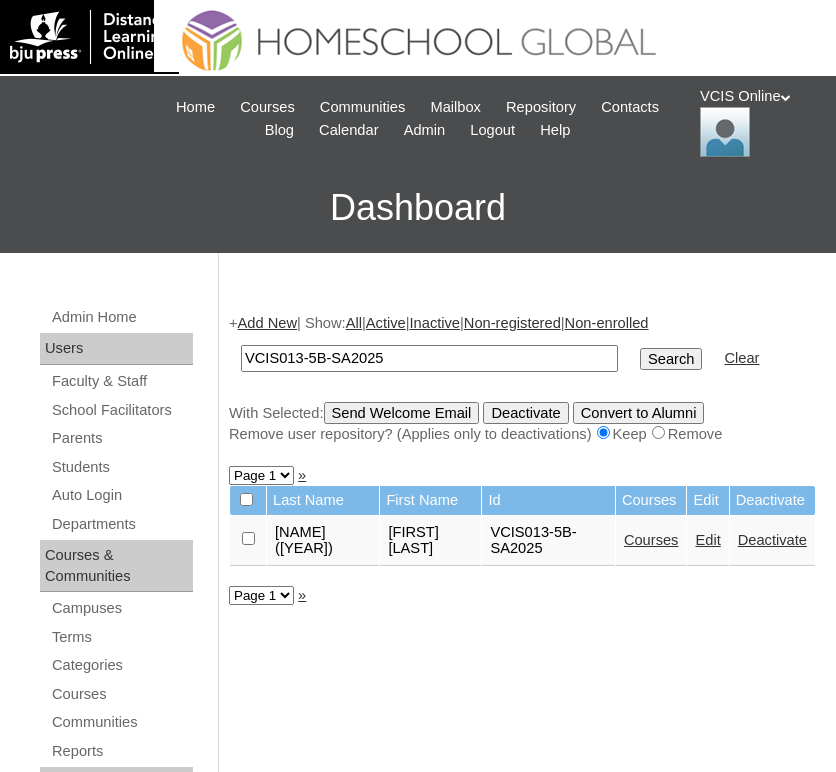 scroll, scrollTop: 0, scrollLeft: 0, axis: both 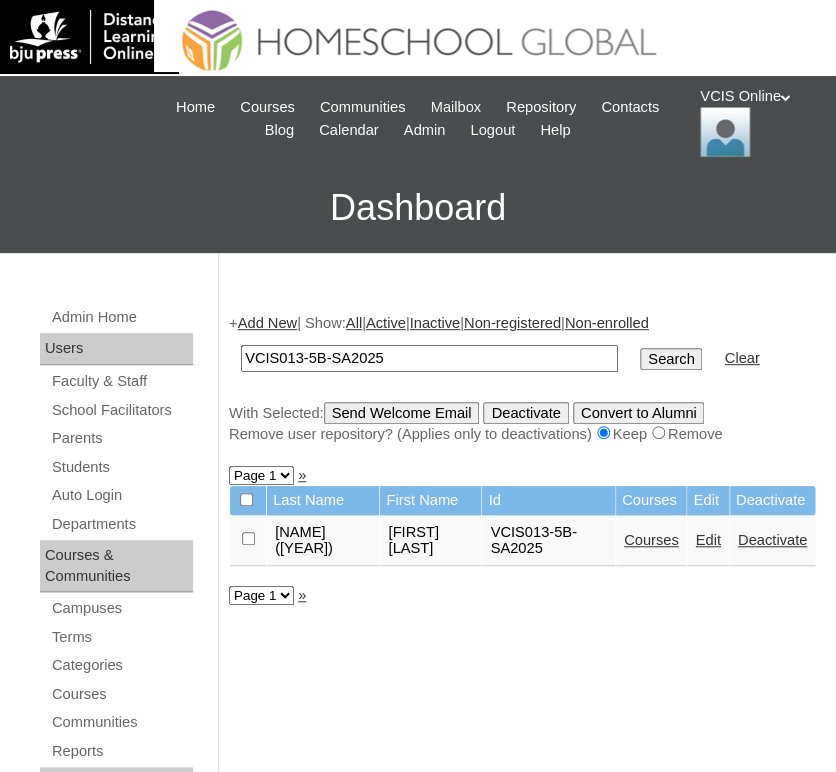 click on "Courses" at bounding box center (651, 540) 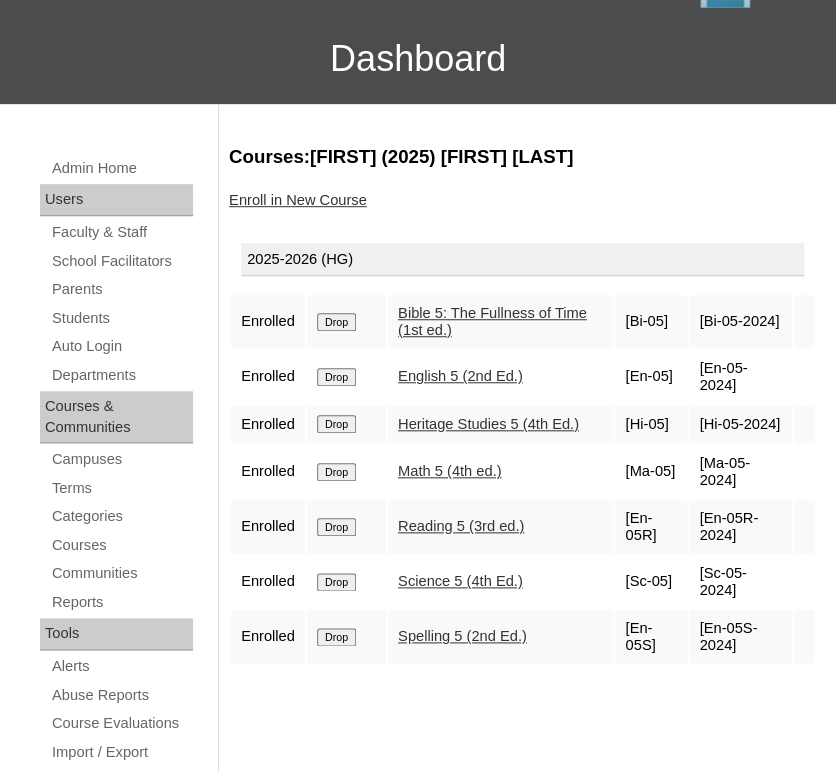 scroll, scrollTop: 151, scrollLeft: 0, axis: vertical 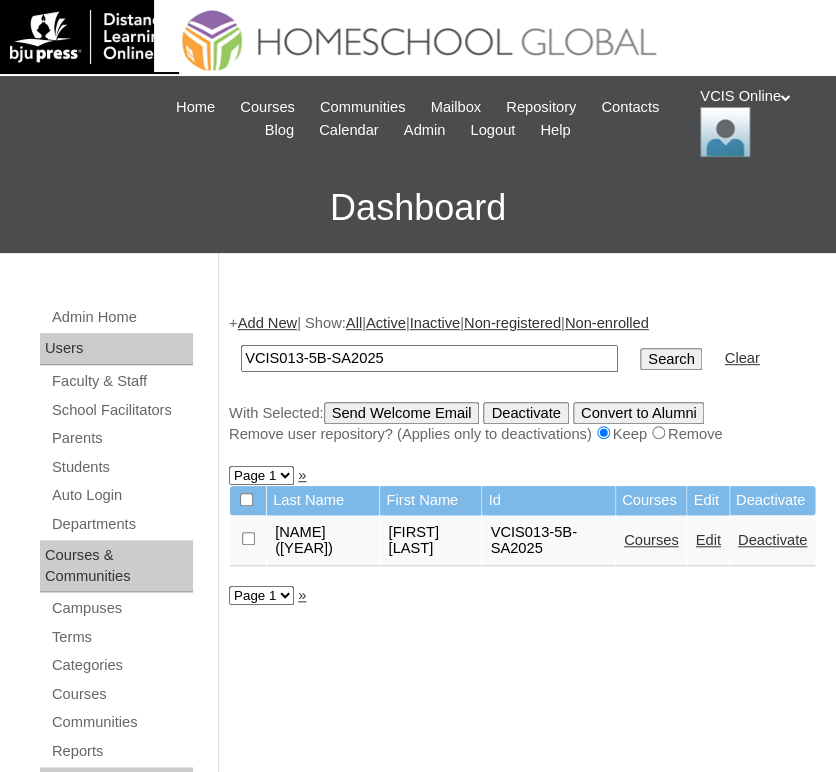 click on "Clear" at bounding box center (741, 358) 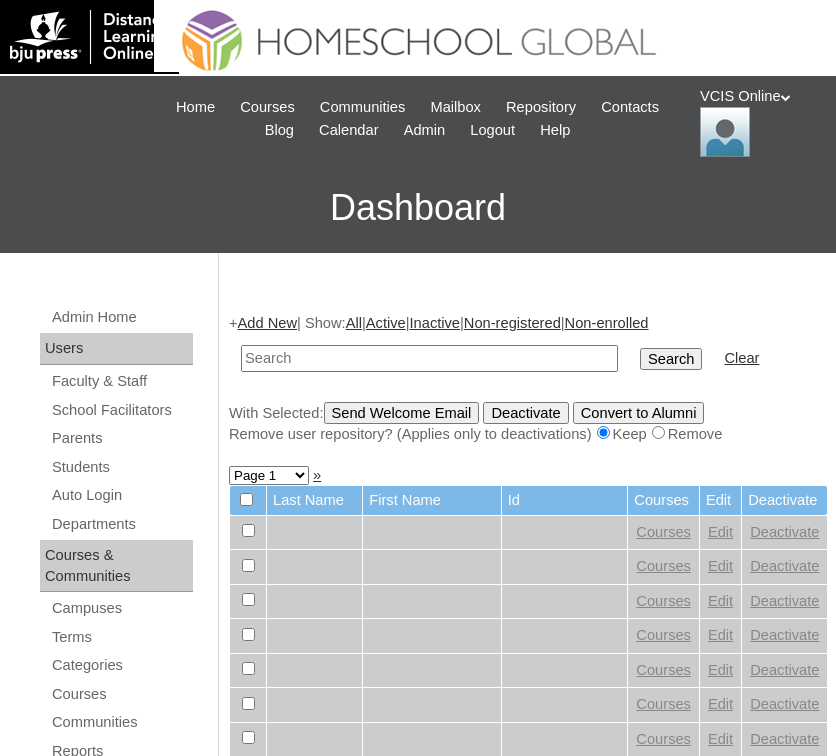 scroll, scrollTop: 0, scrollLeft: 0, axis: both 